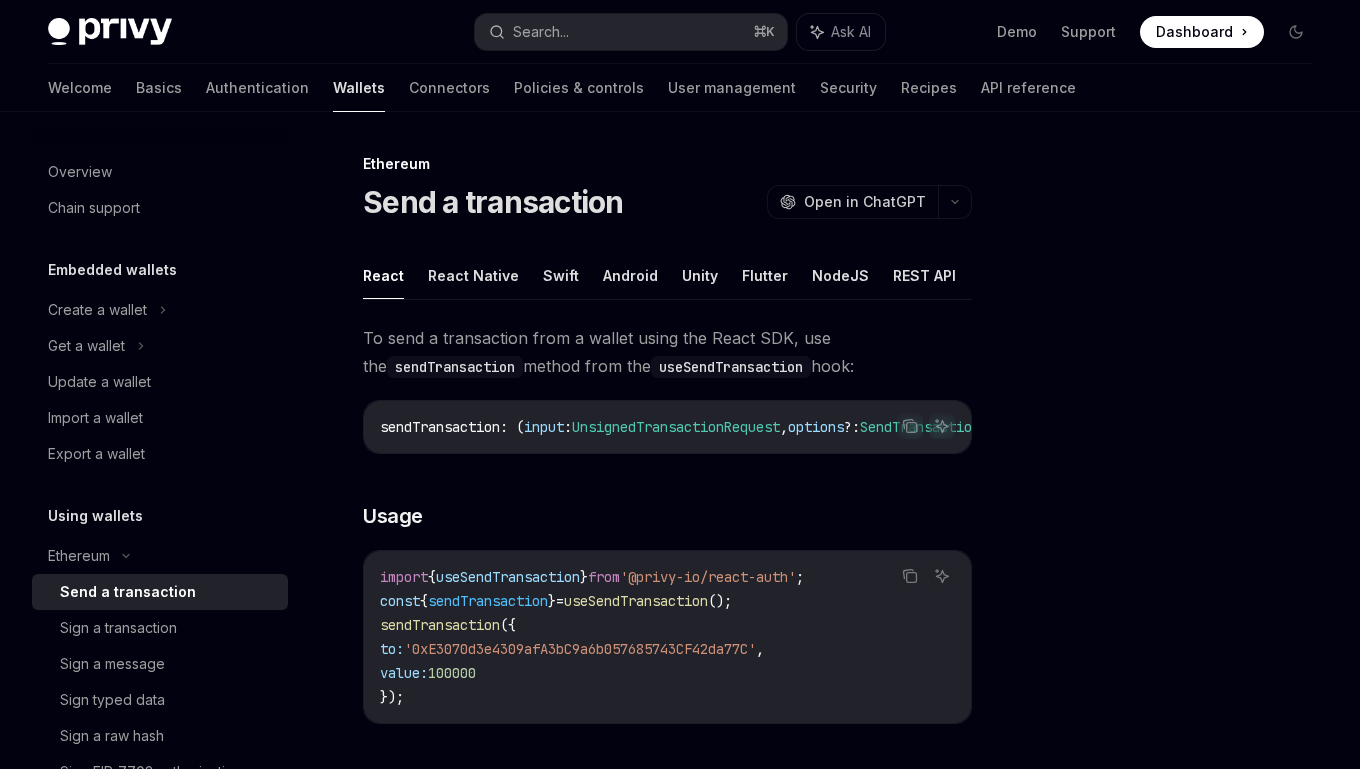 scroll, scrollTop: 0, scrollLeft: 0, axis: both 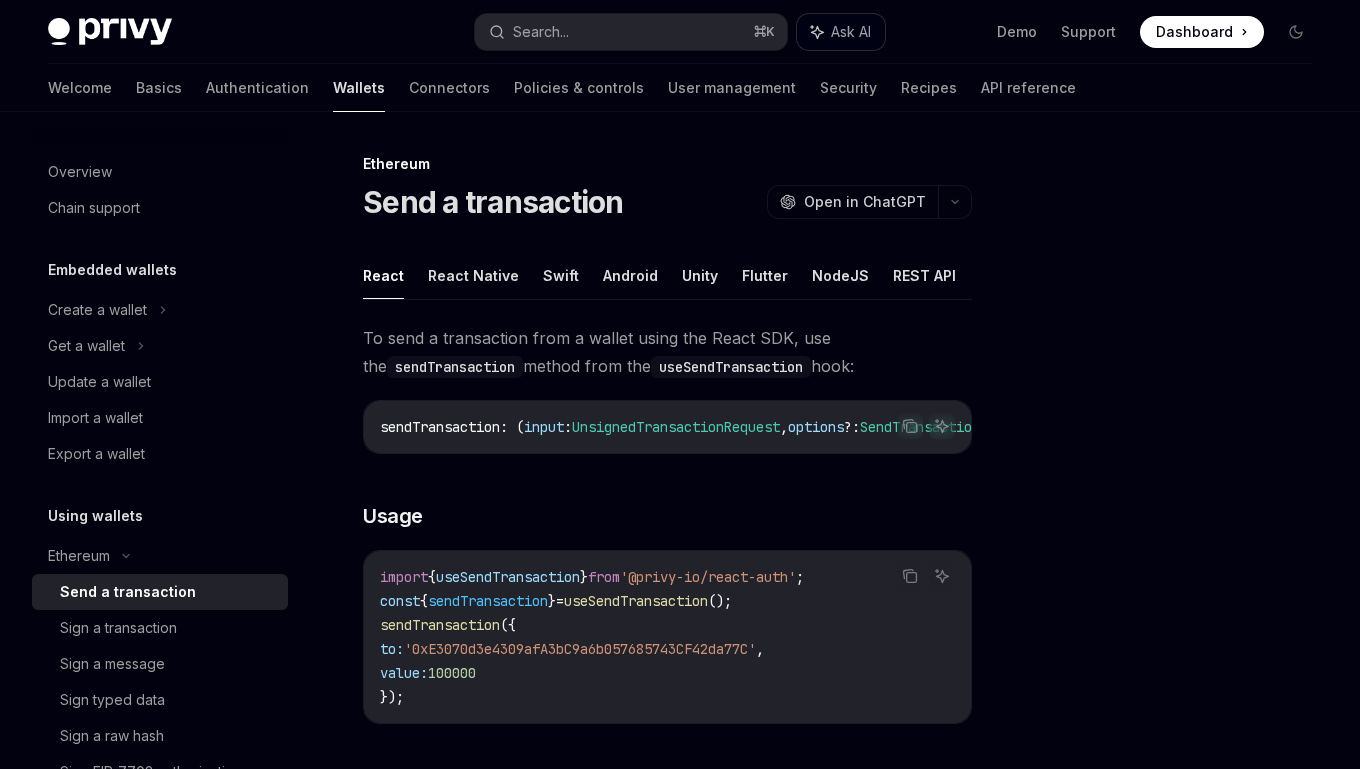 click on "Ask AI" at bounding box center (841, 32) 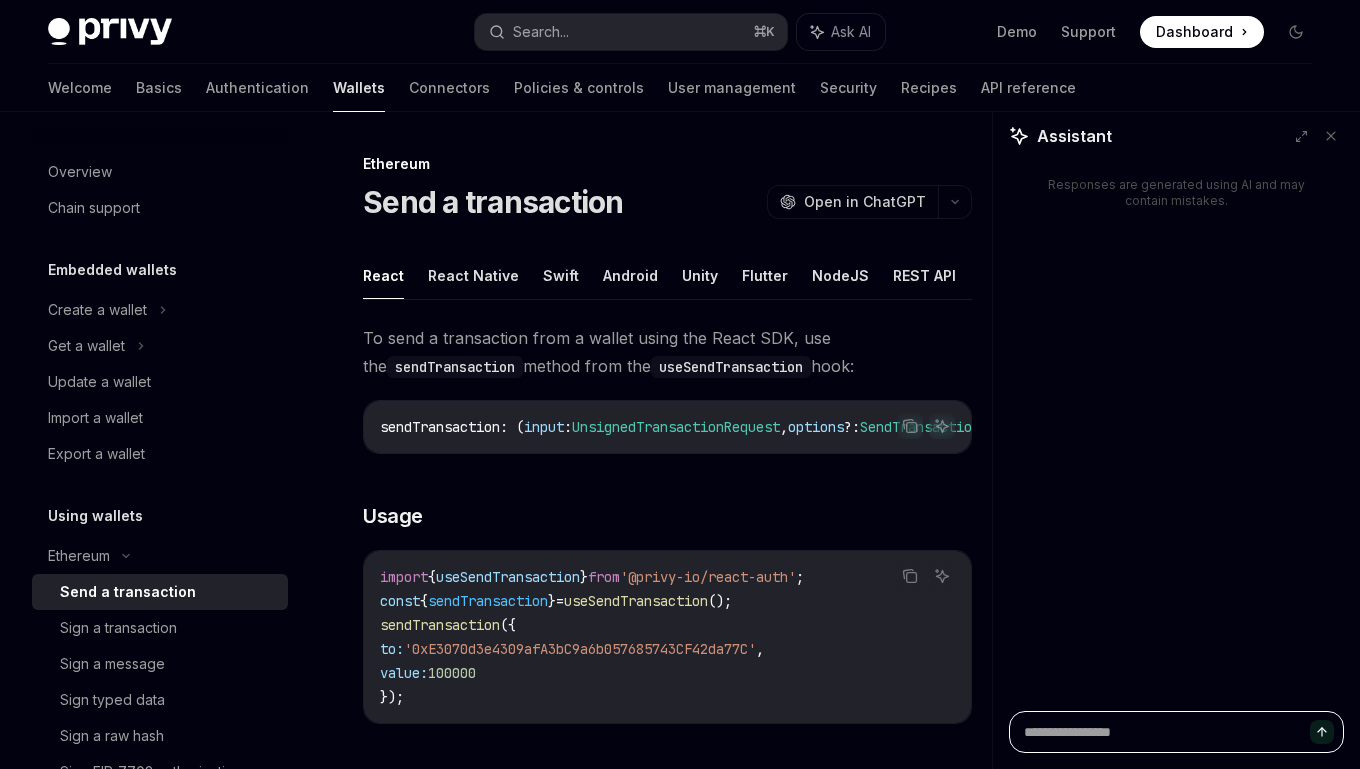 type on "*" 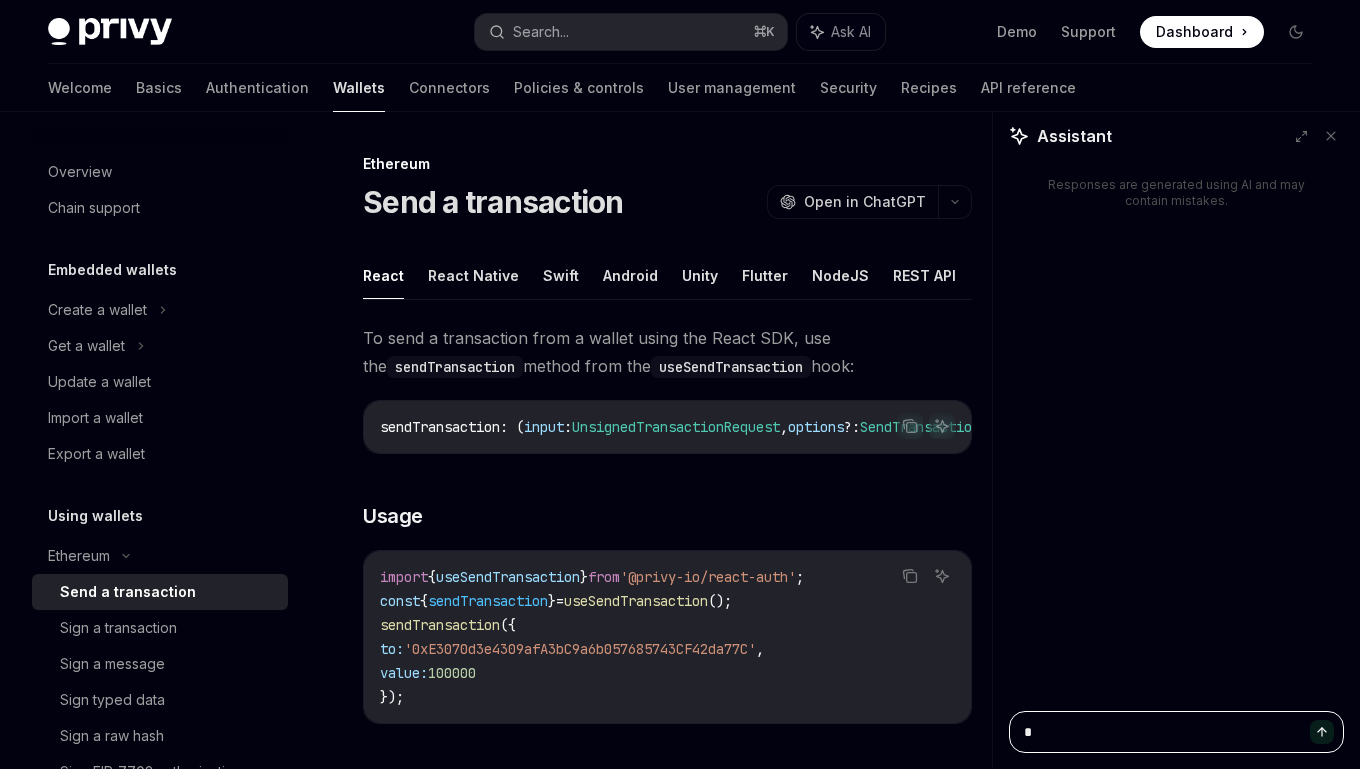 type on "**" 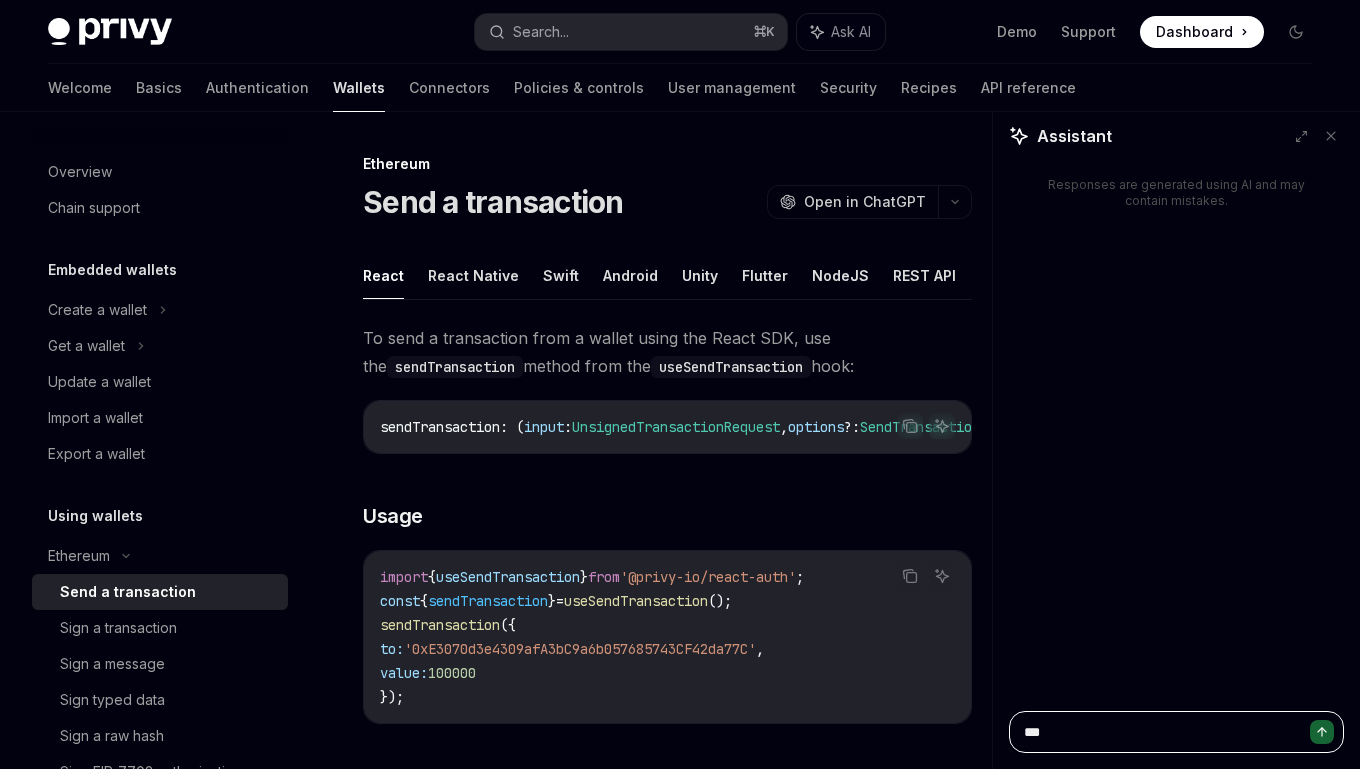type on "***" 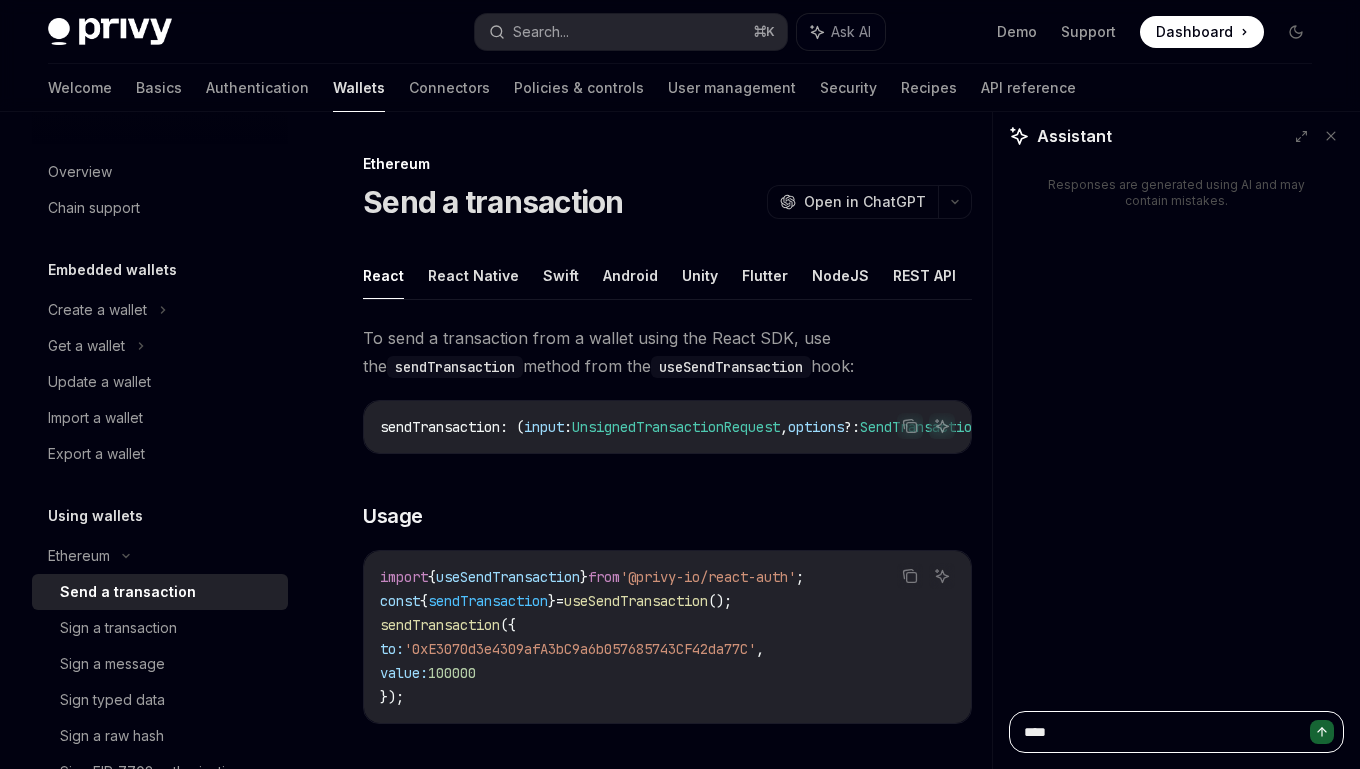 type on "*****" 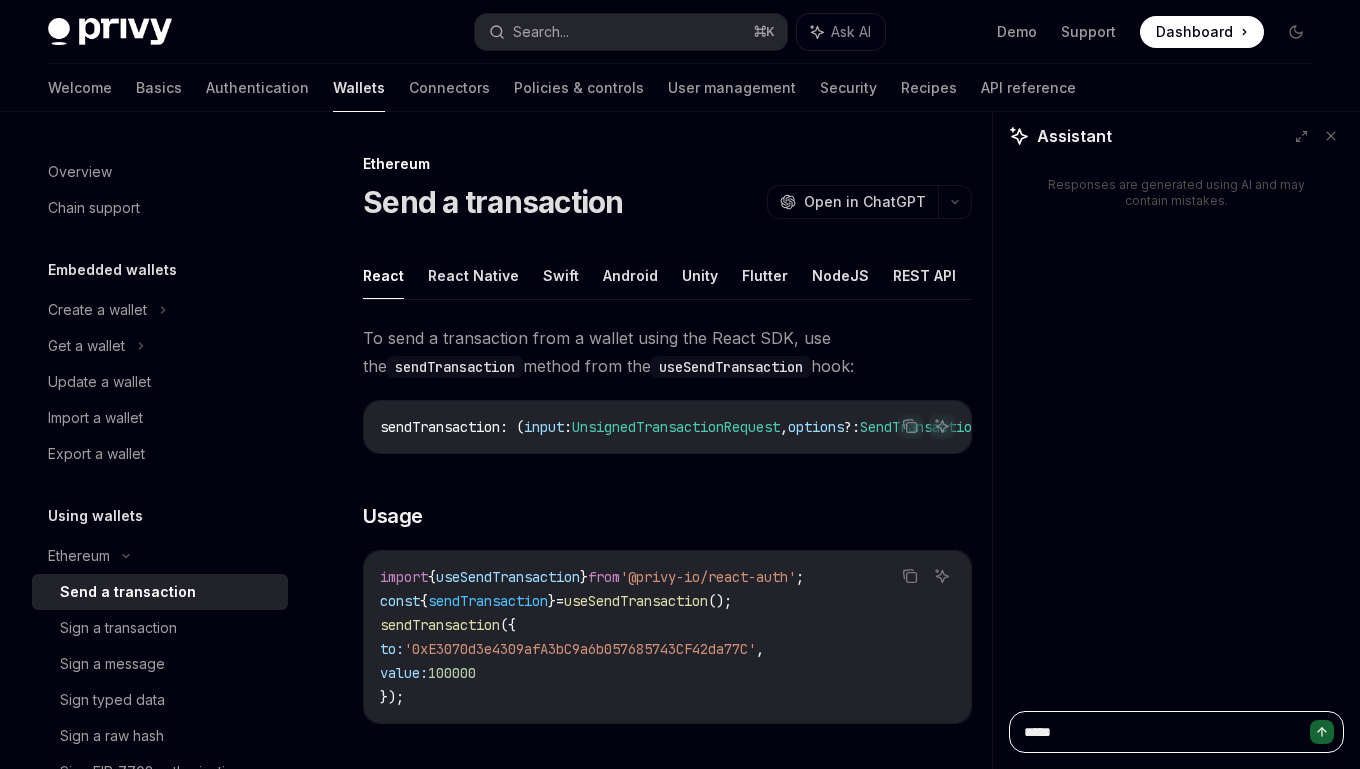 type on "******" 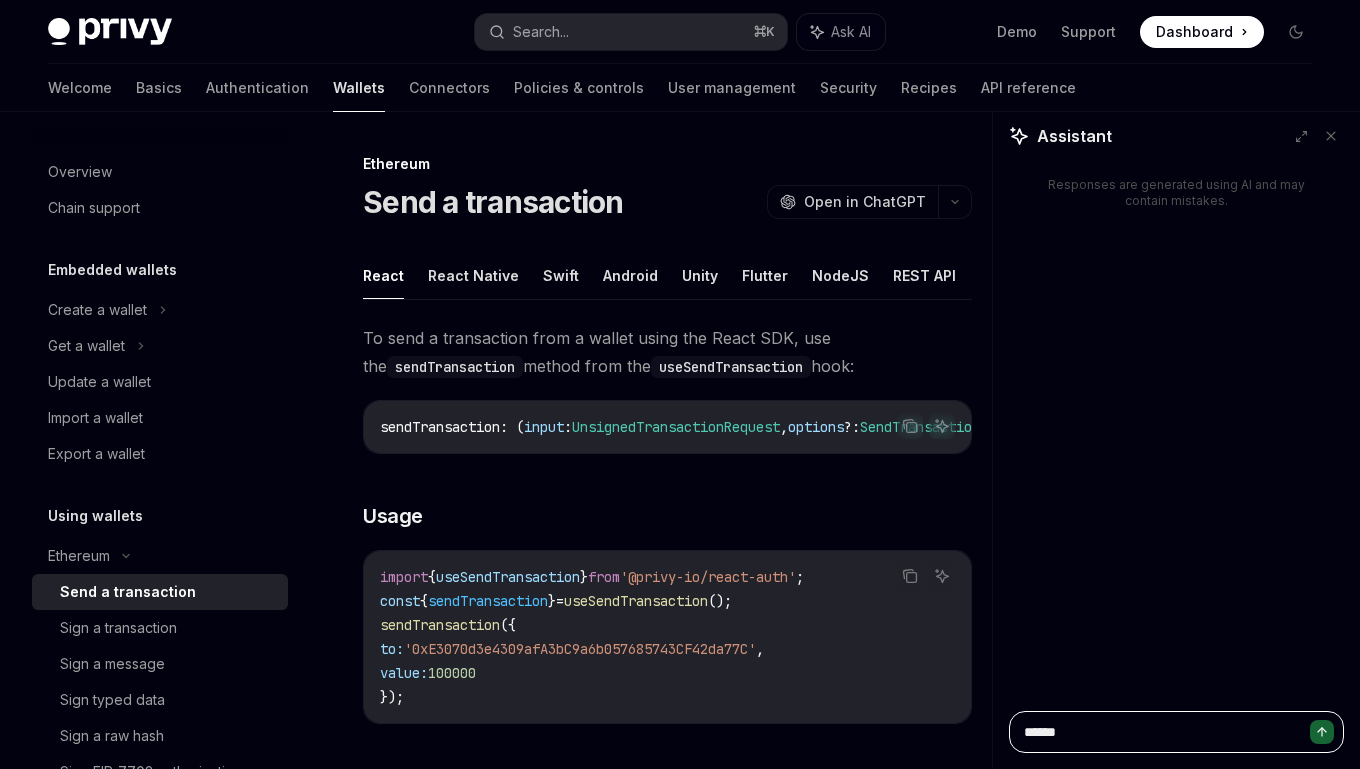 type on "*******" 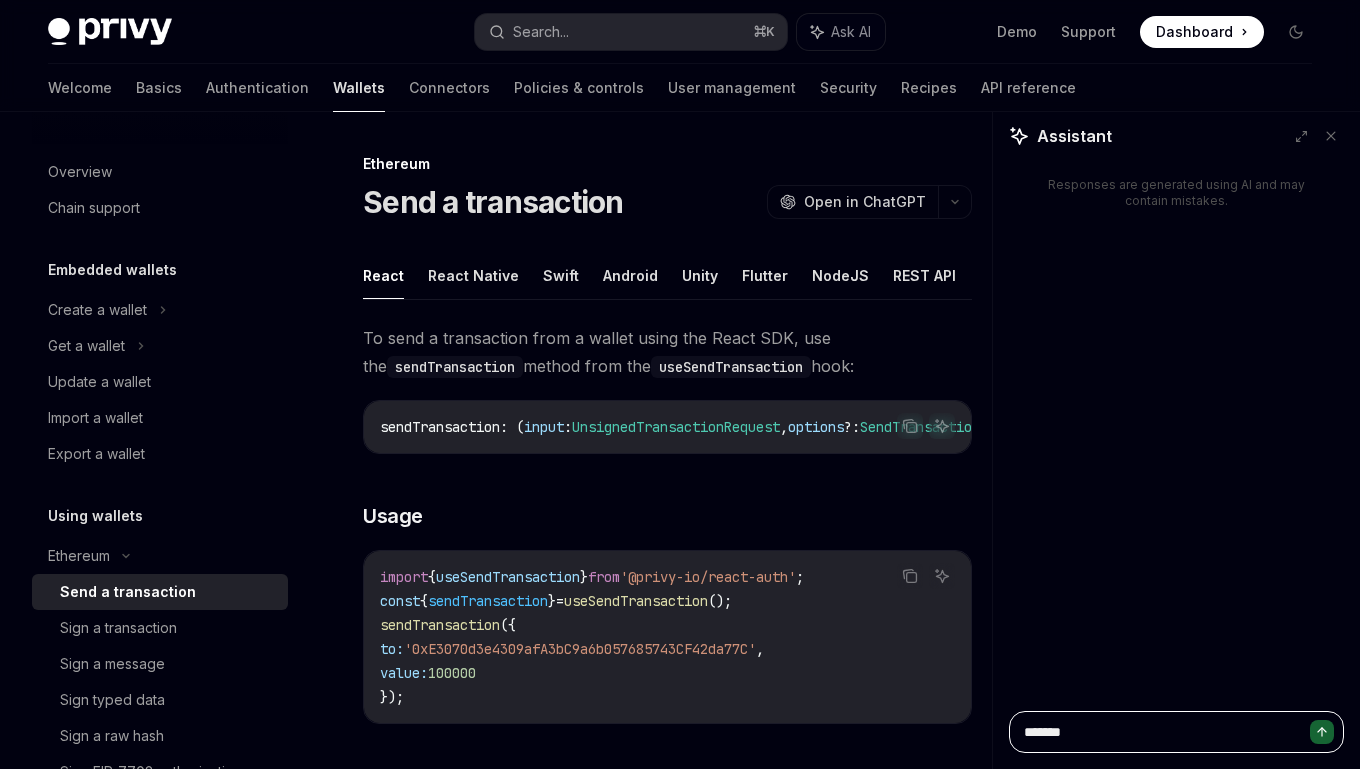 type on "********" 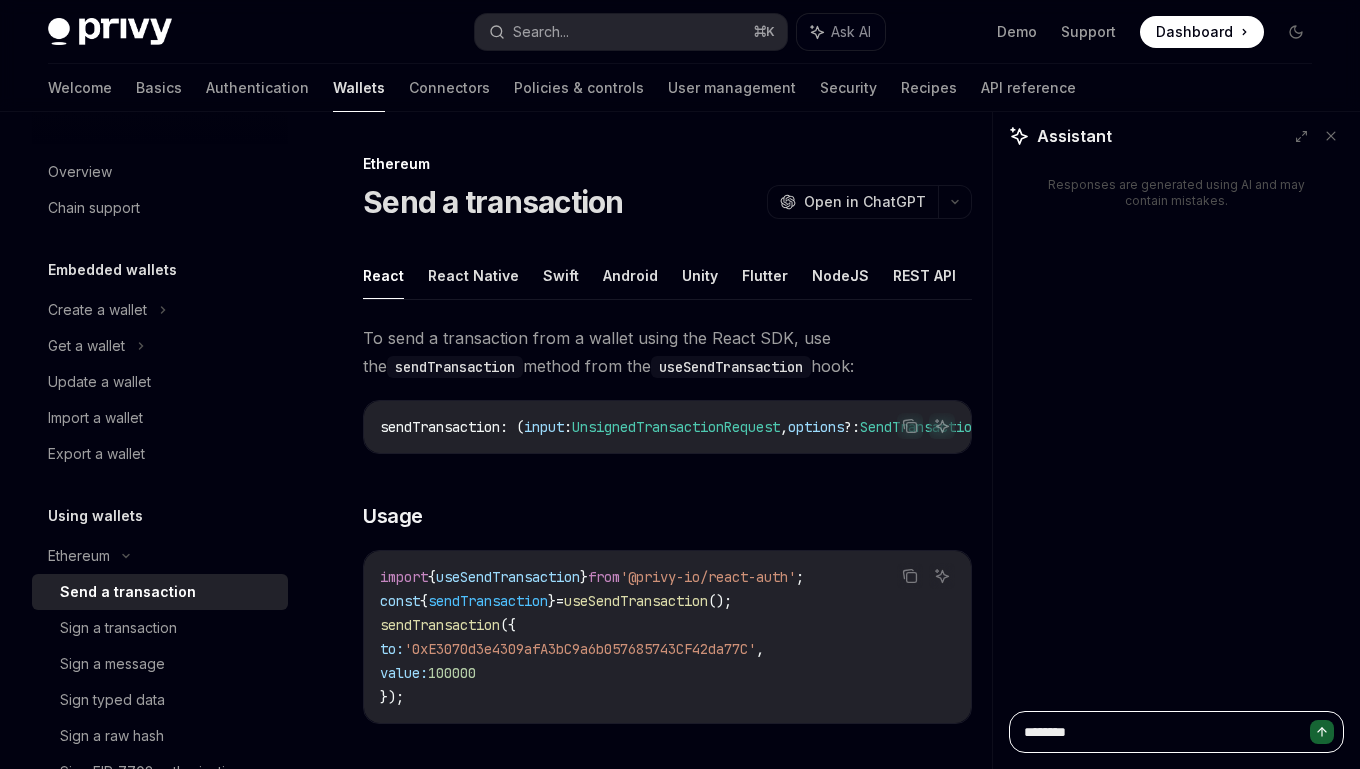 type on "*" 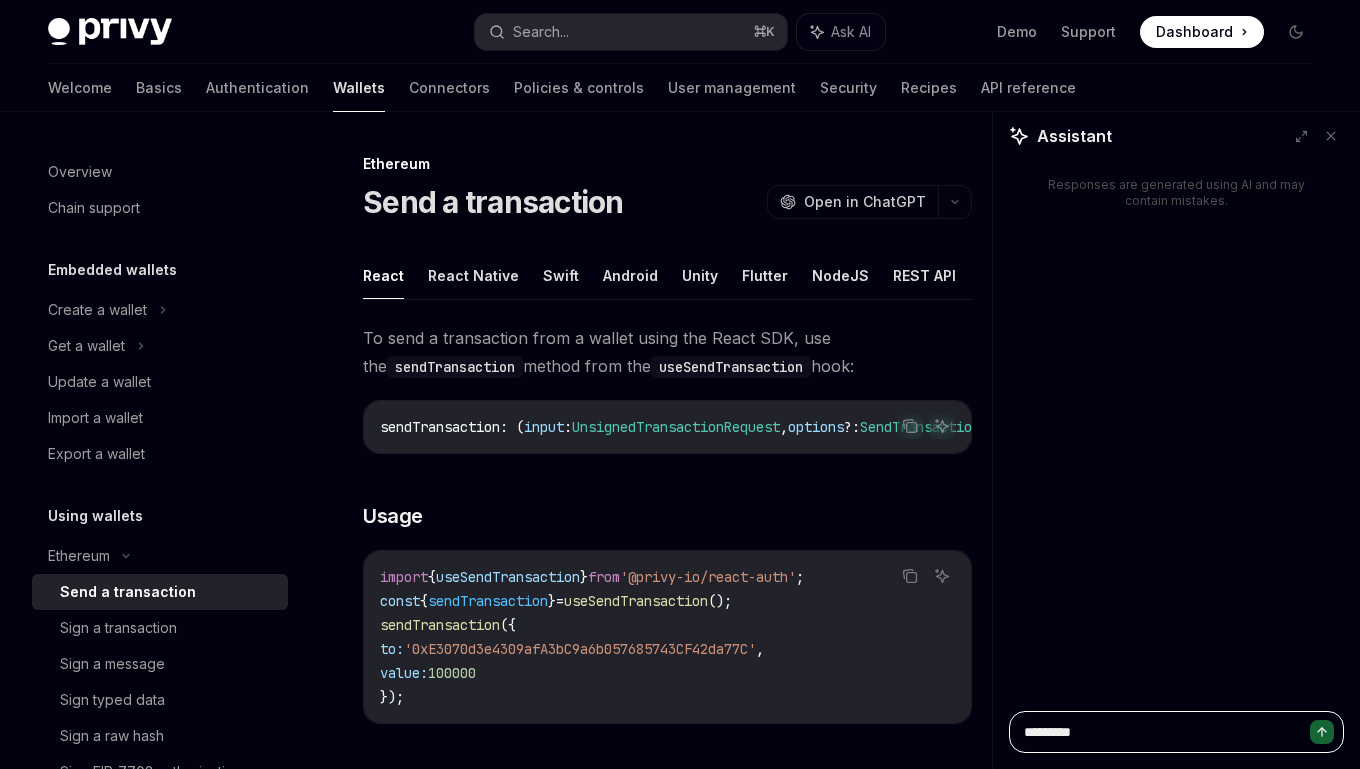 type on "**********" 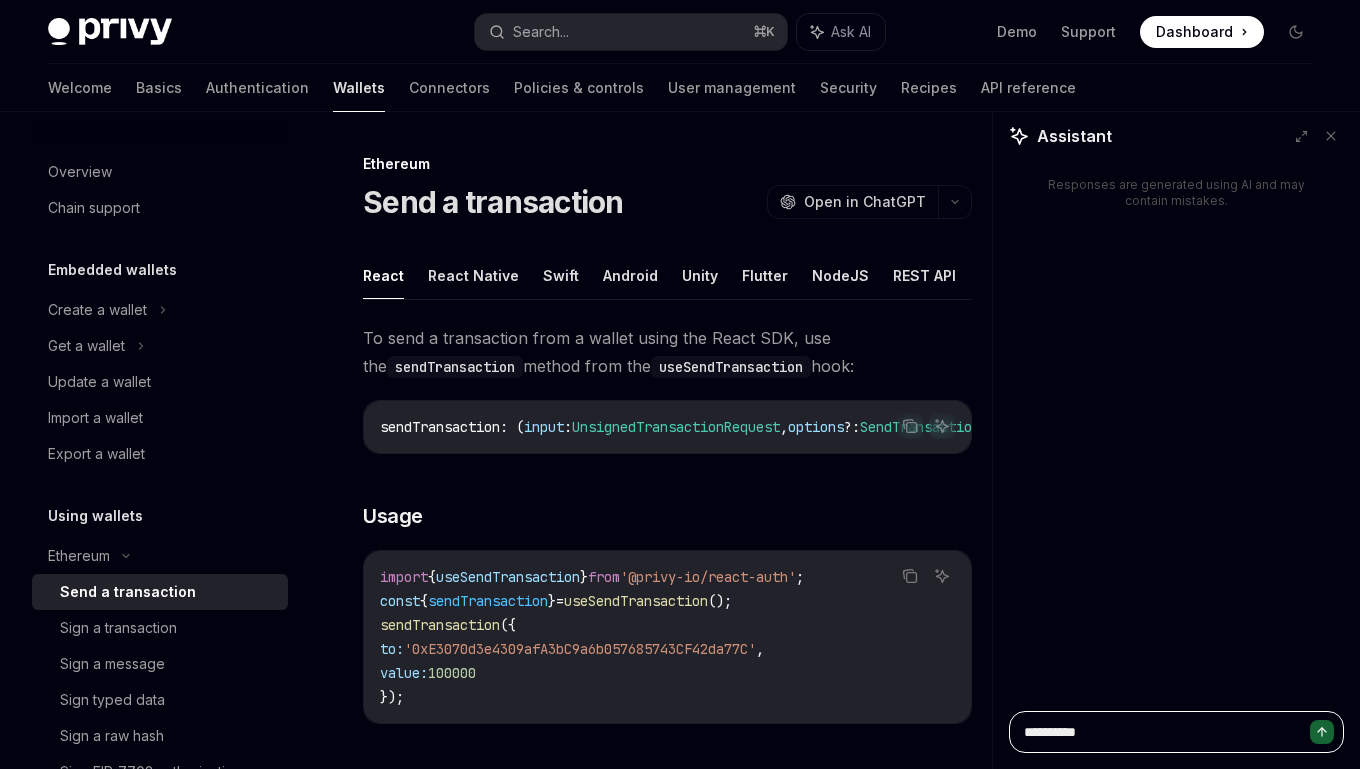 type on "**********" 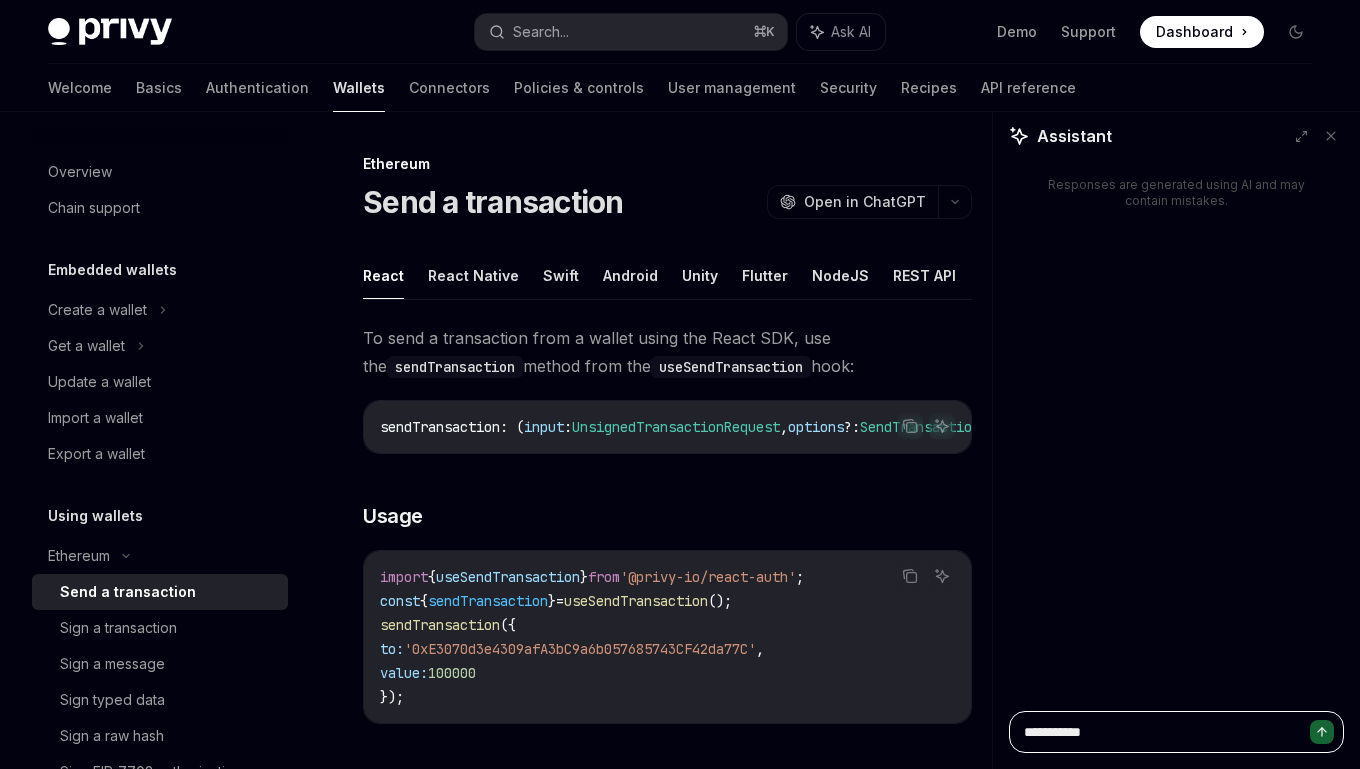 type on "**********" 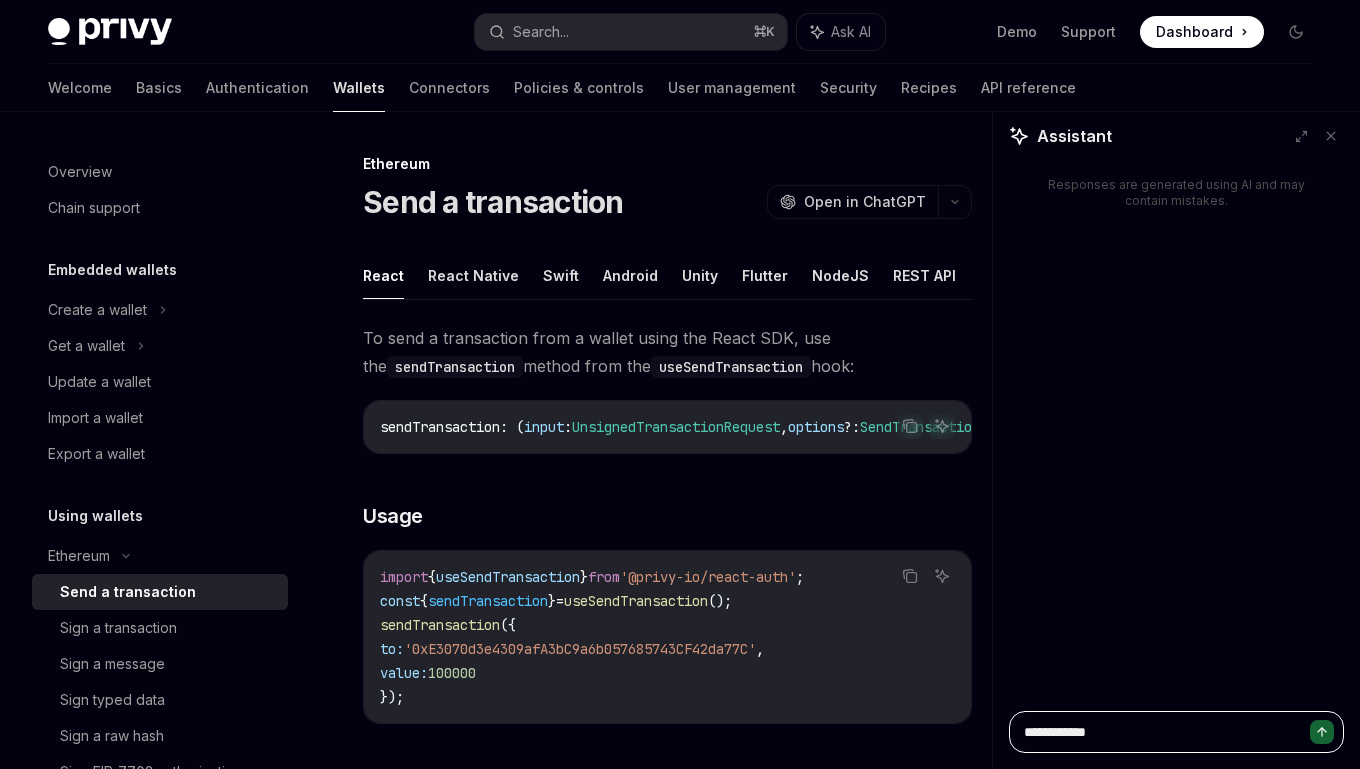 type on "**********" 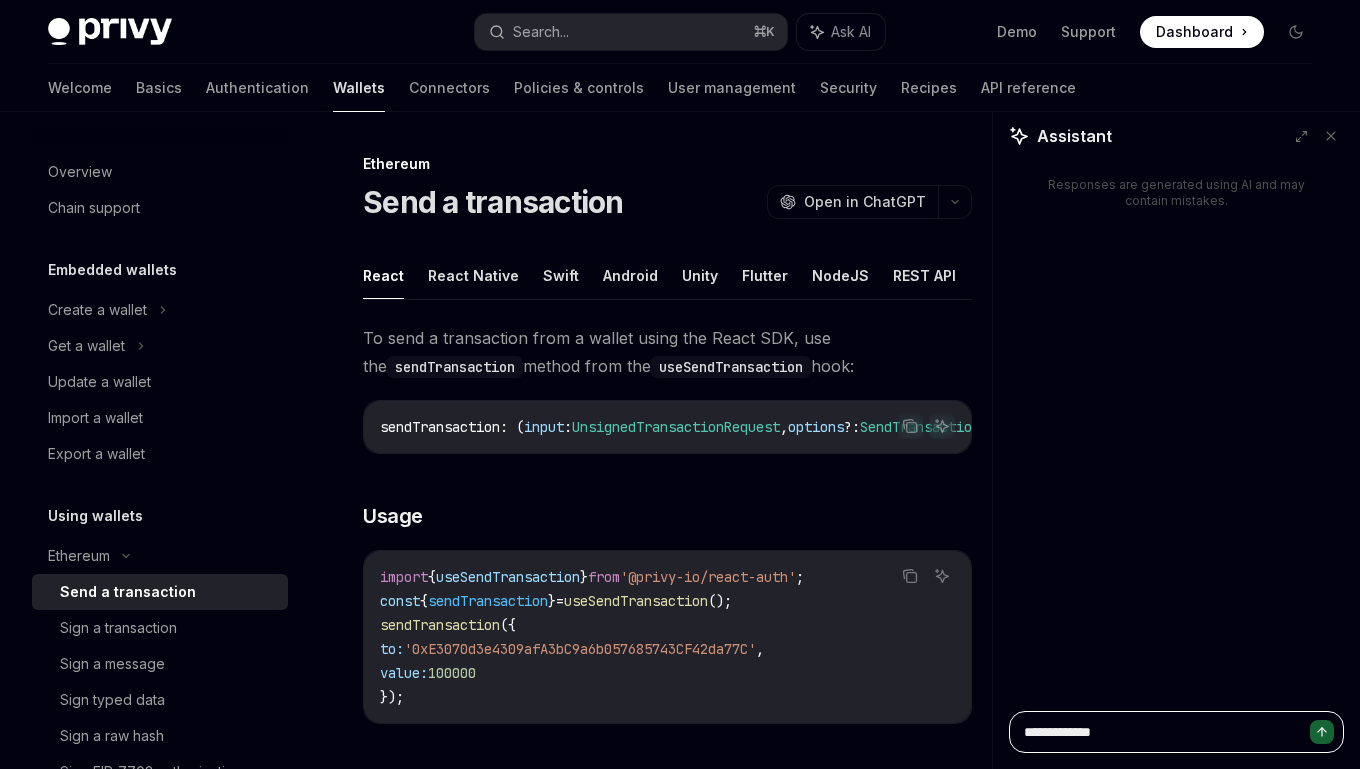 type on "**********" 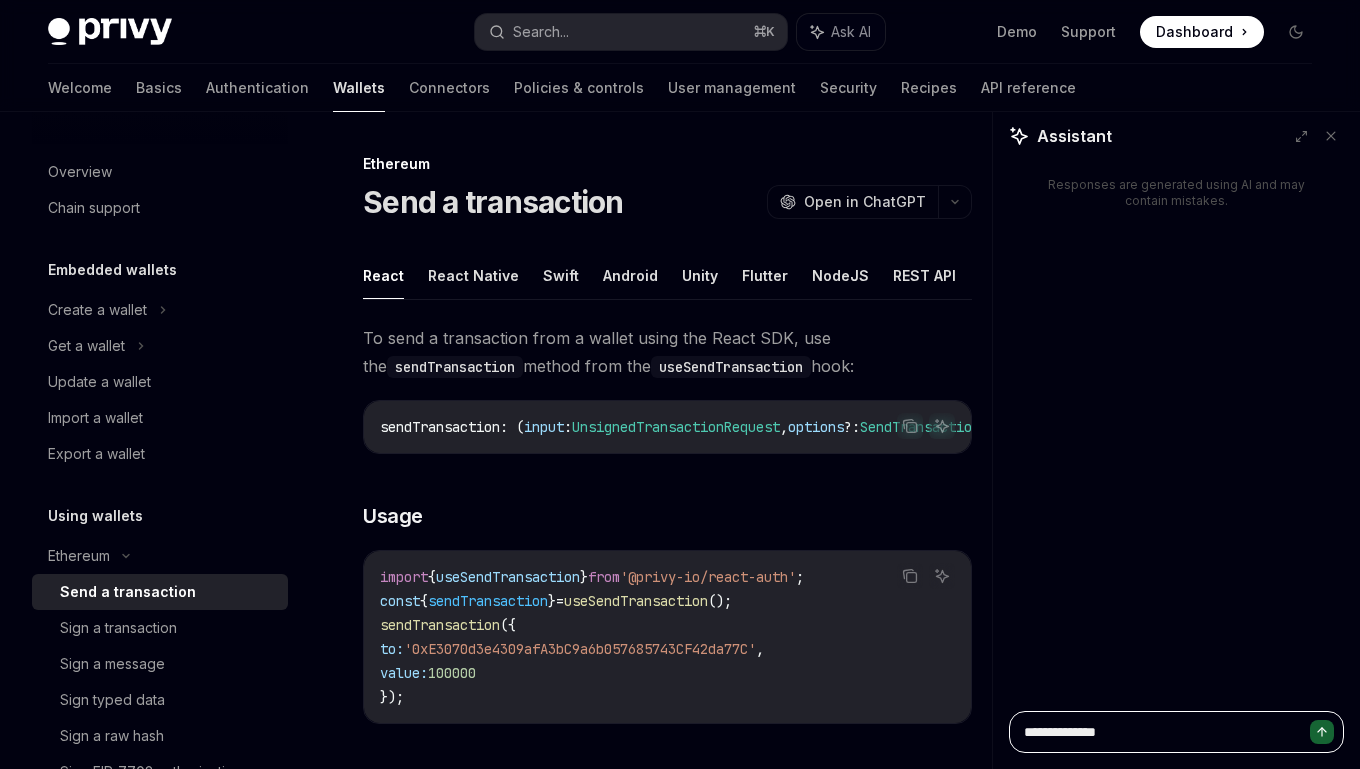 type on "**********" 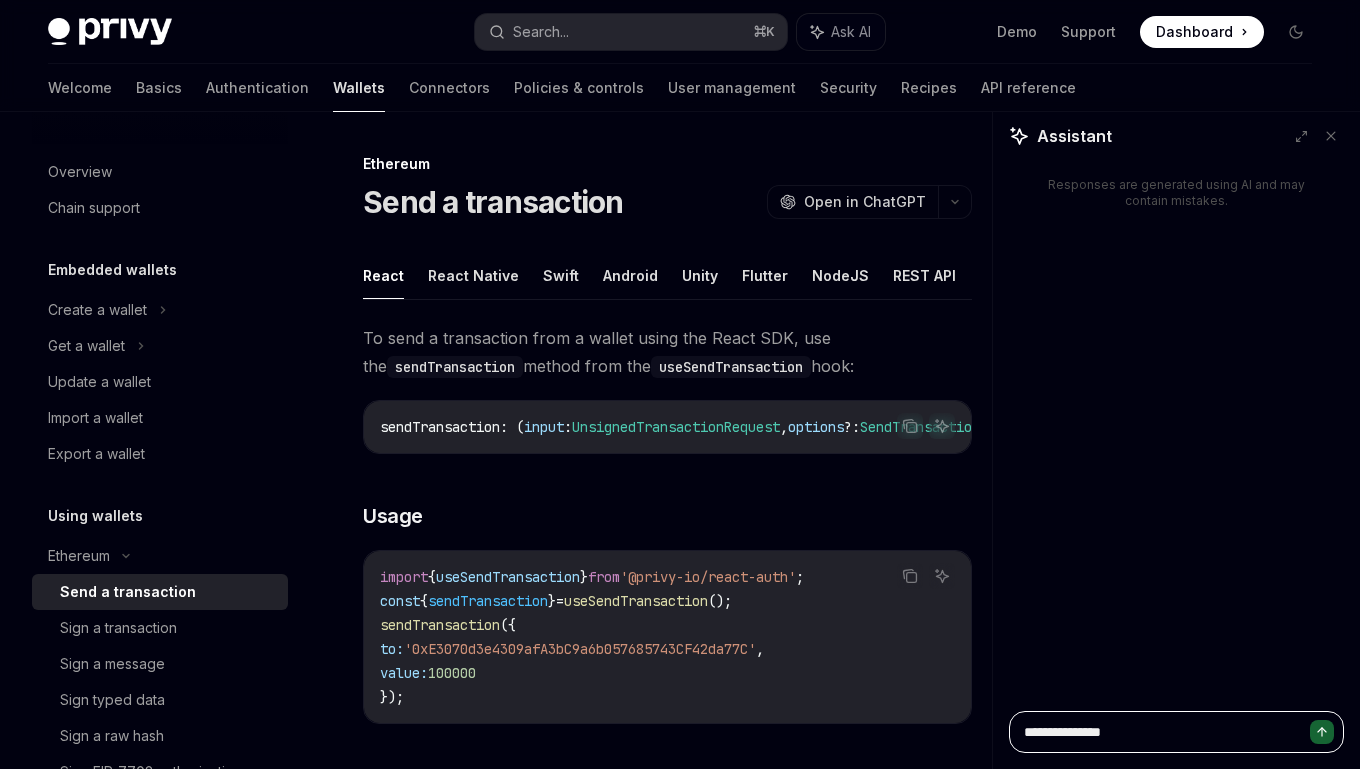 type on "**********" 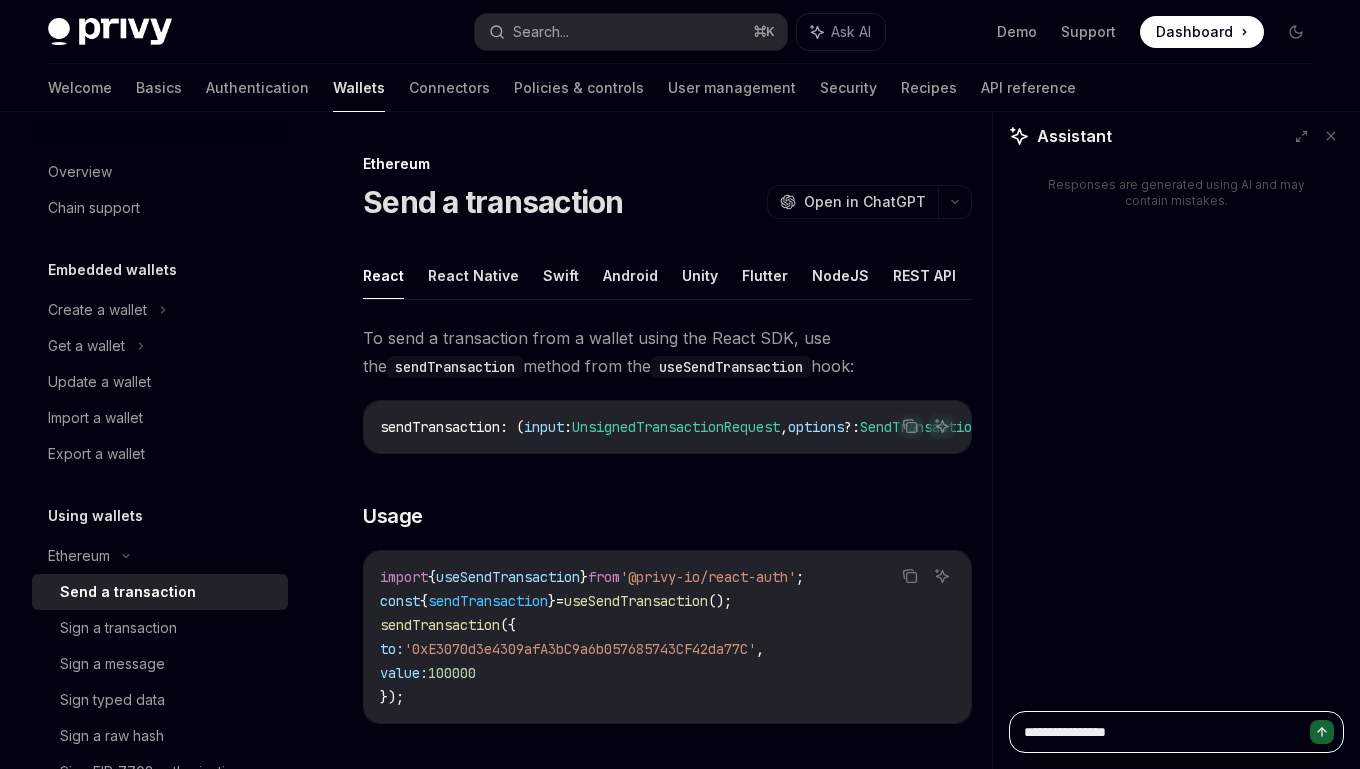 type on "**********" 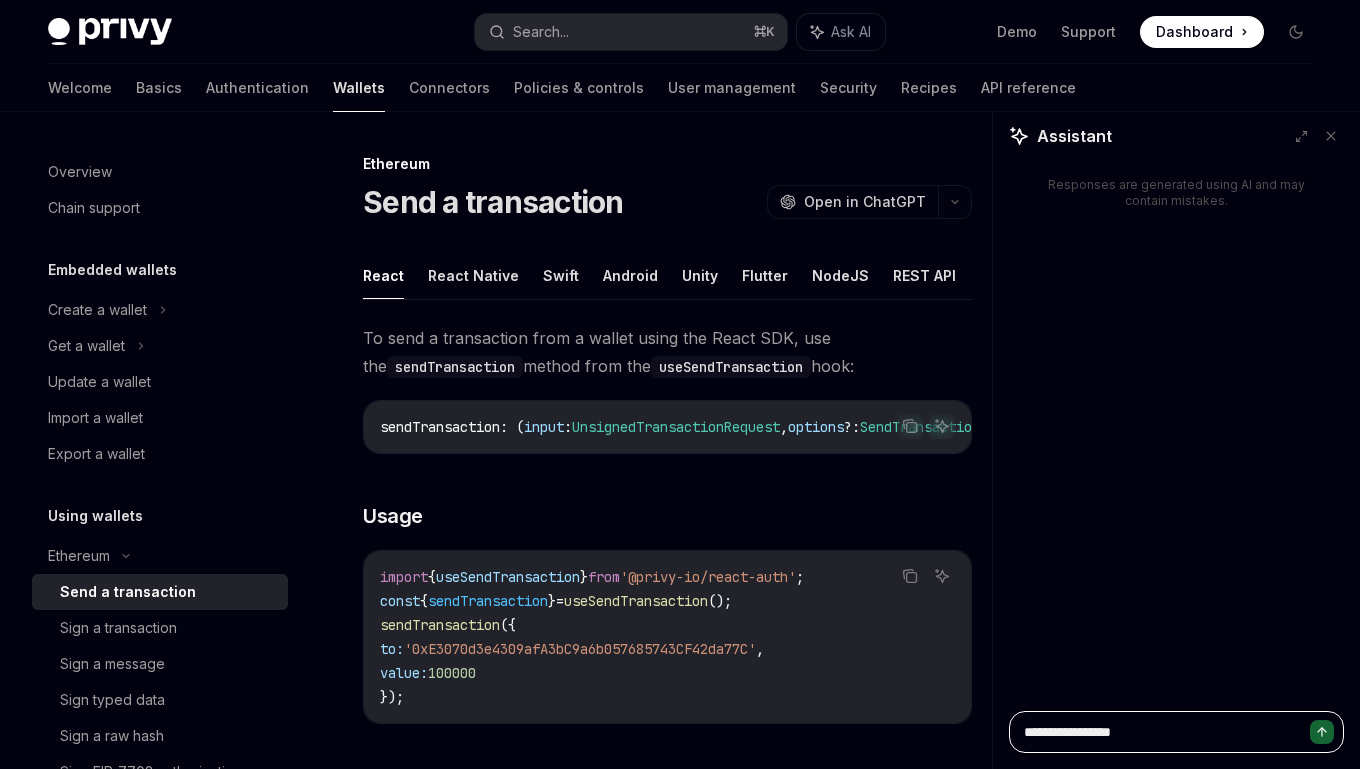 type on "**********" 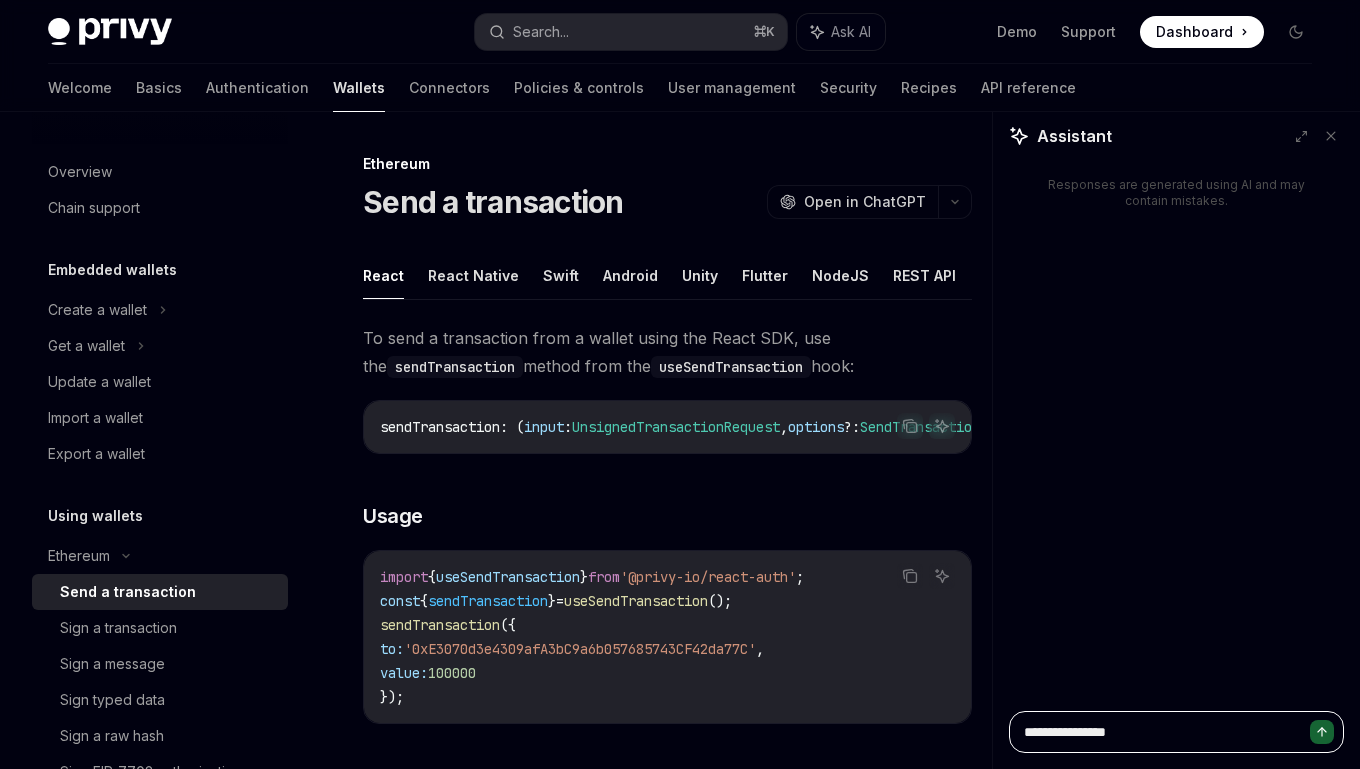 type on "**********" 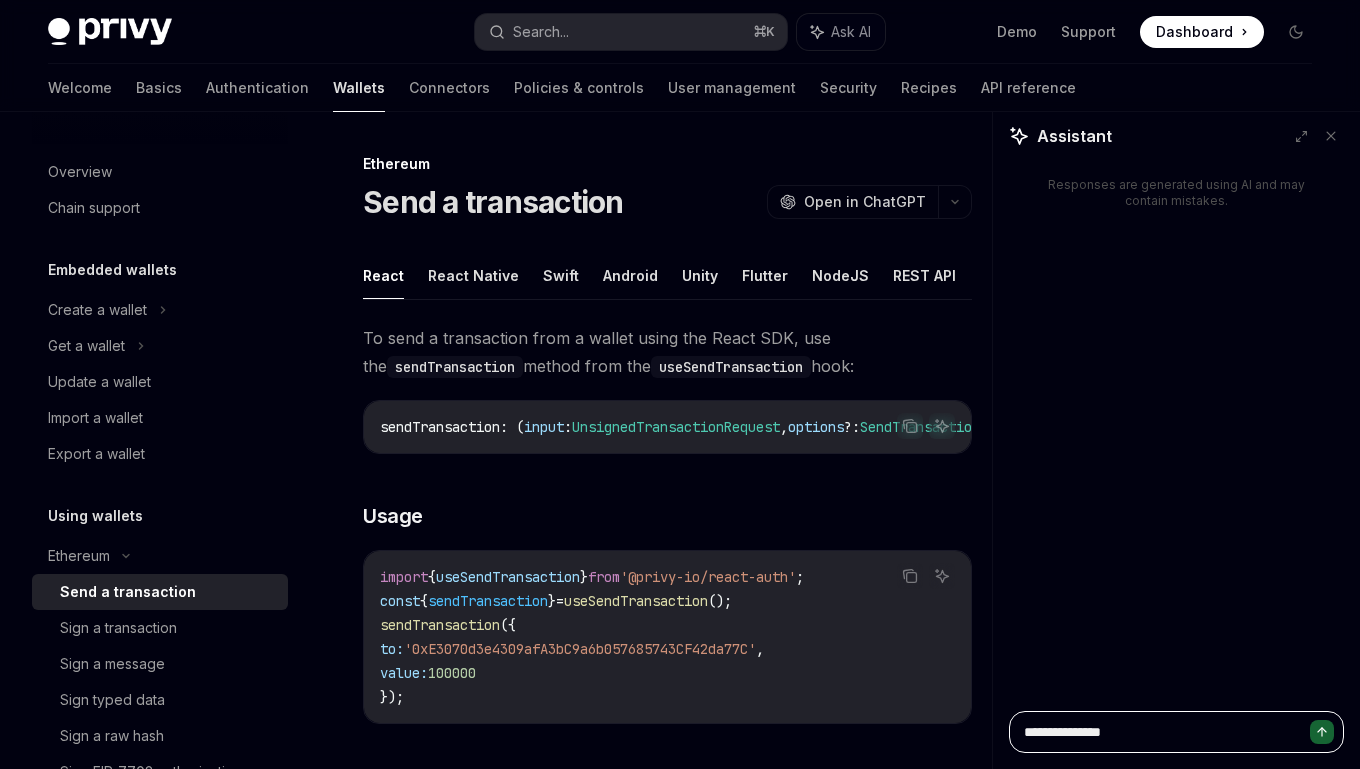 type on "**********" 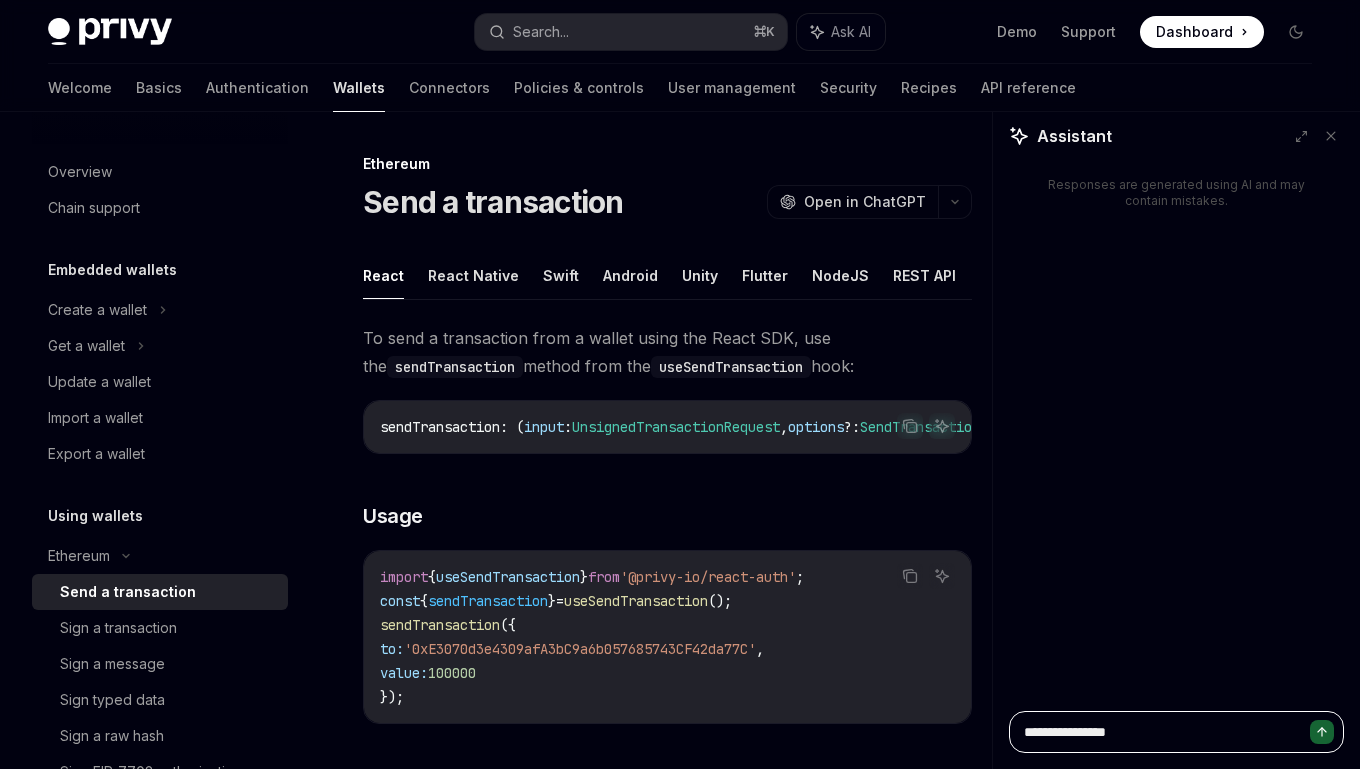 type on "**********" 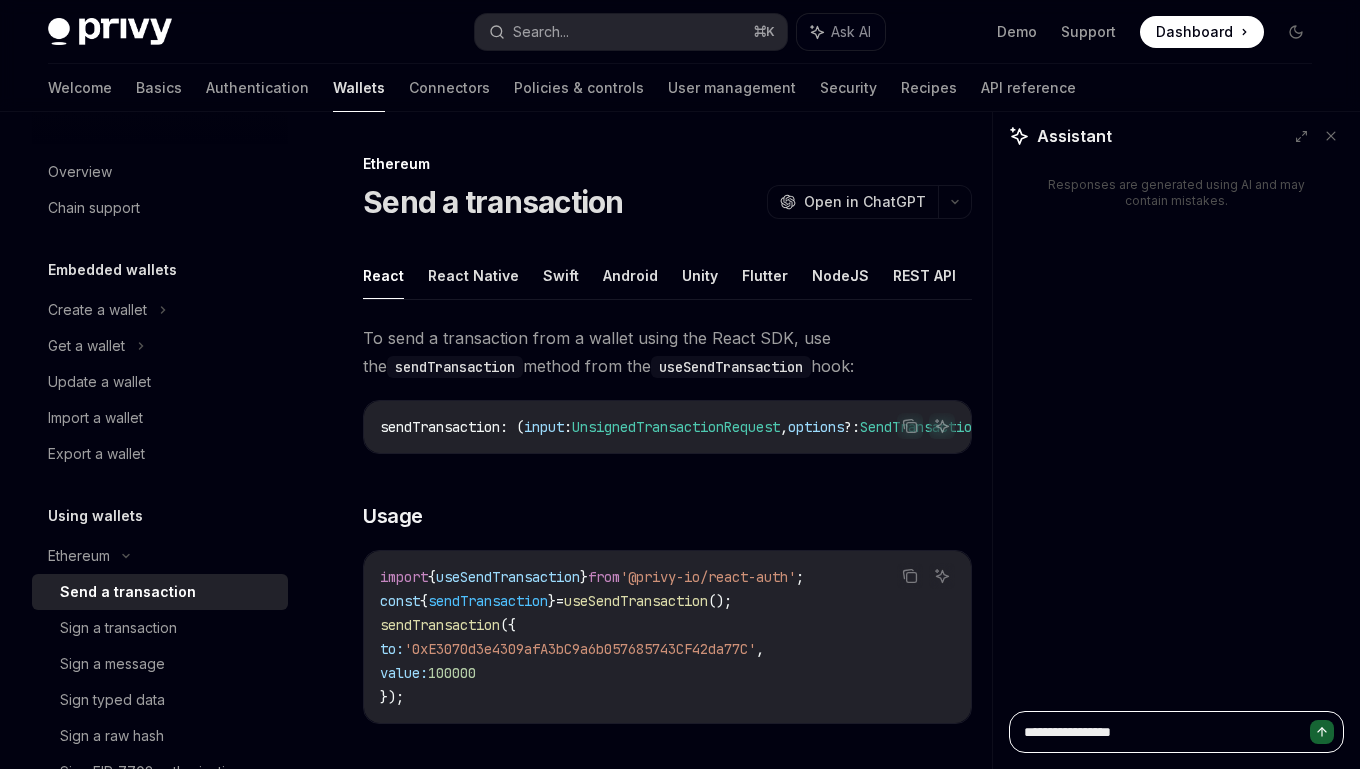 type on "**********" 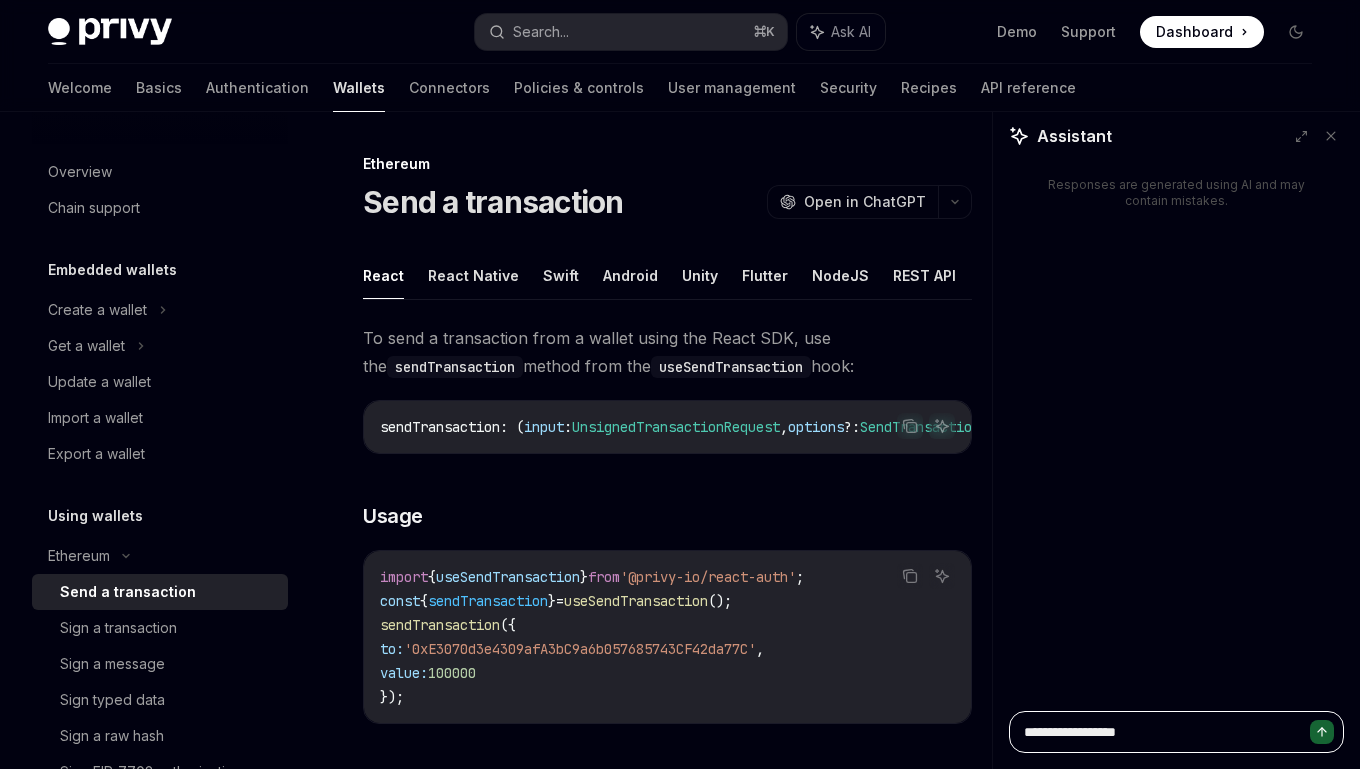 type on "**********" 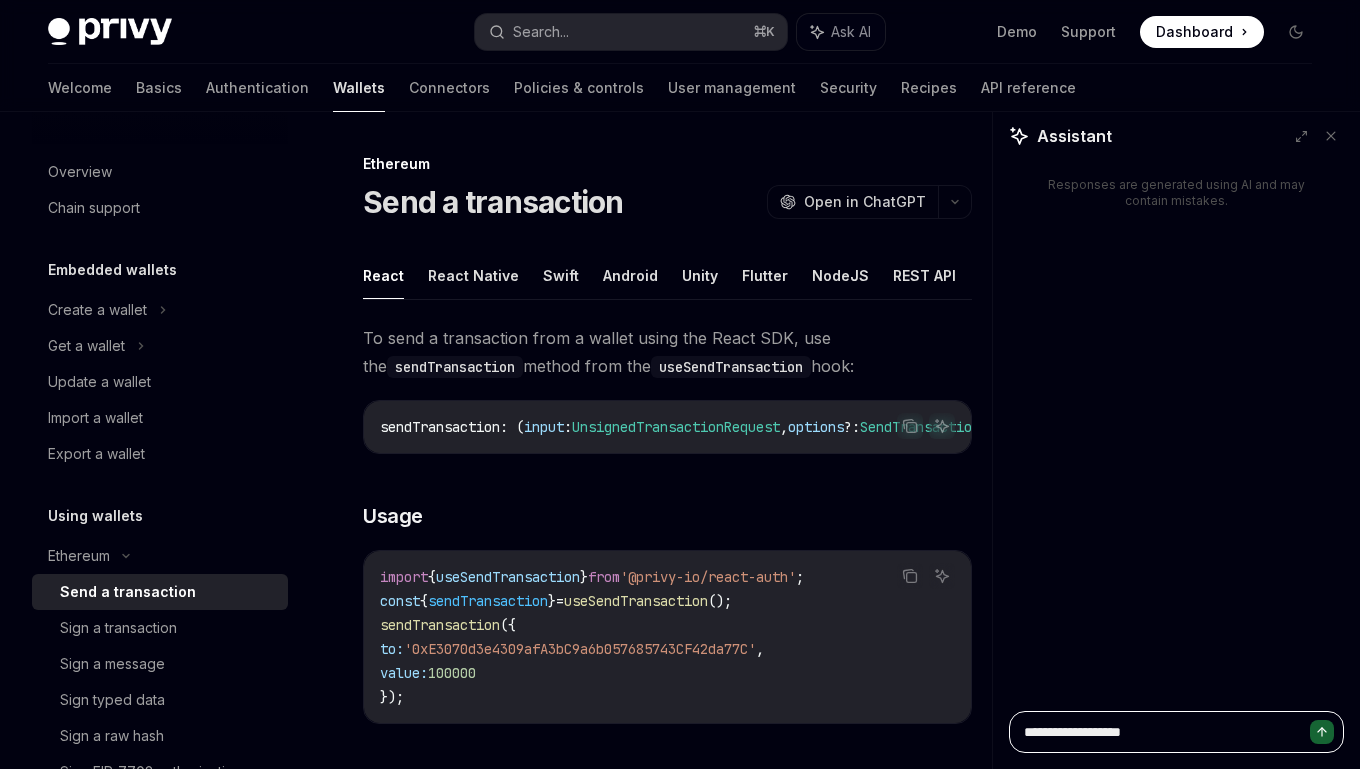 type on "*" 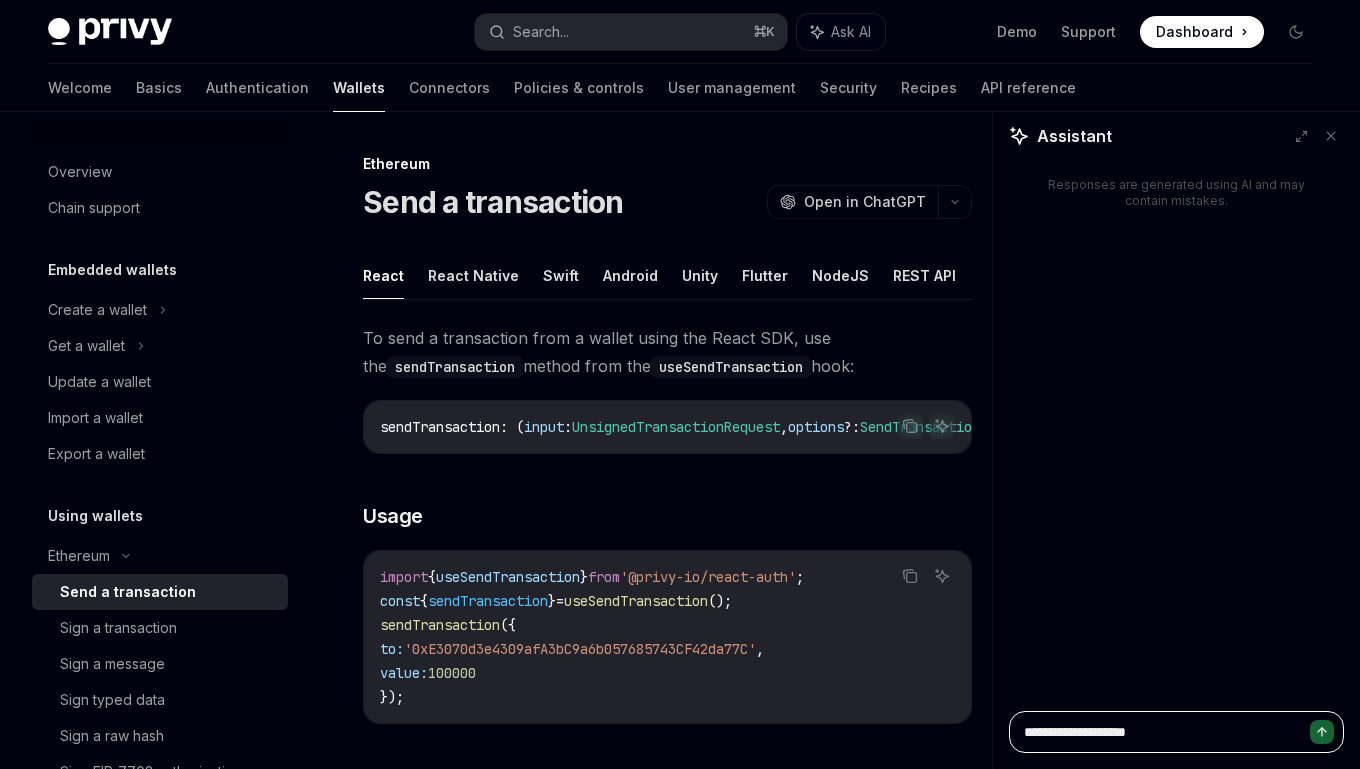 type on "**********" 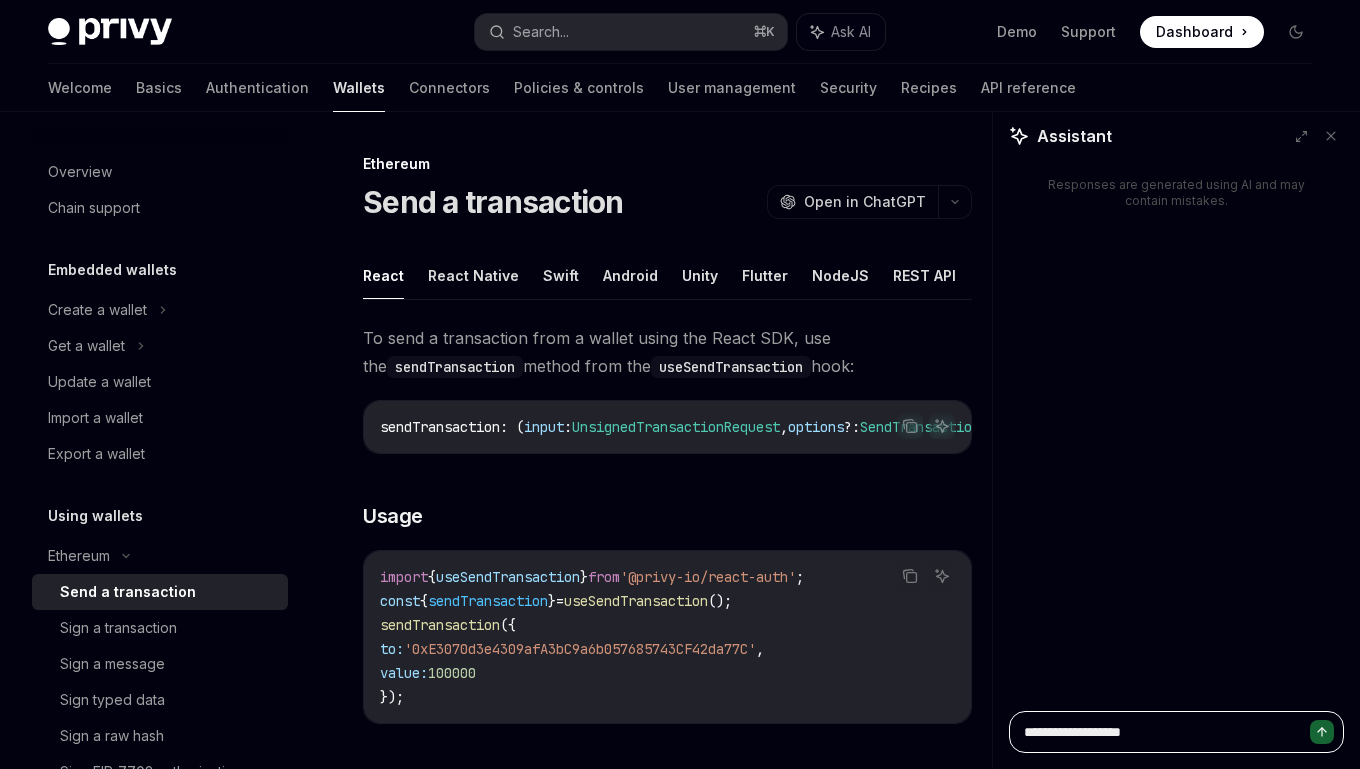 type on "**********" 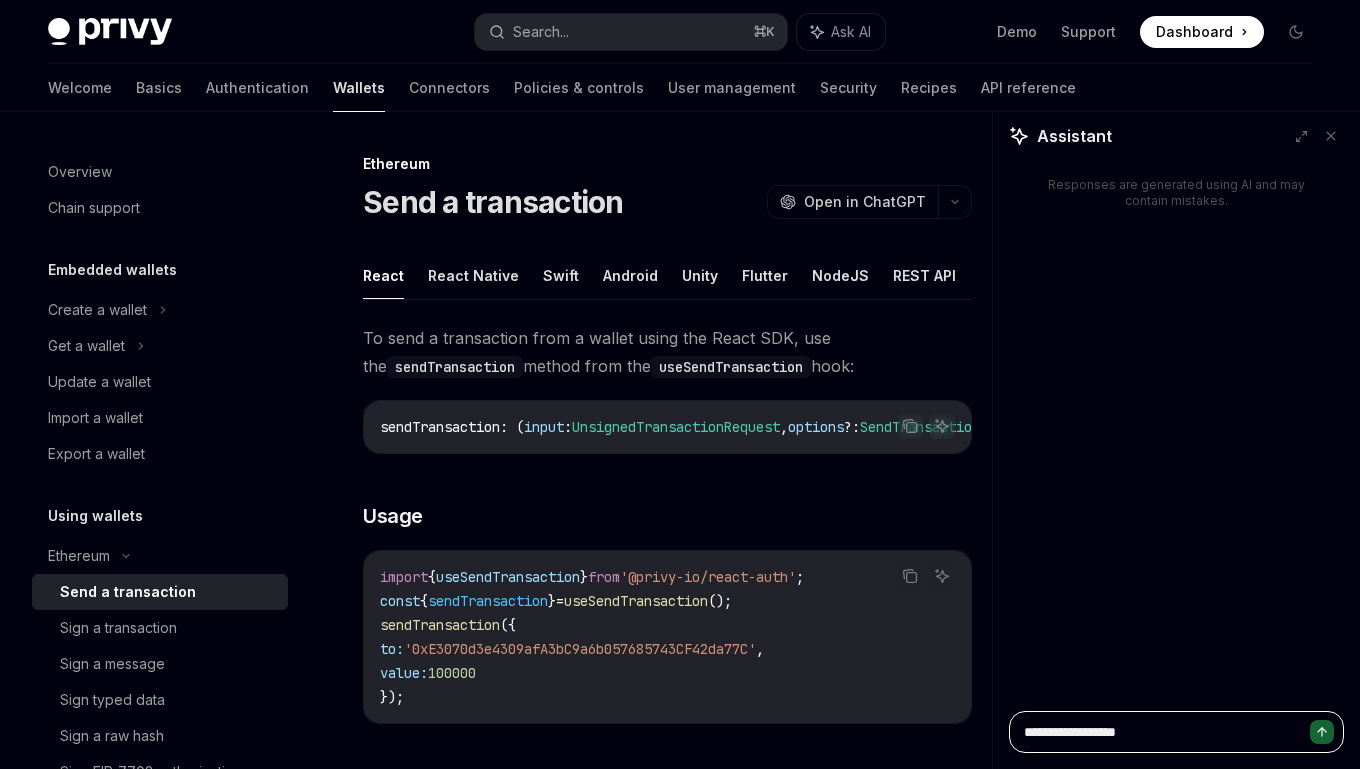 type on "**********" 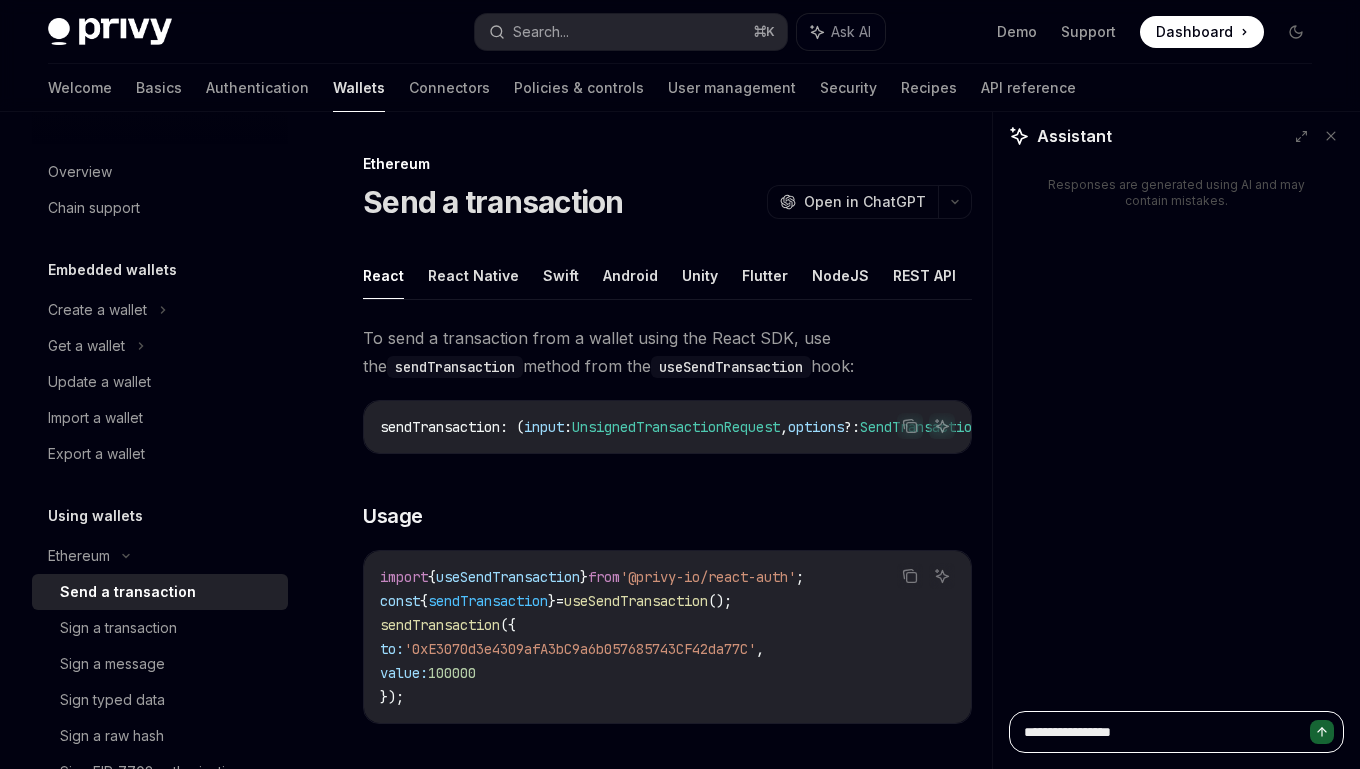 type on "**********" 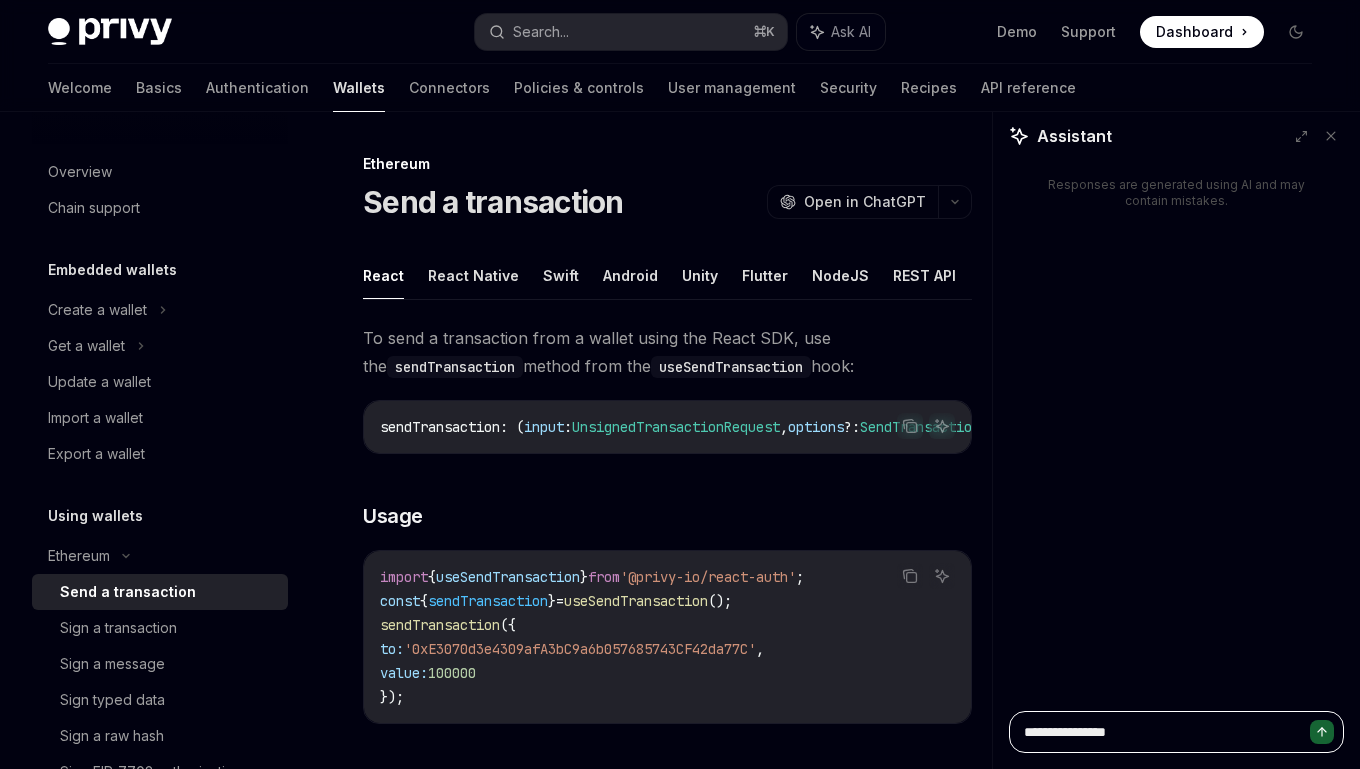 type on "**********" 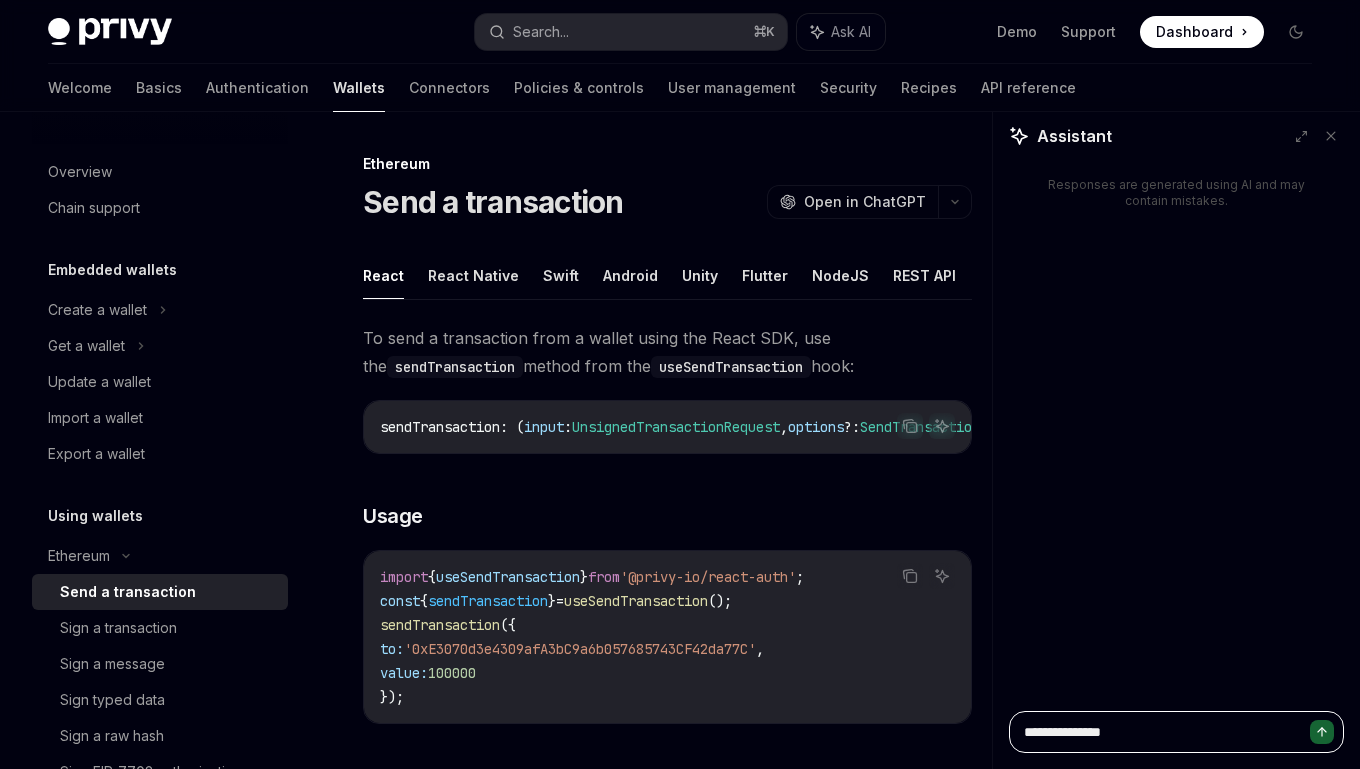 type on "**********" 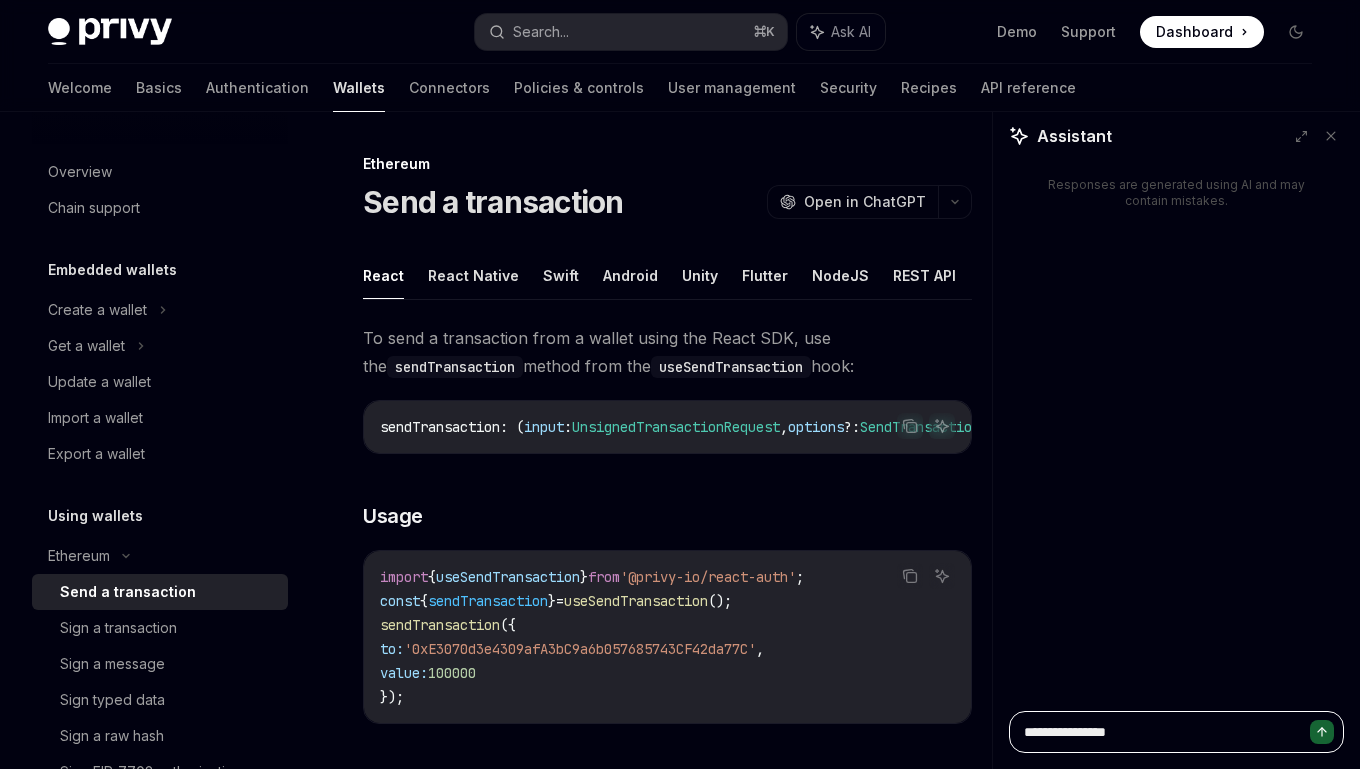 type on "**********" 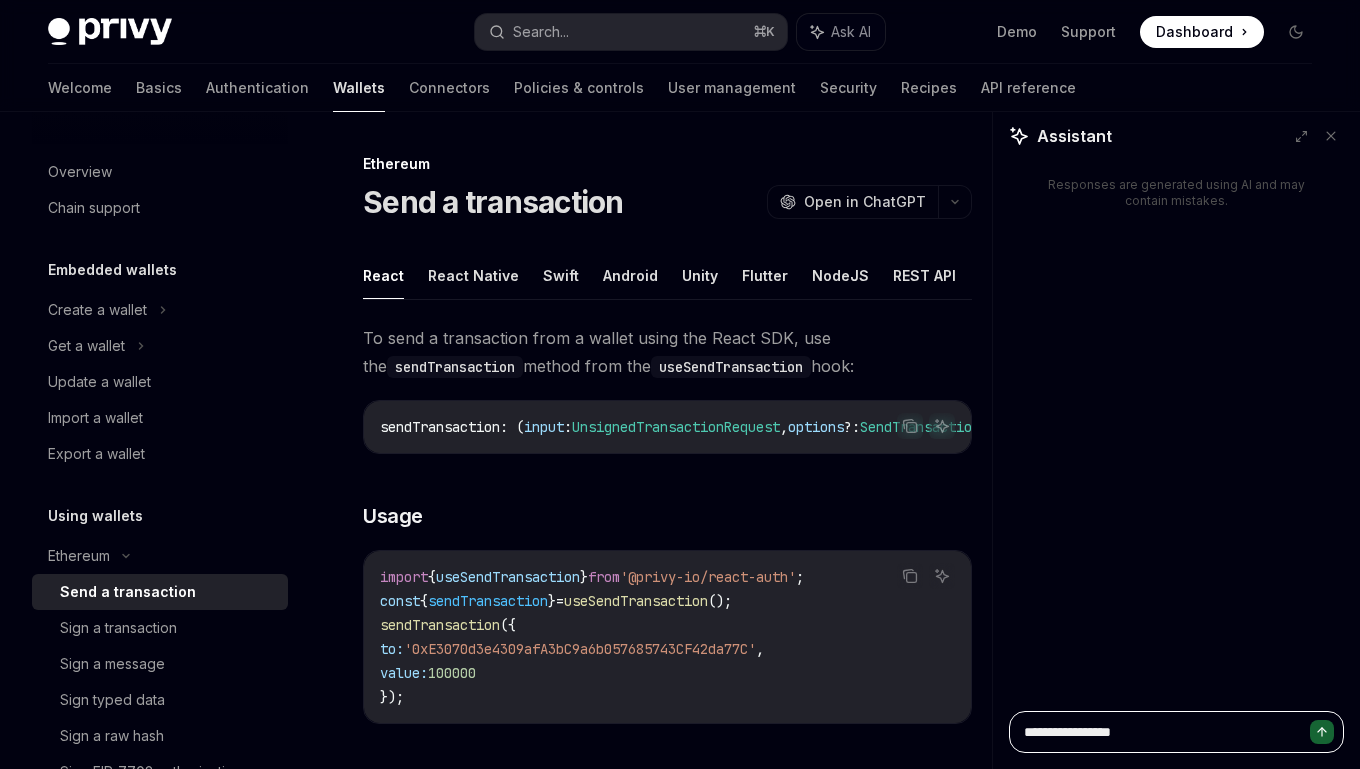 type on "**********" 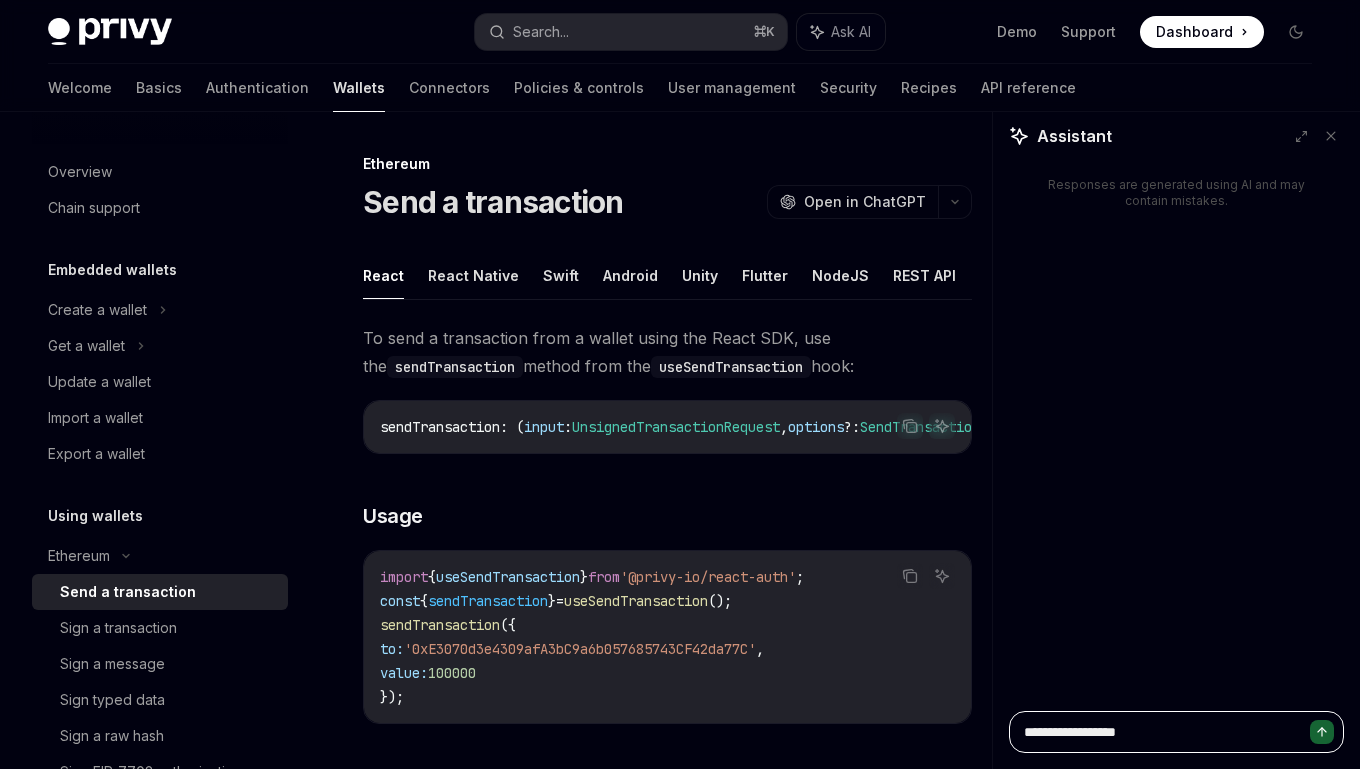 type on "**********" 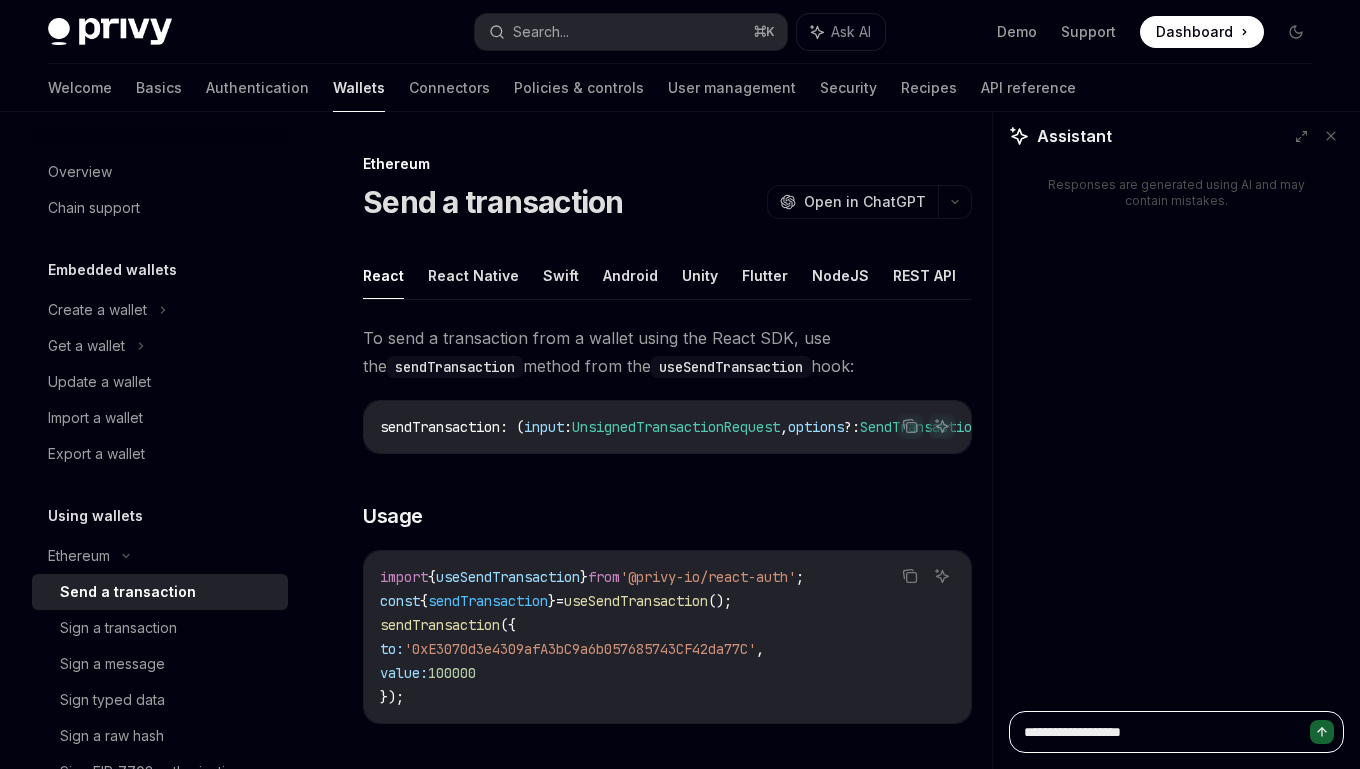 type on "**********" 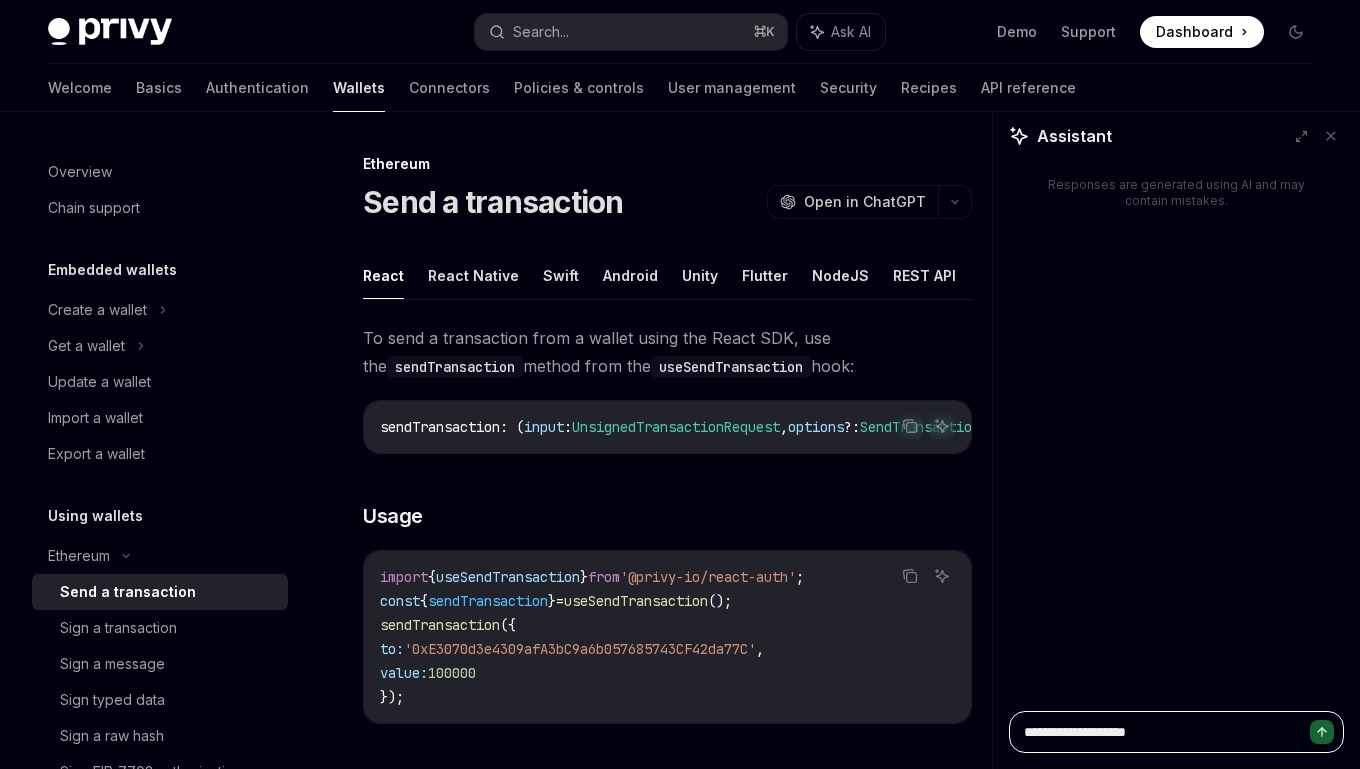 type on "**********" 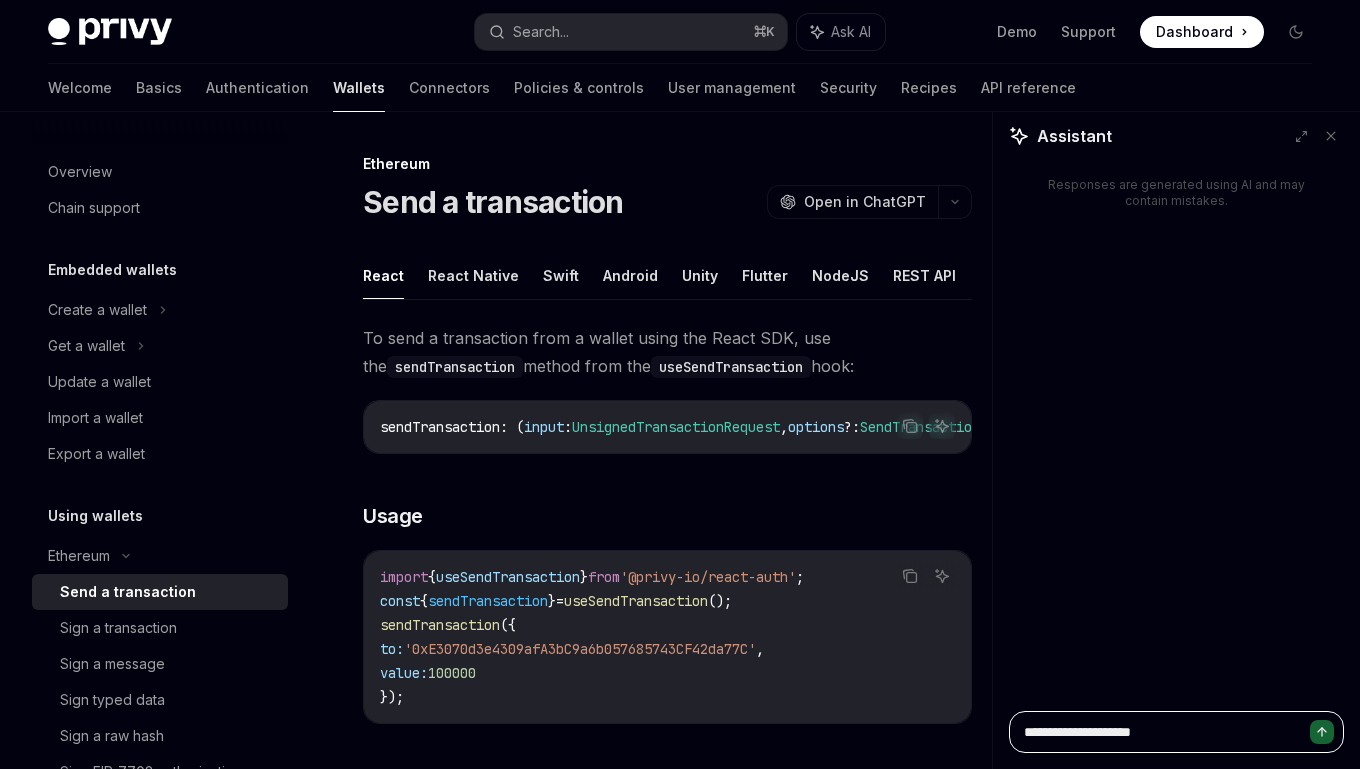 type on "**********" 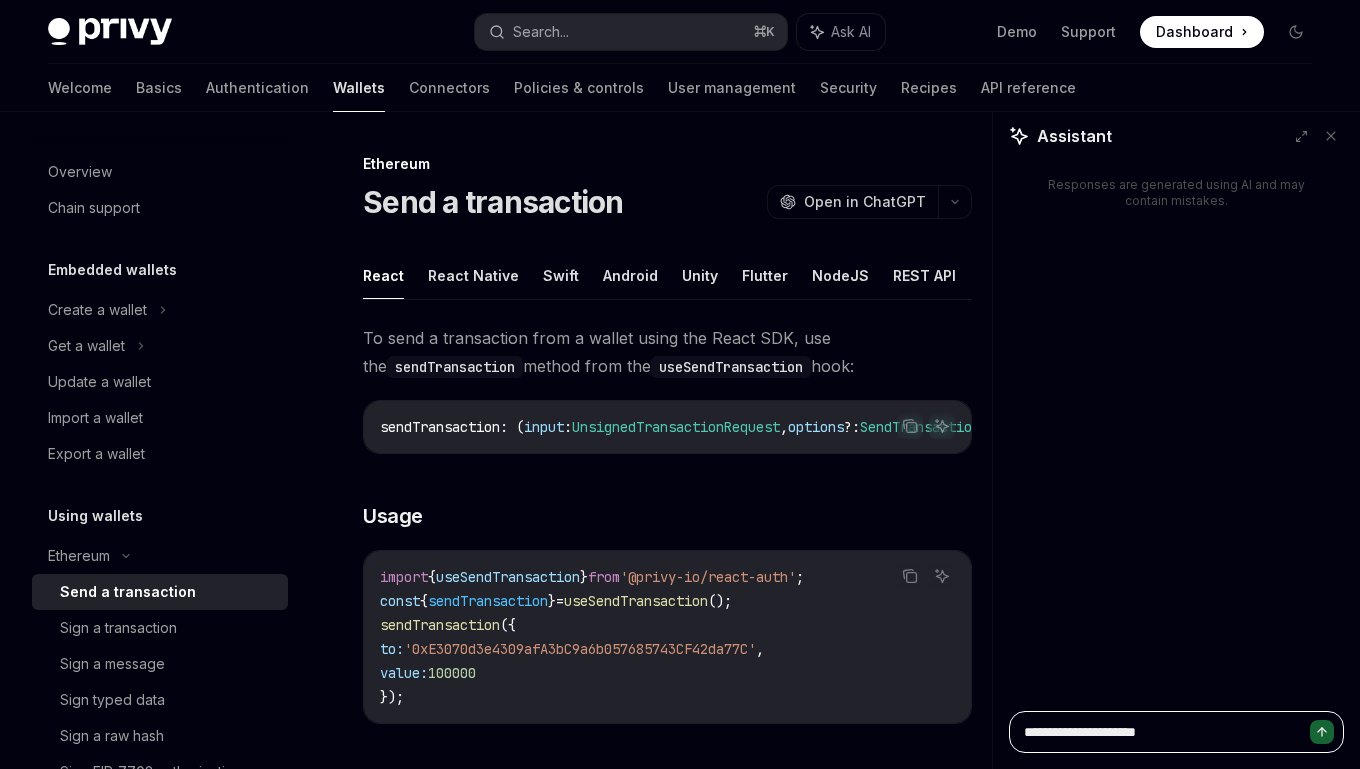 type on "**********" 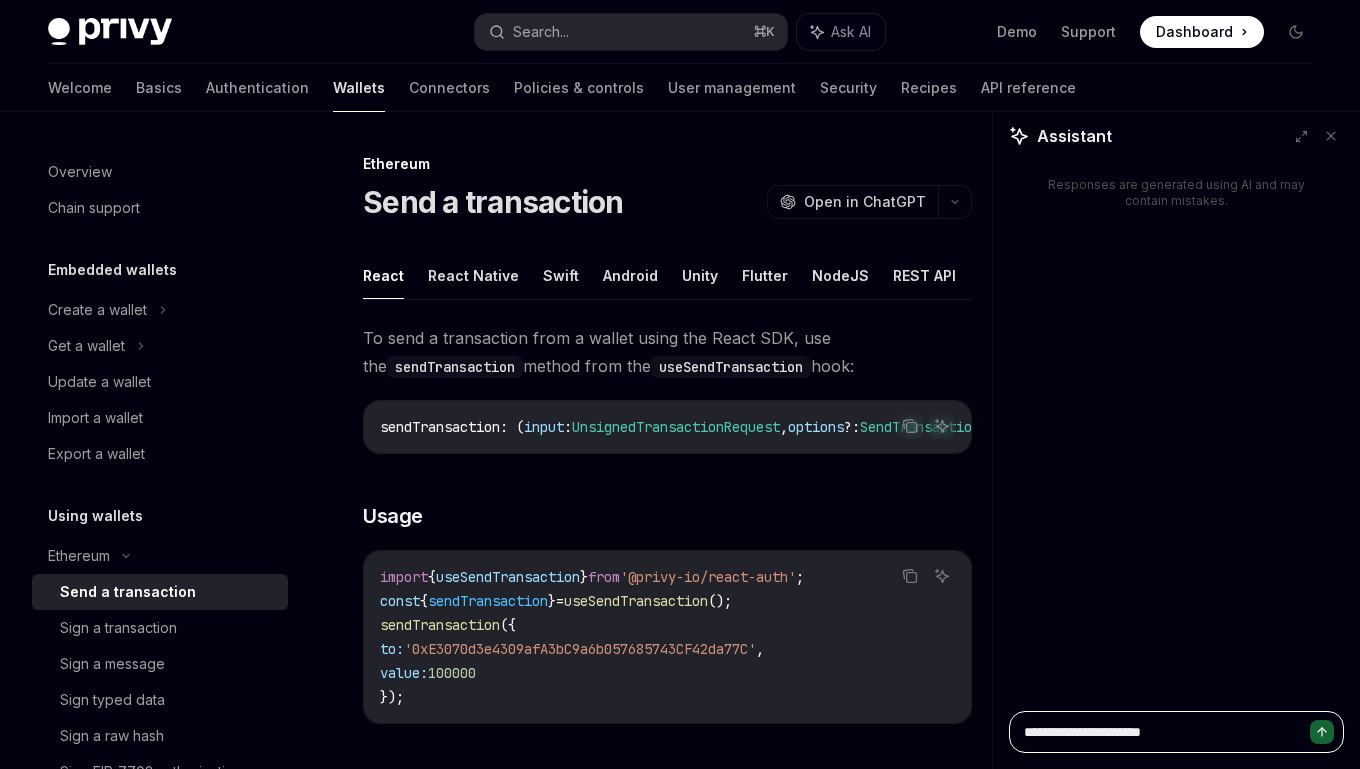 type on "**********" 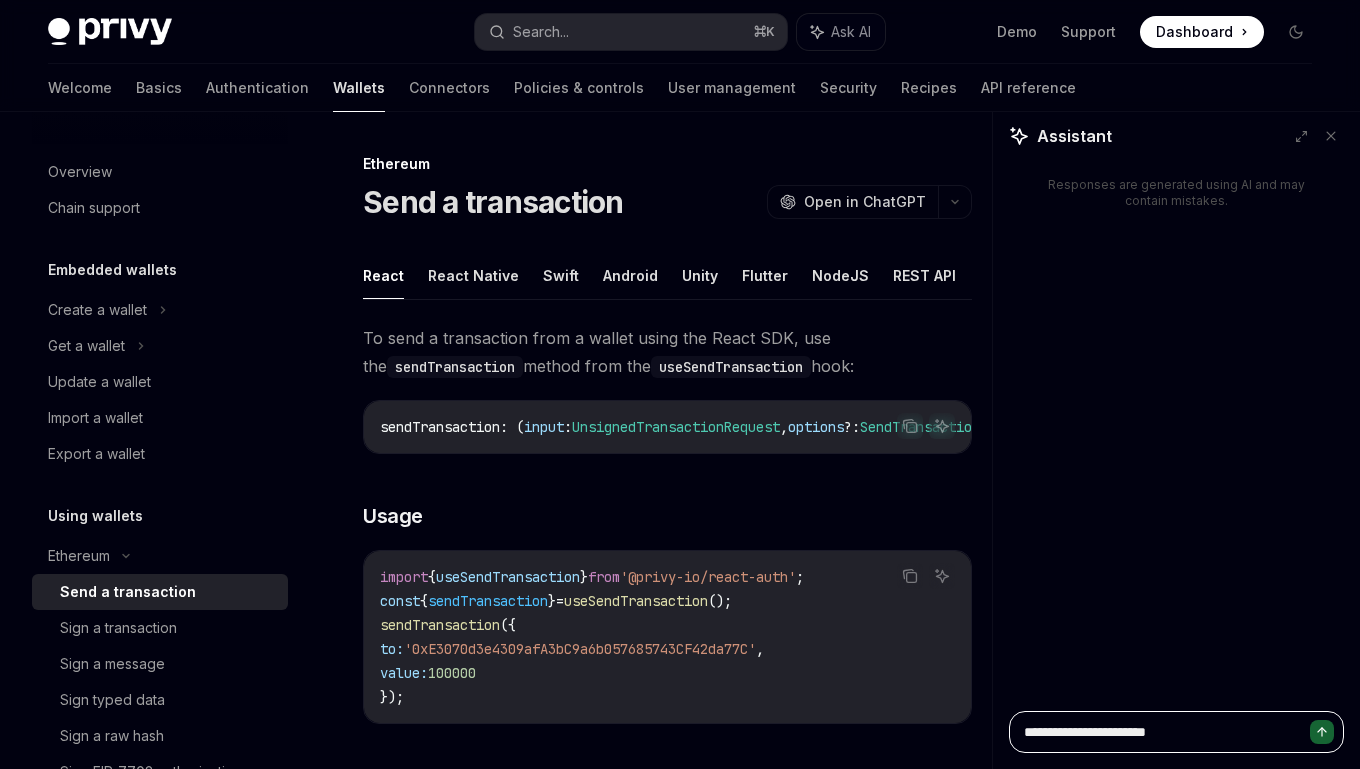 type on "**********" 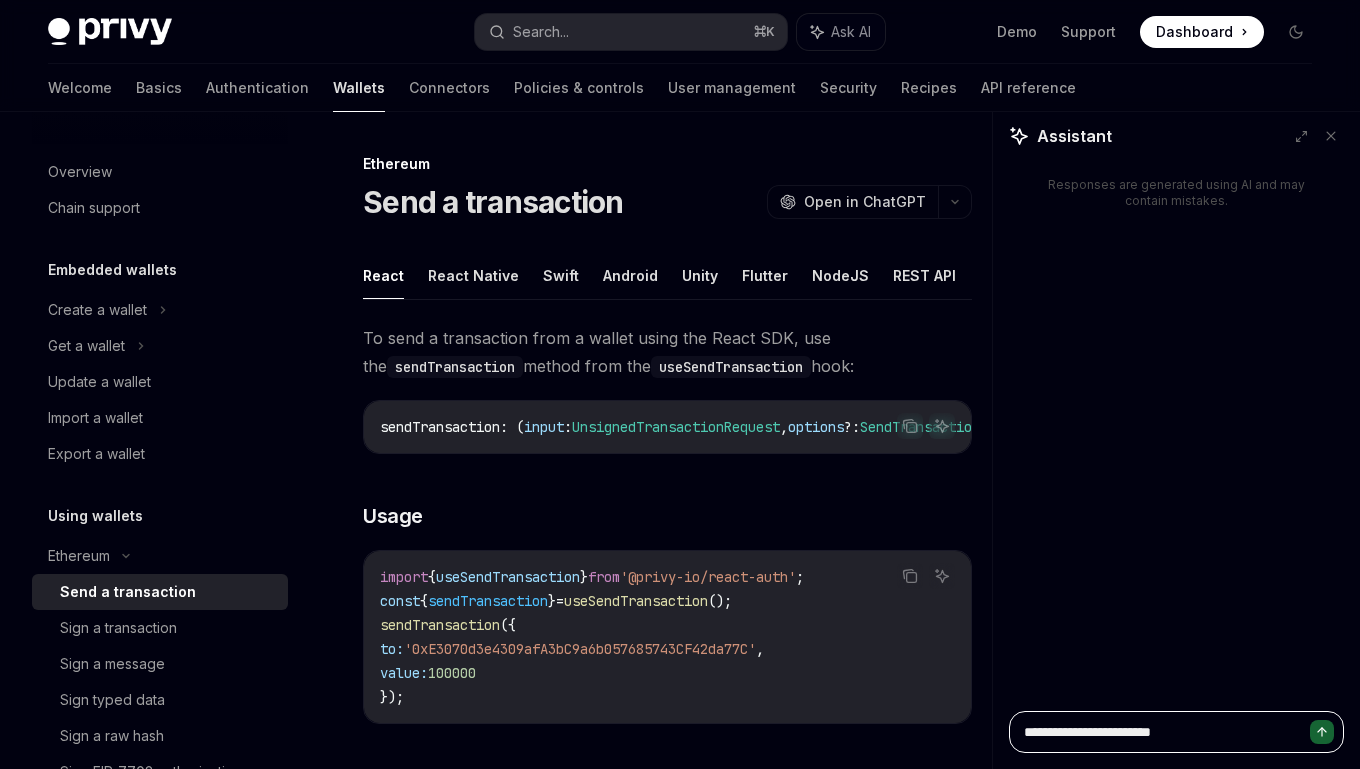 type on "**********" 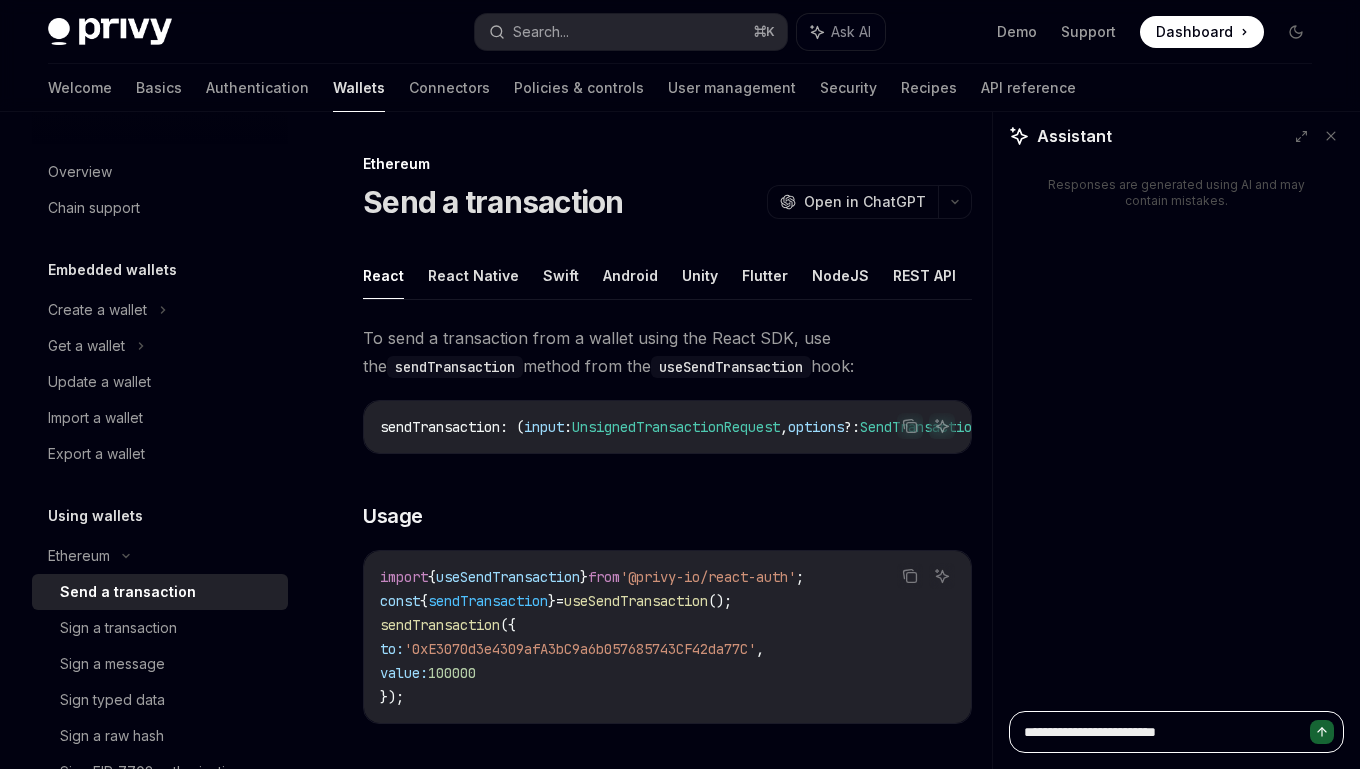type on "**********" 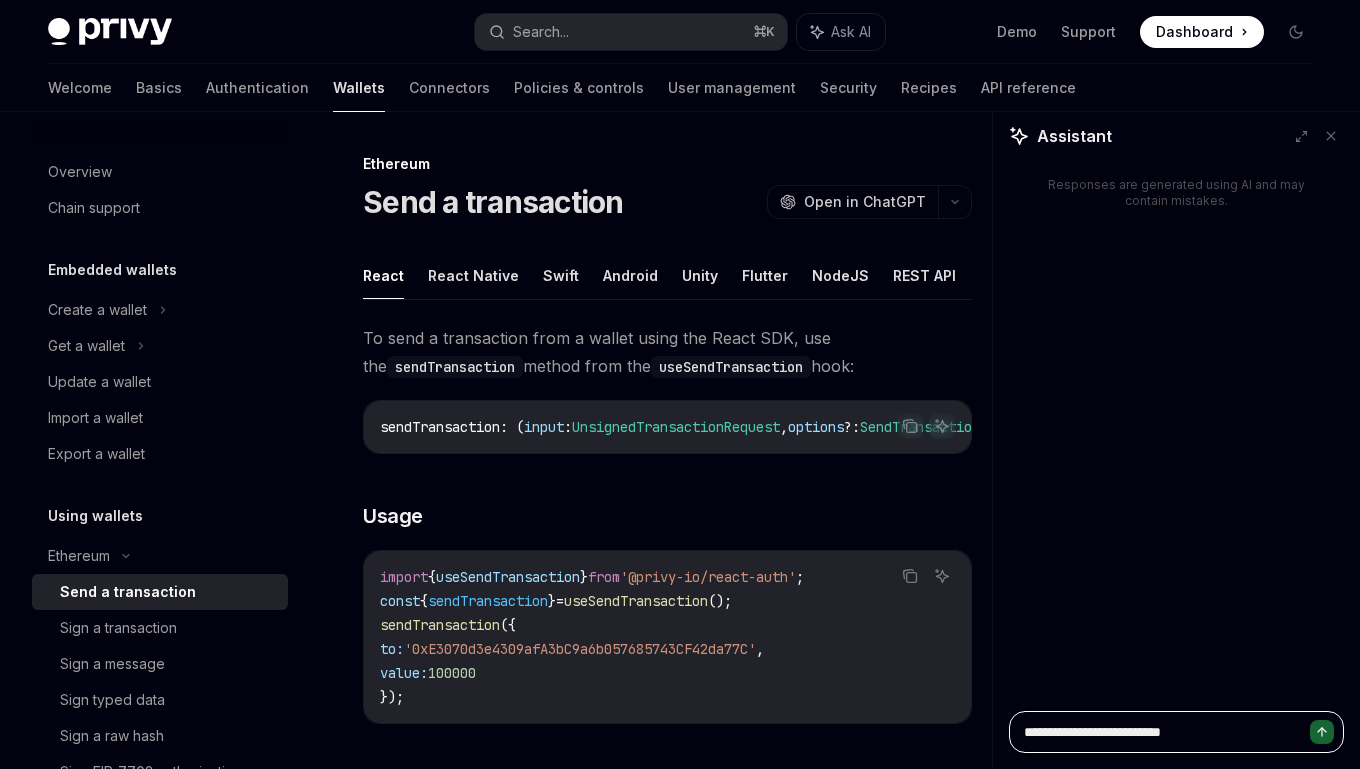 type on "*" 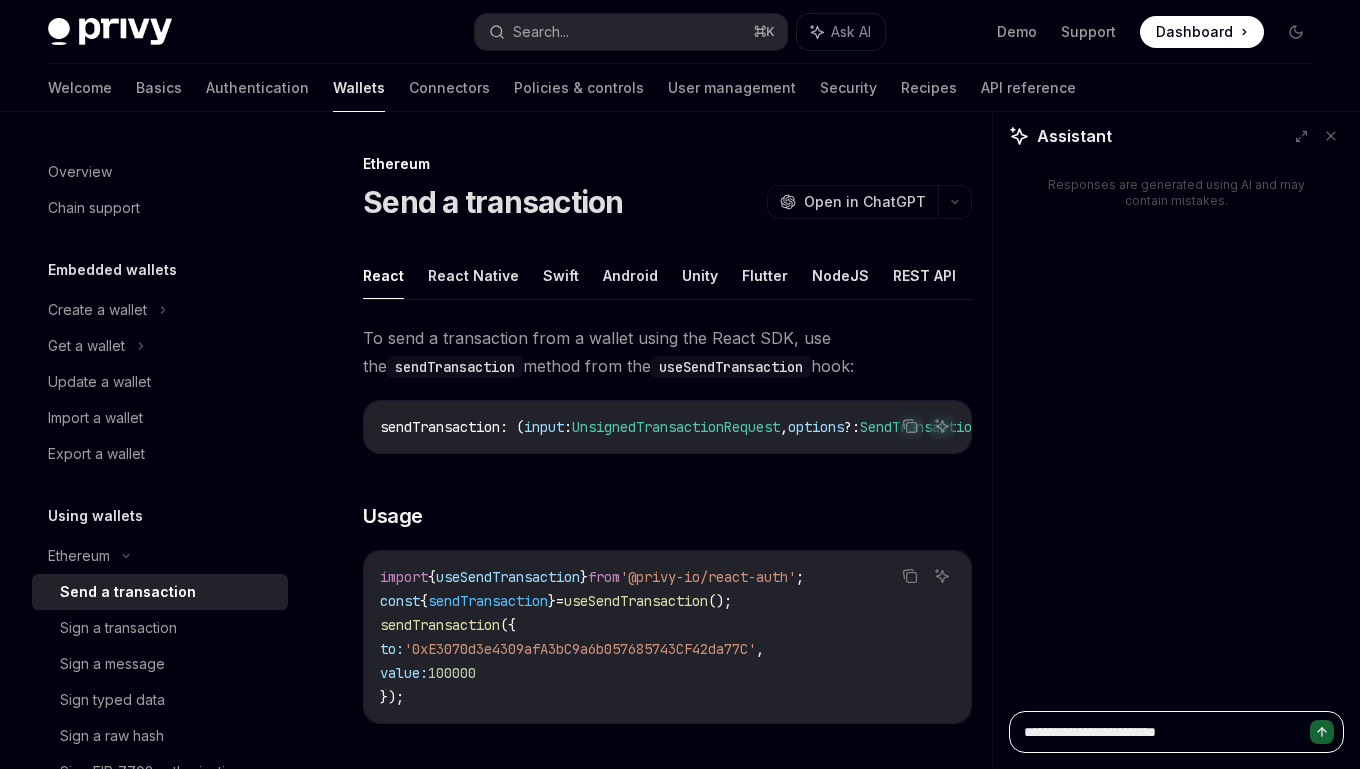 type on "**********" 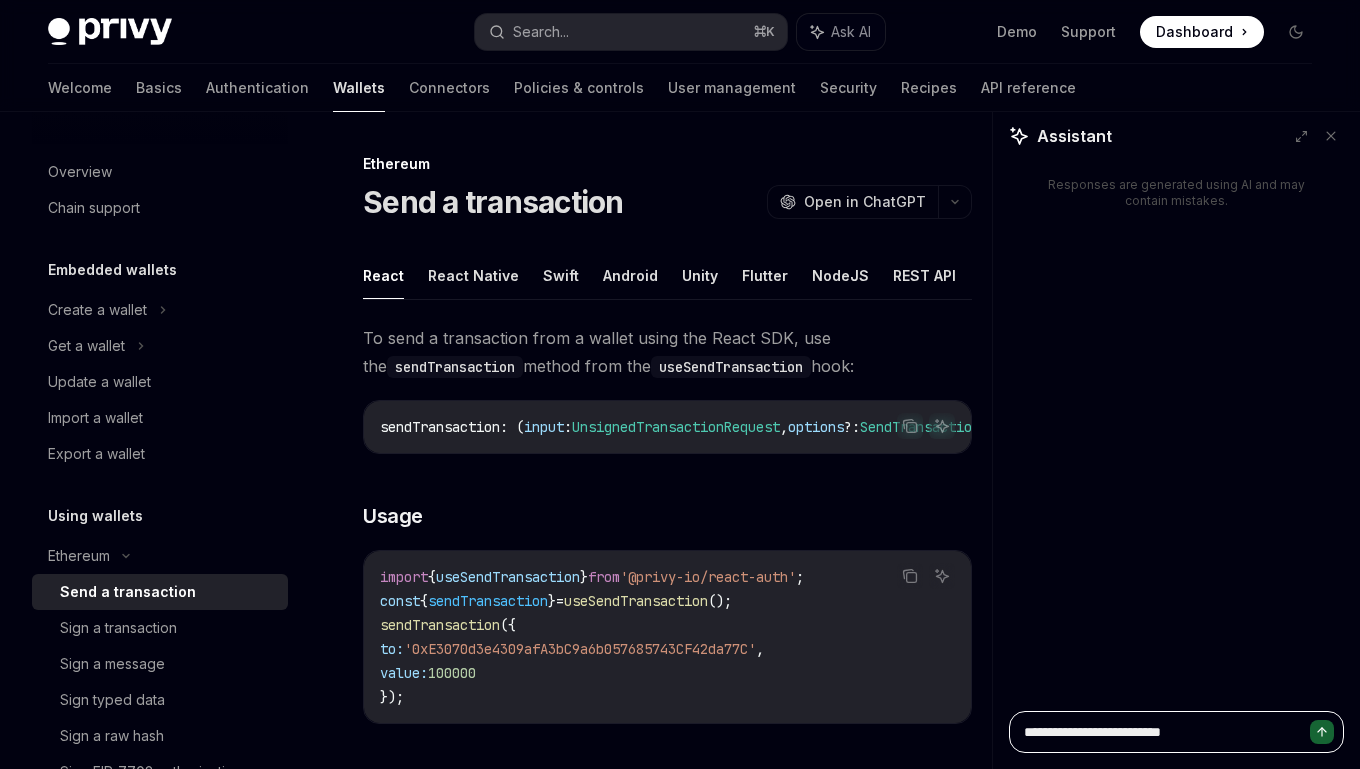 type on "**********" 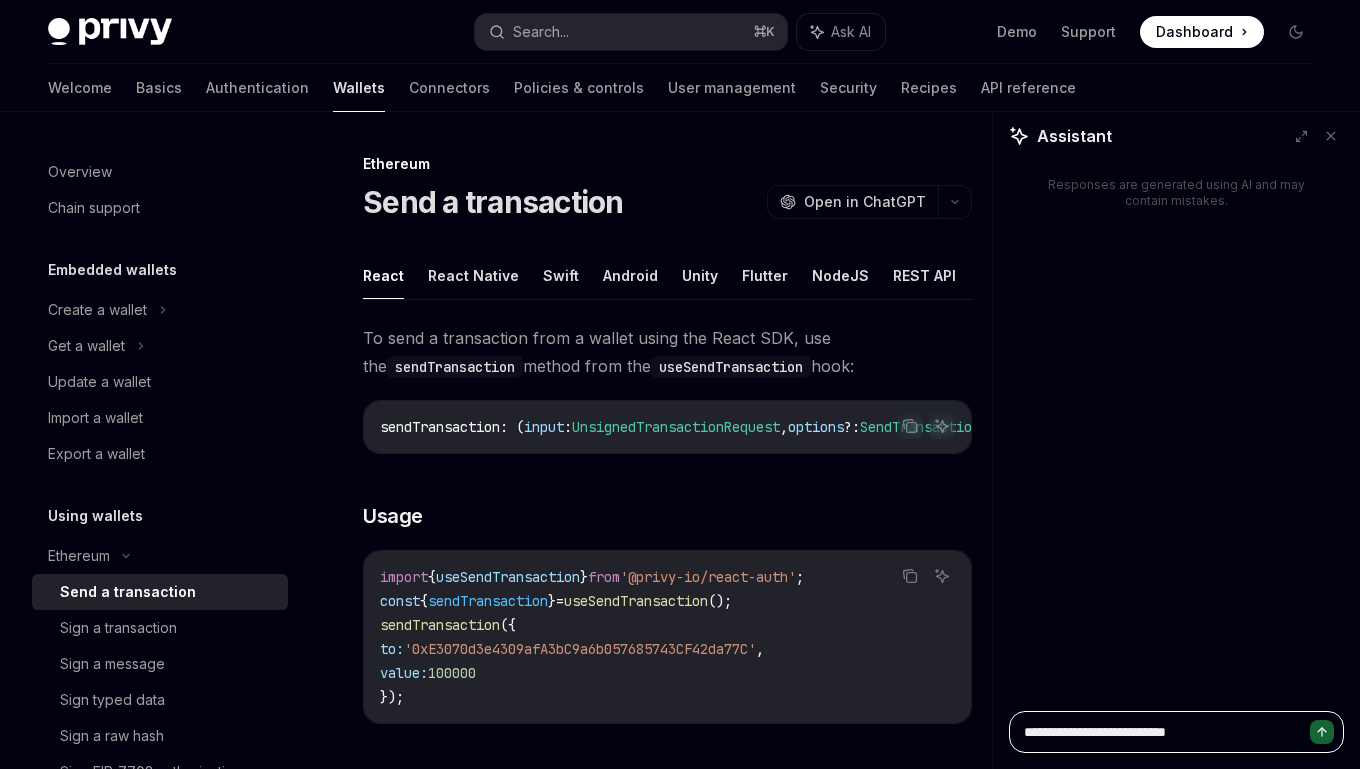 type on "*" 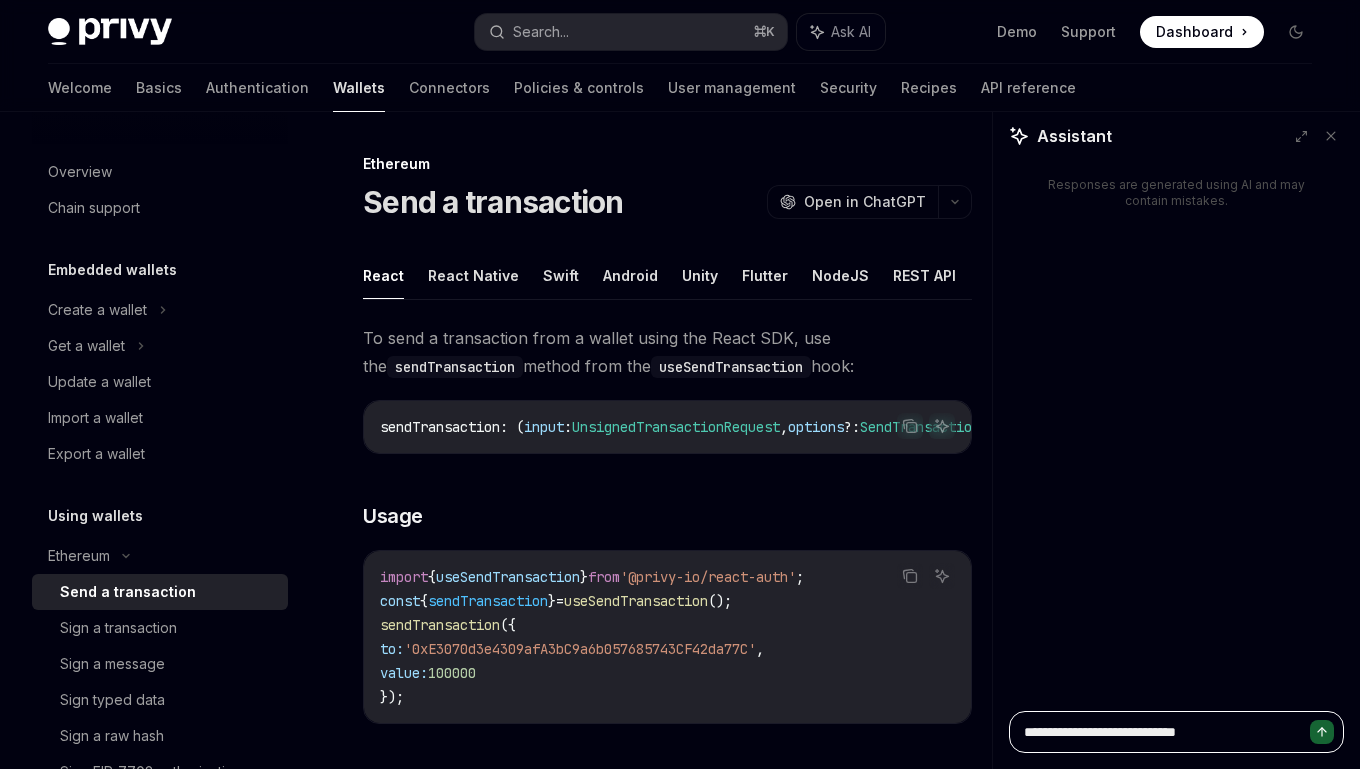 type on "**********" 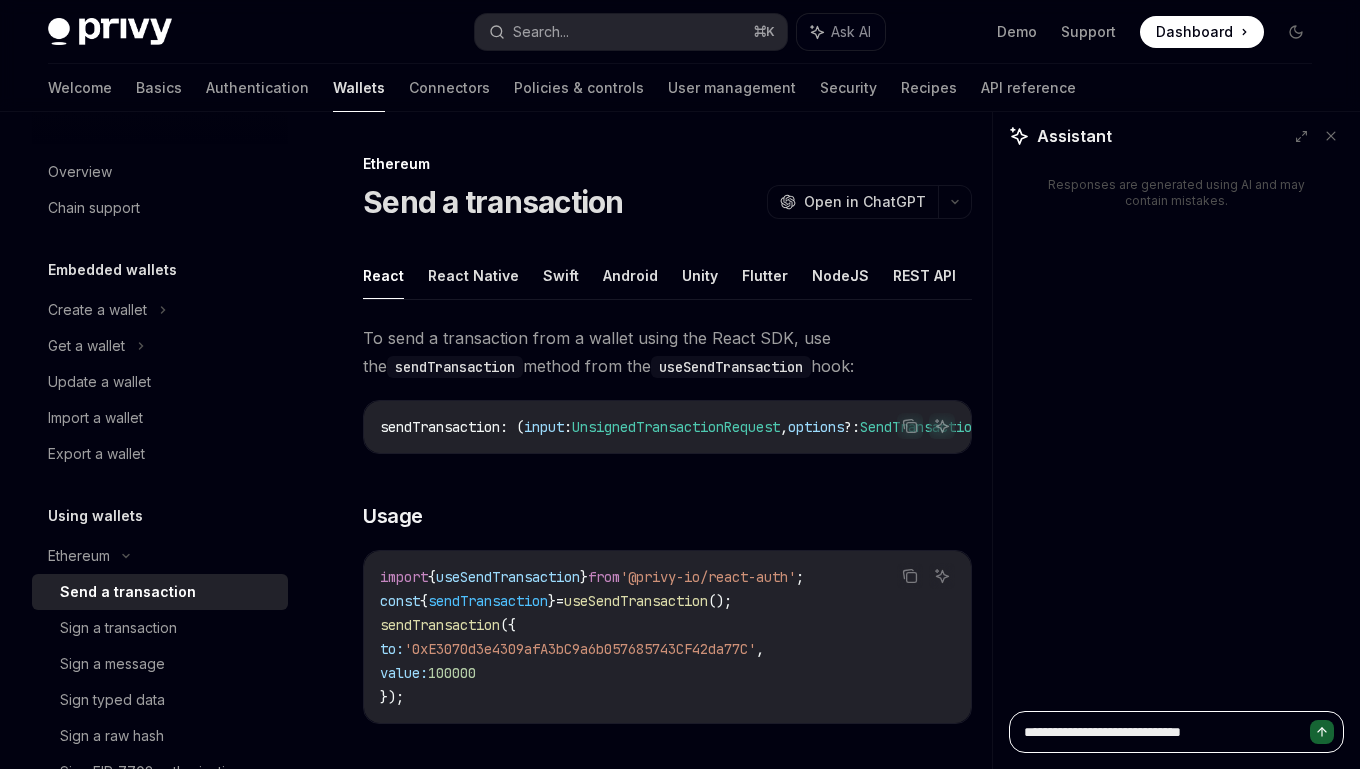 type on "**********" 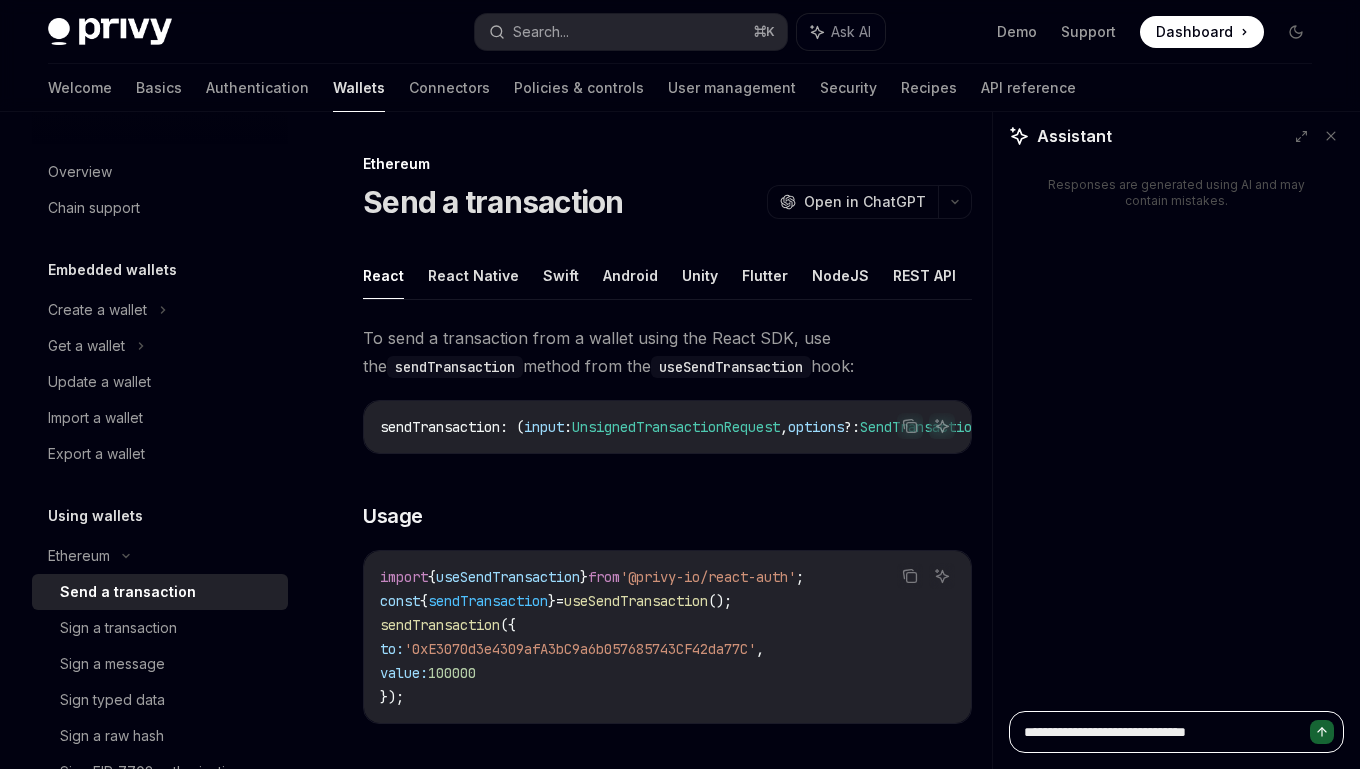 type on "**********" 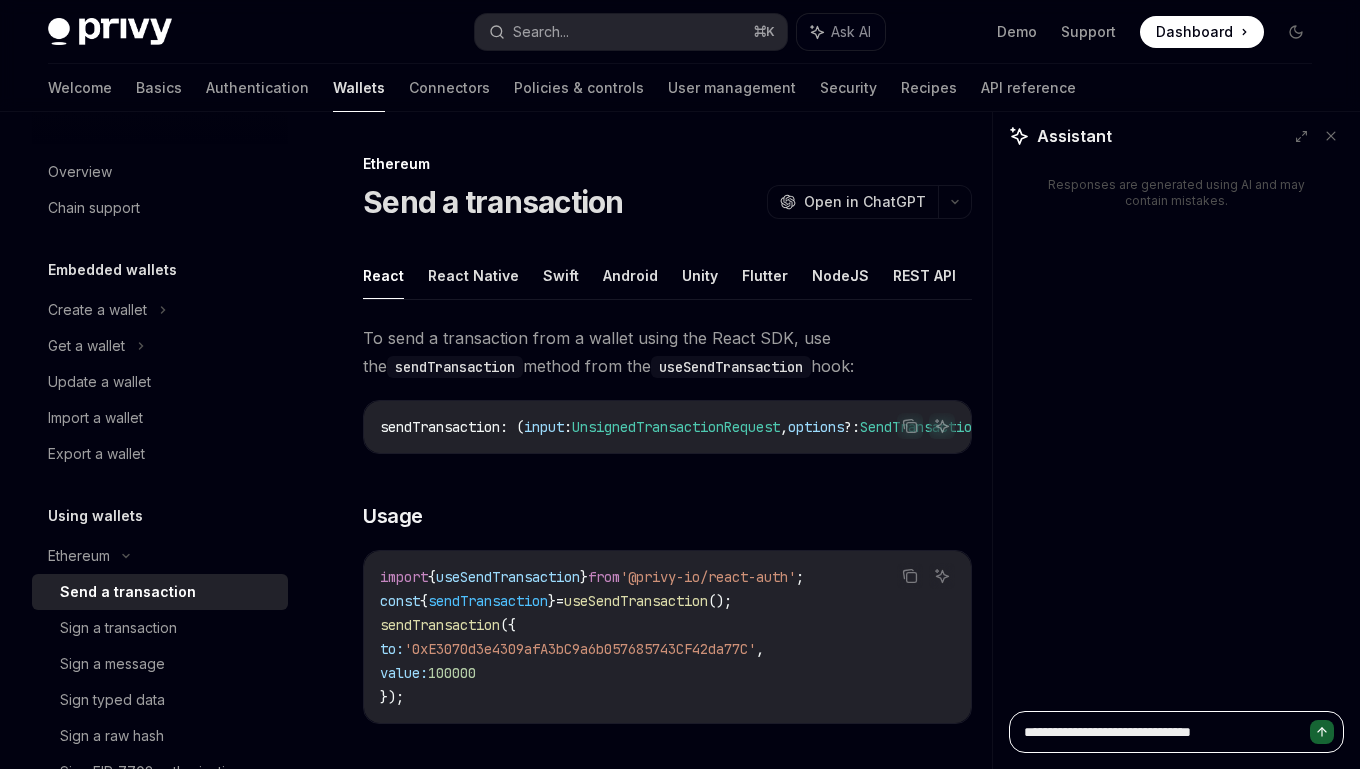 type on "**********" 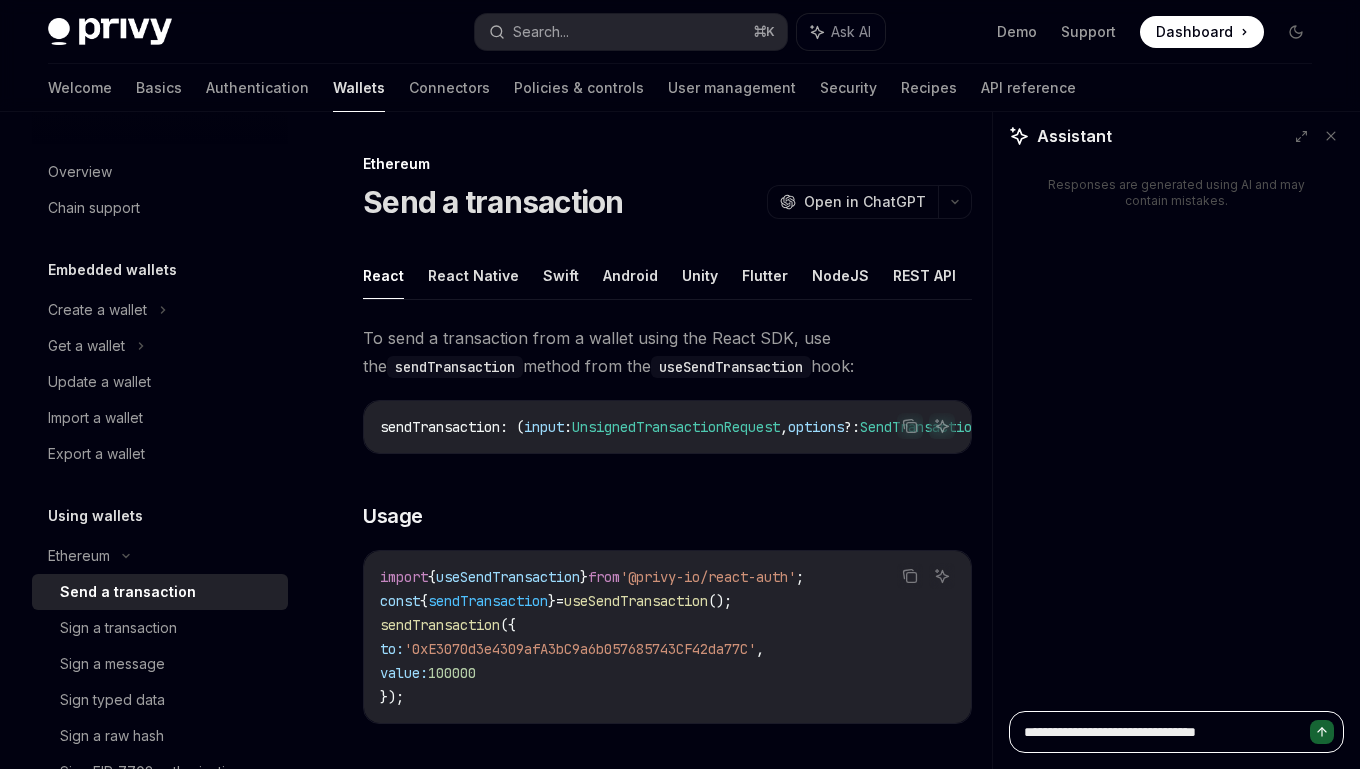 type on "**********" 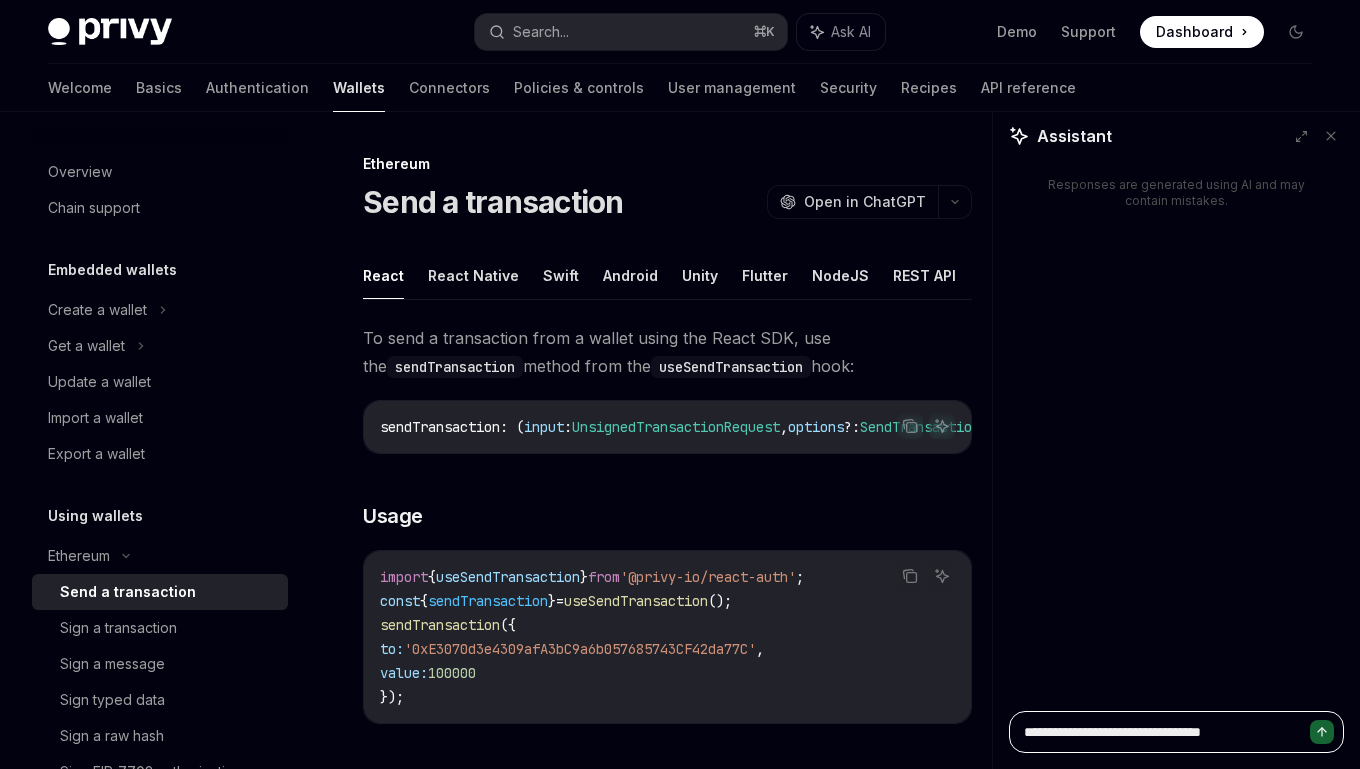 type on "*" 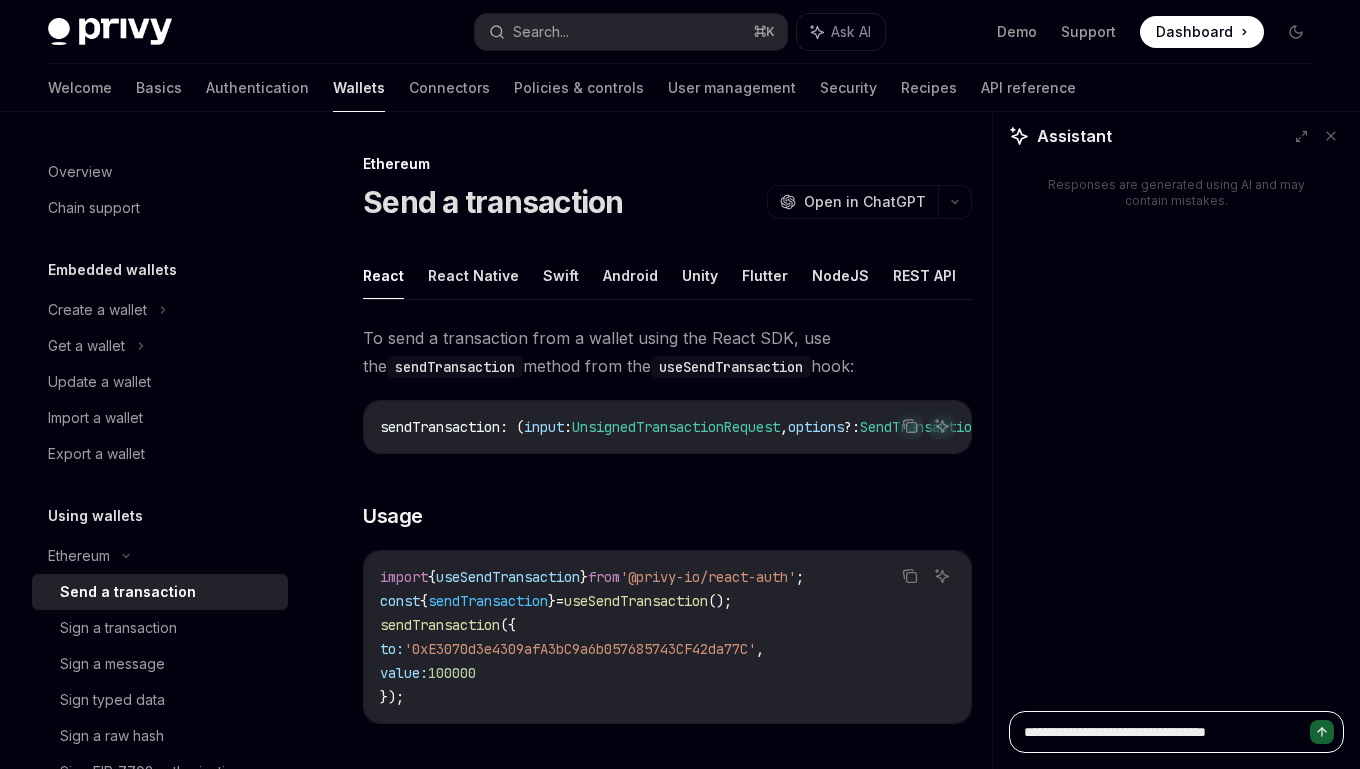 type on "**********" 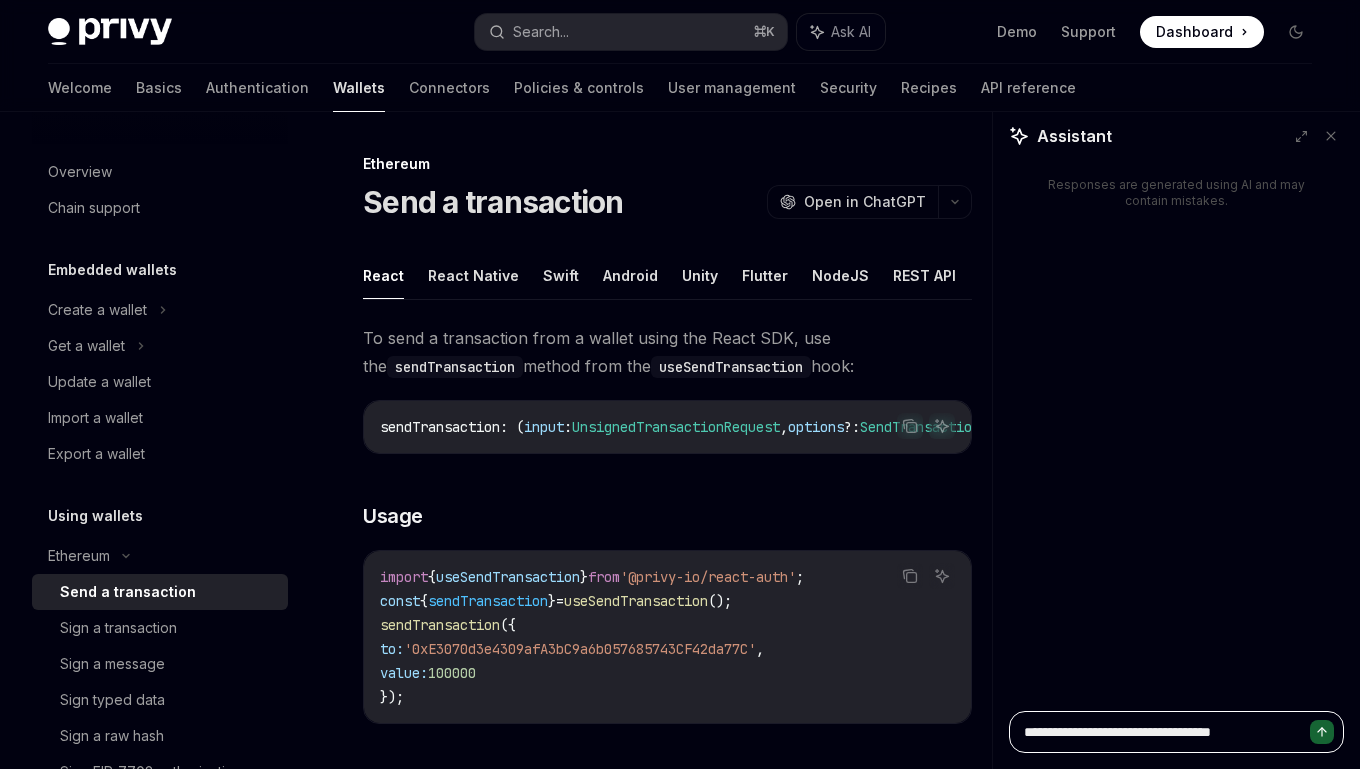 type on "**********" 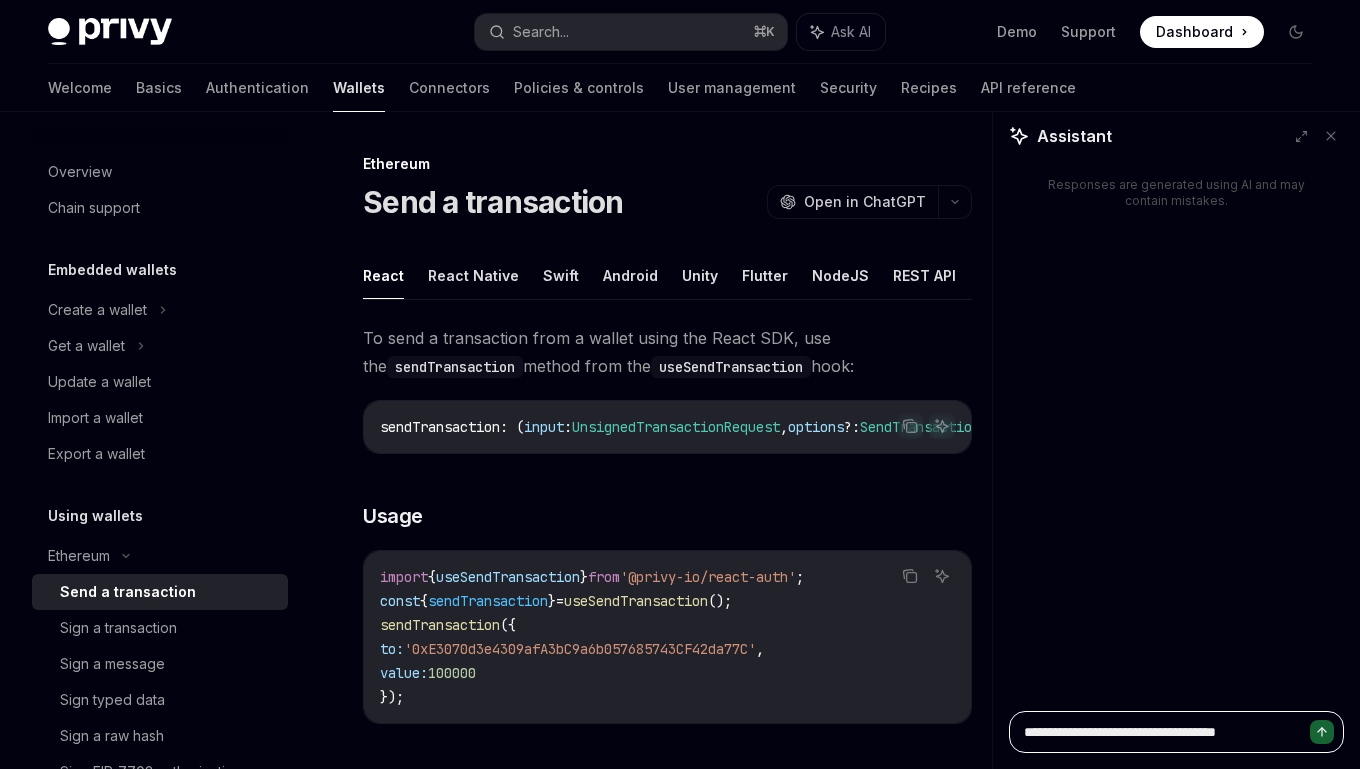 type on "**********" 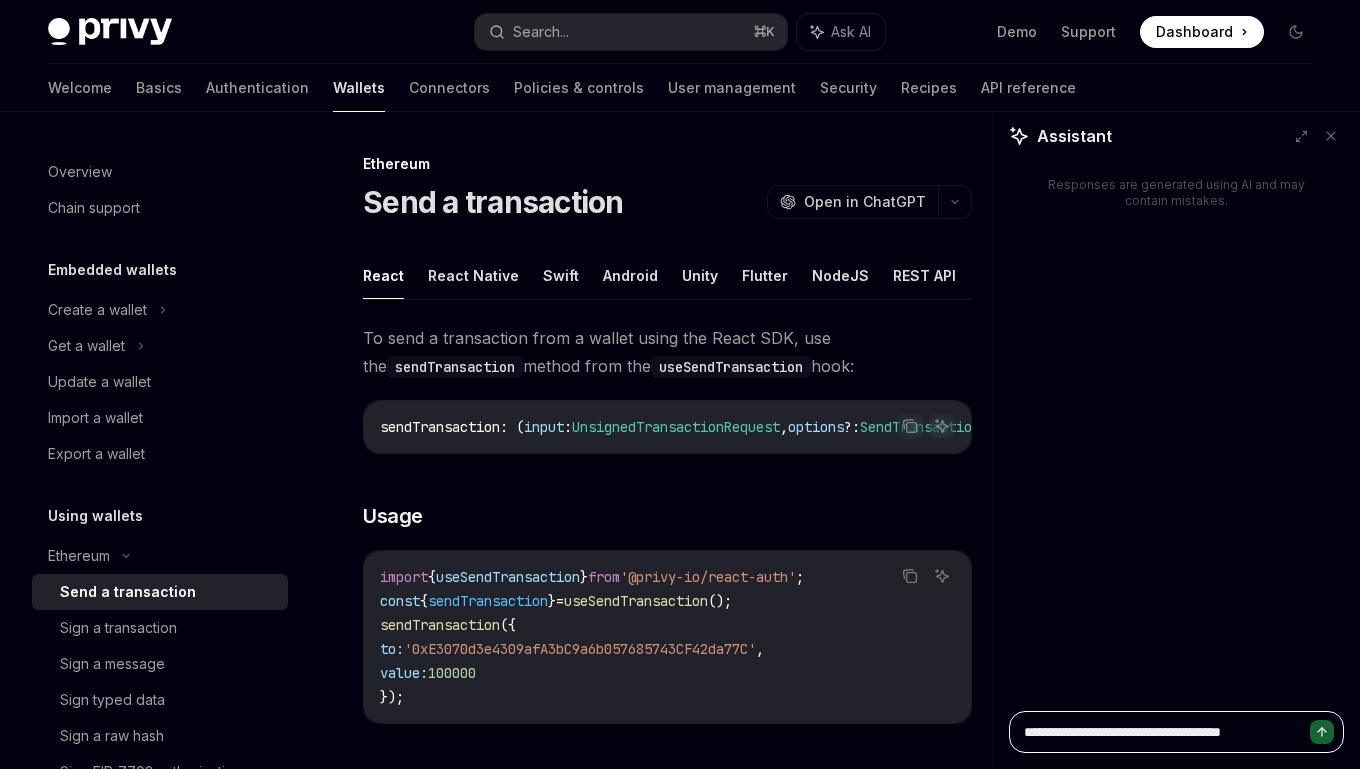 type on "**********" 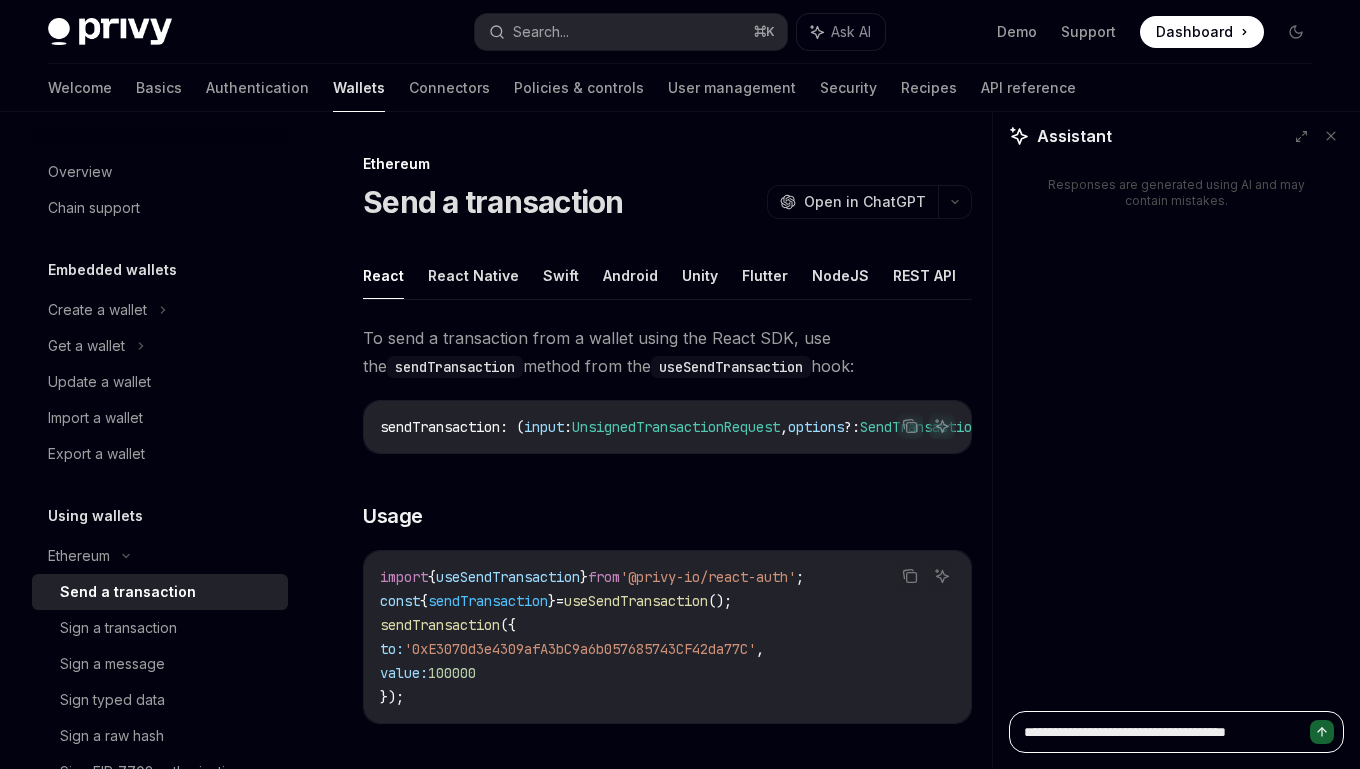 type on "*" 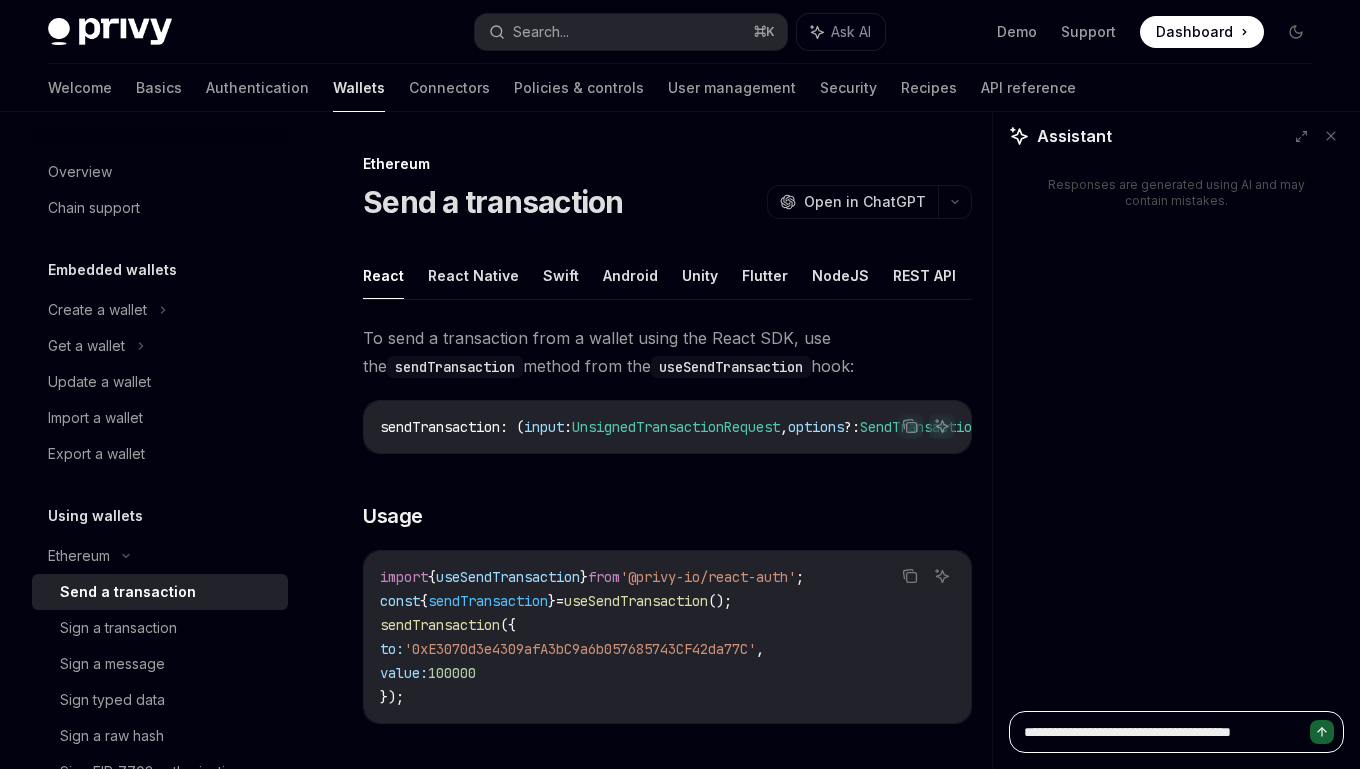 type on "*" 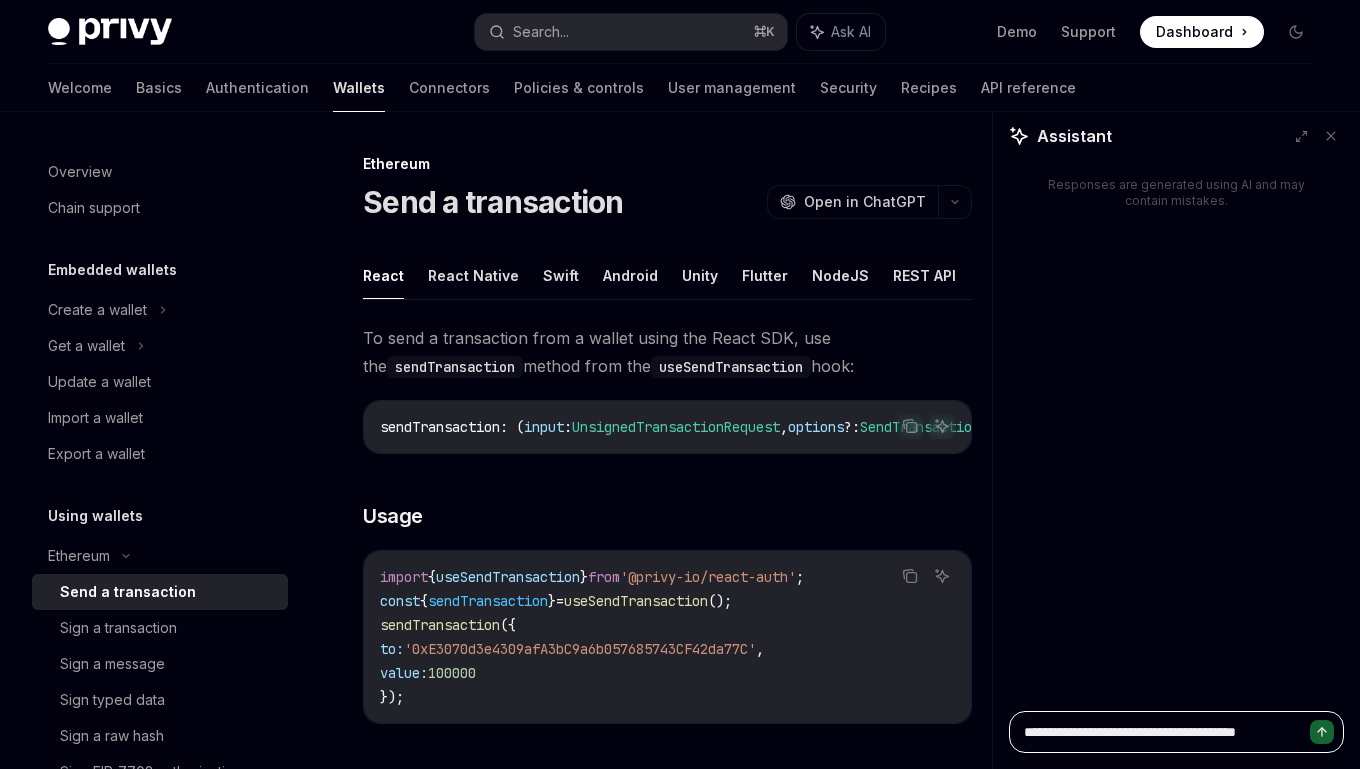 type on "**********" 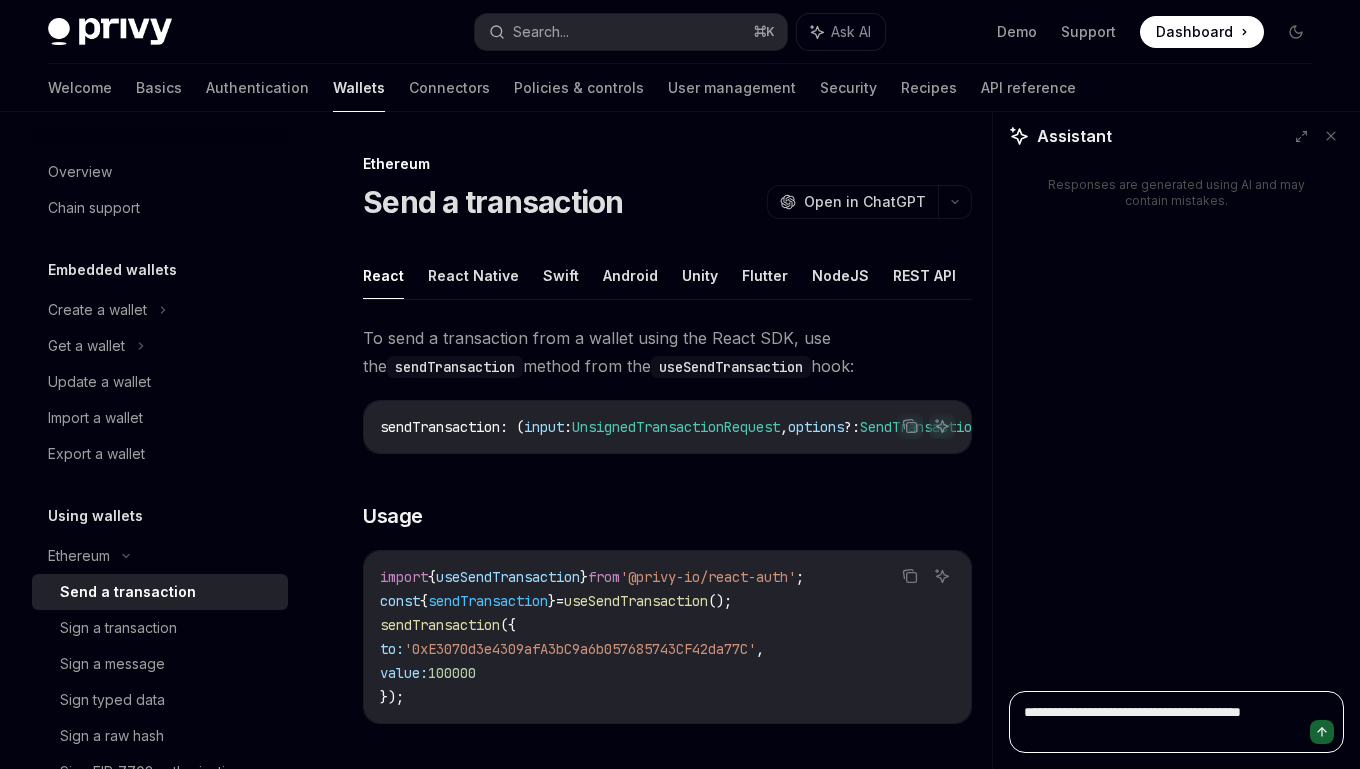 type on "**********" 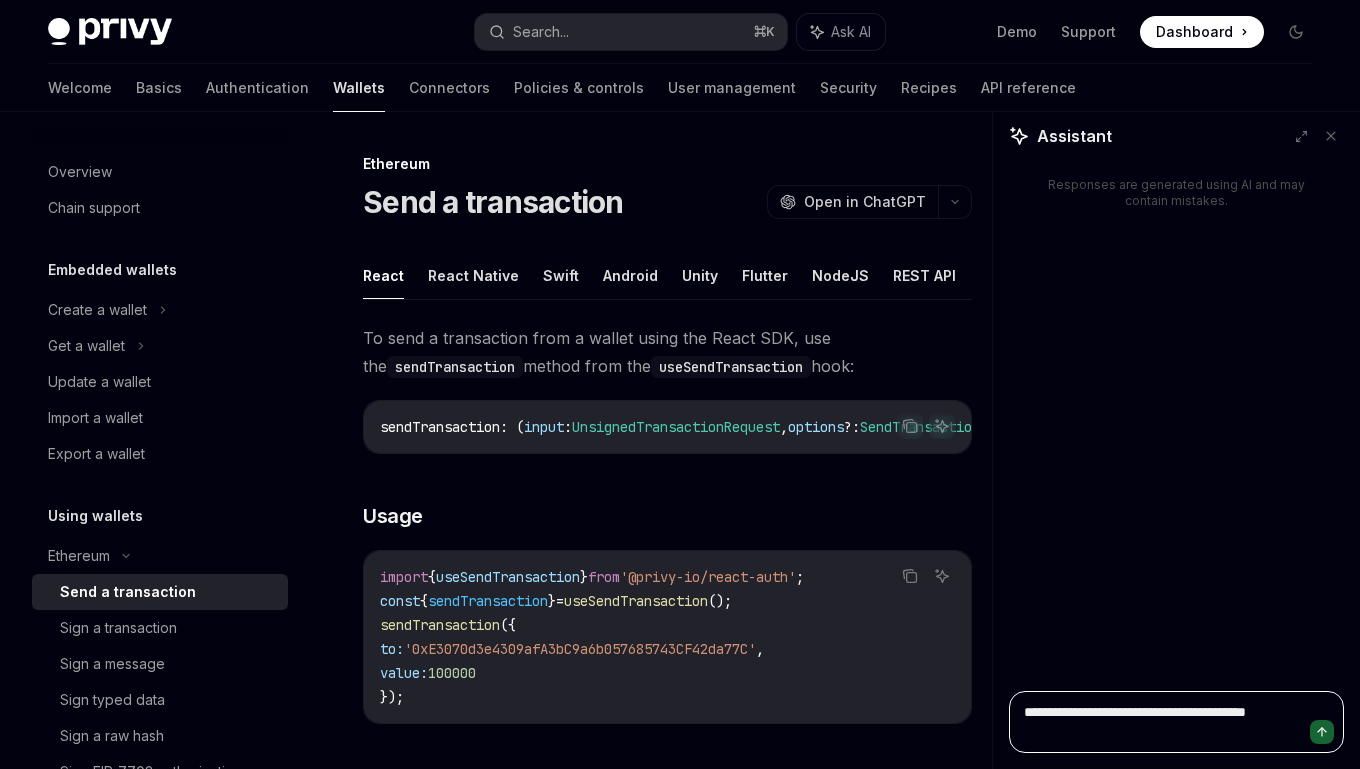 type on "**********" 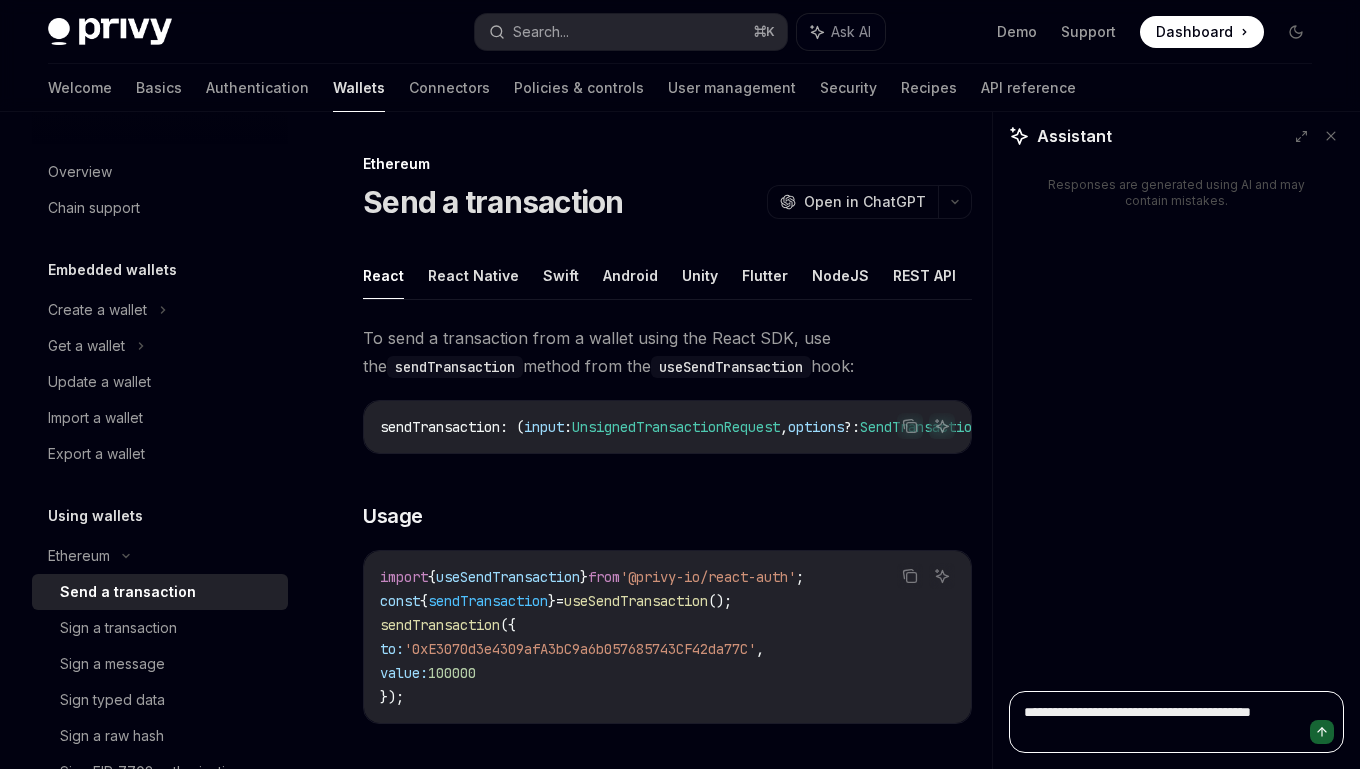 type on "**********" 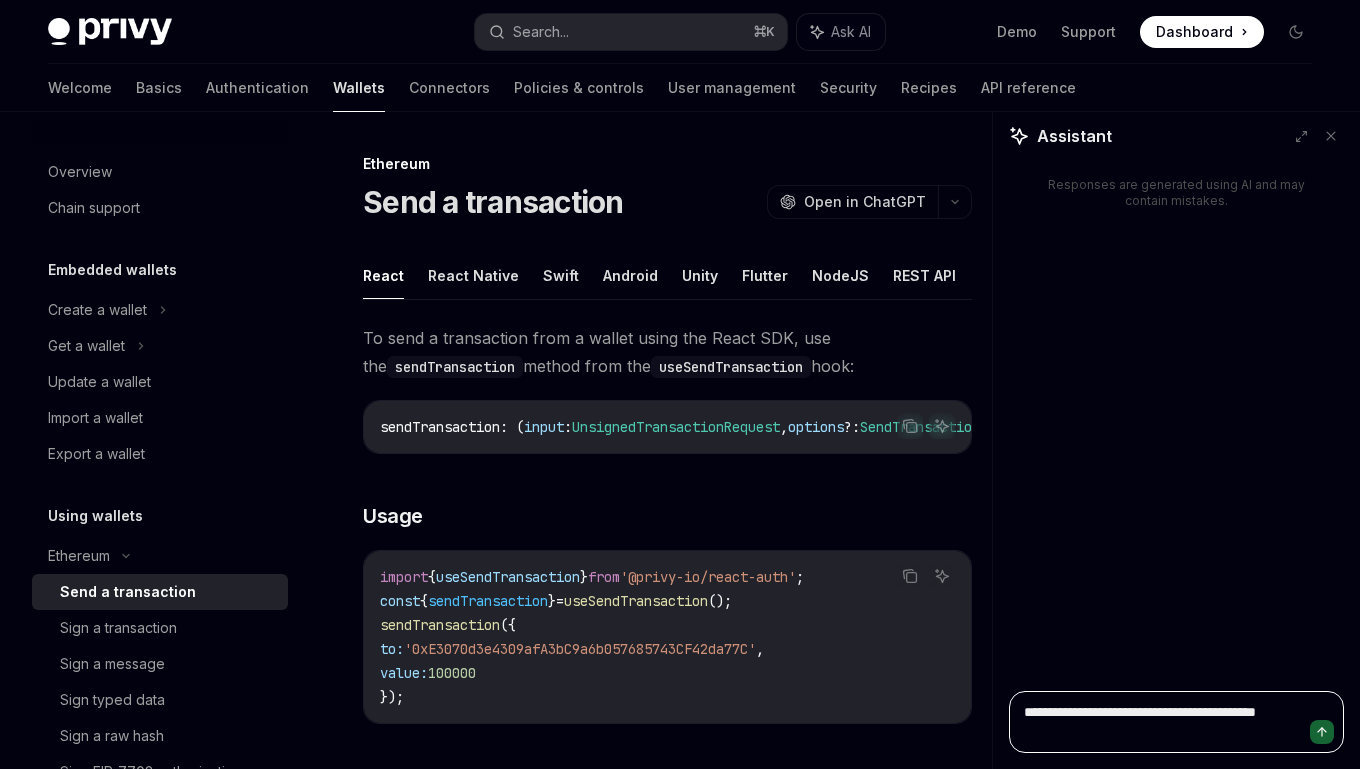 type on "**********" 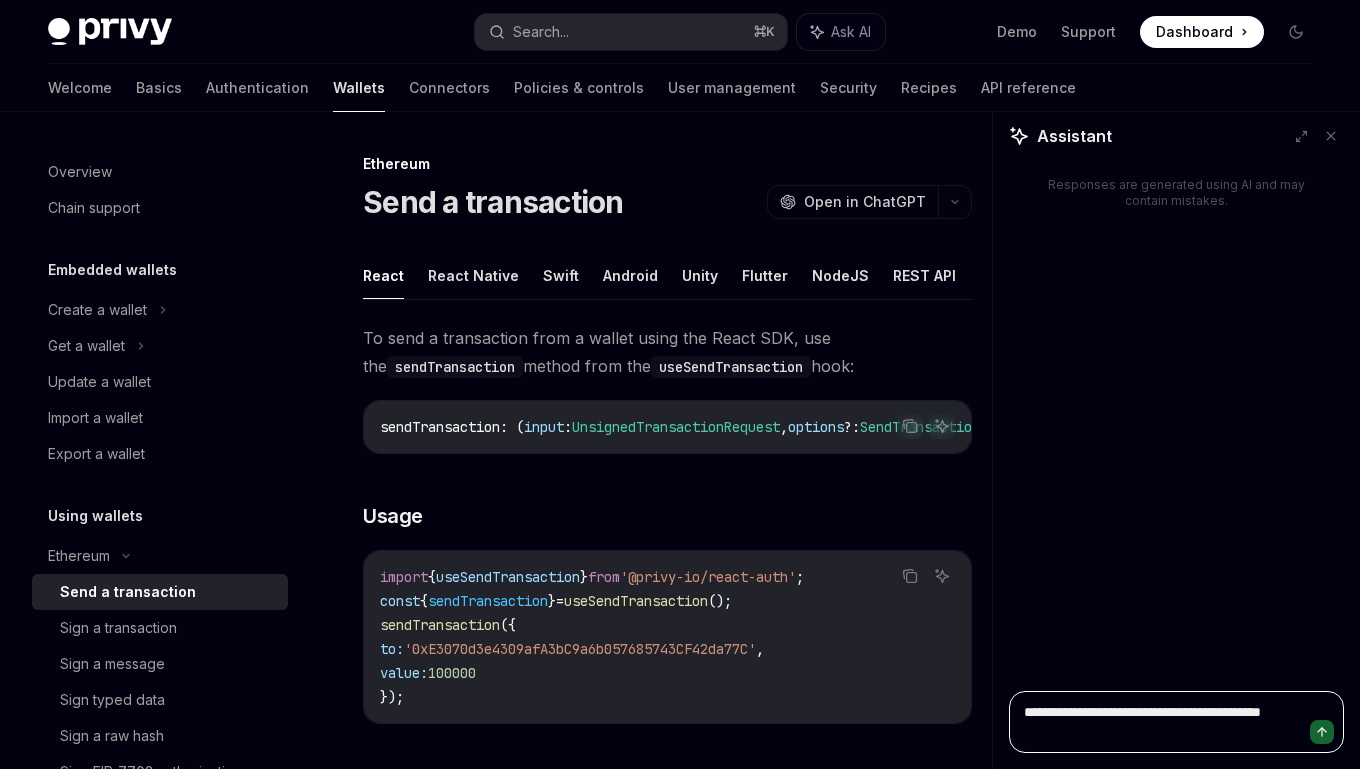 type on "**********" 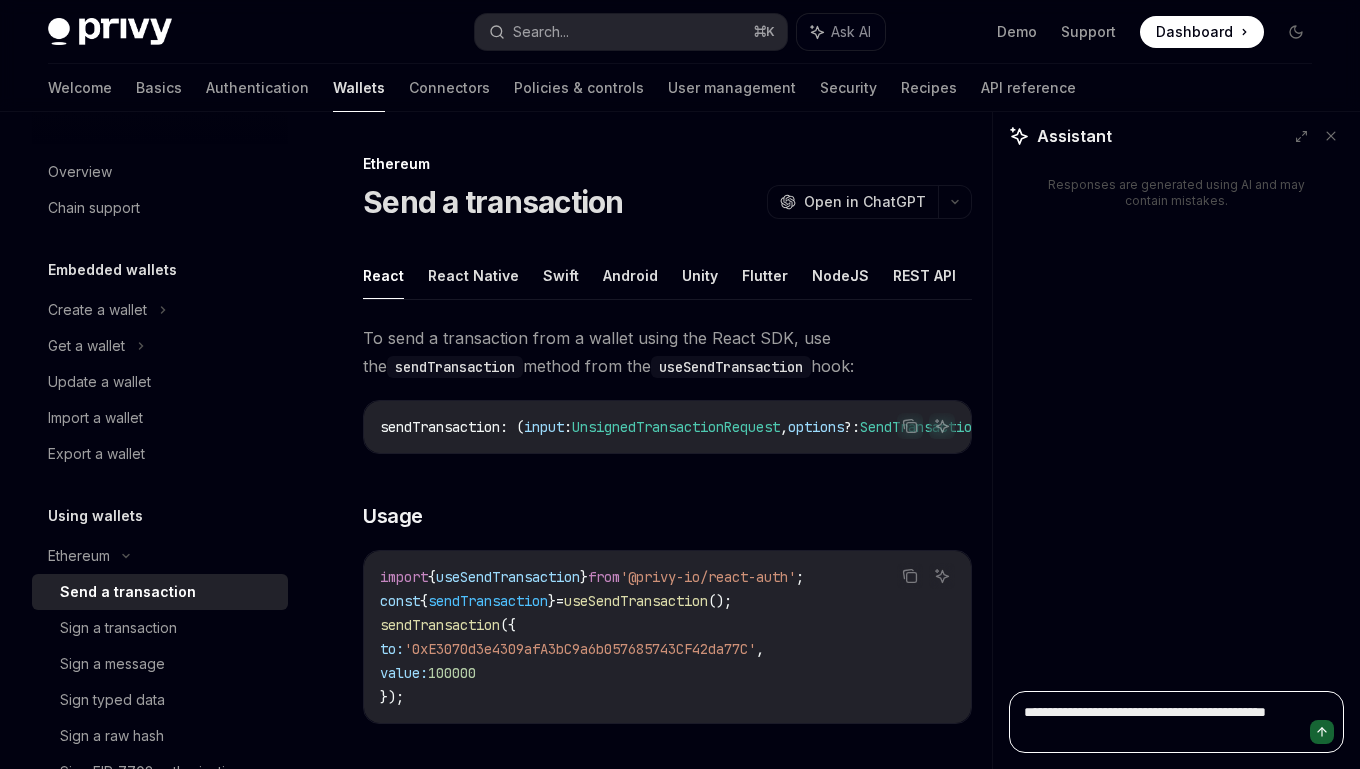 type on "**********" 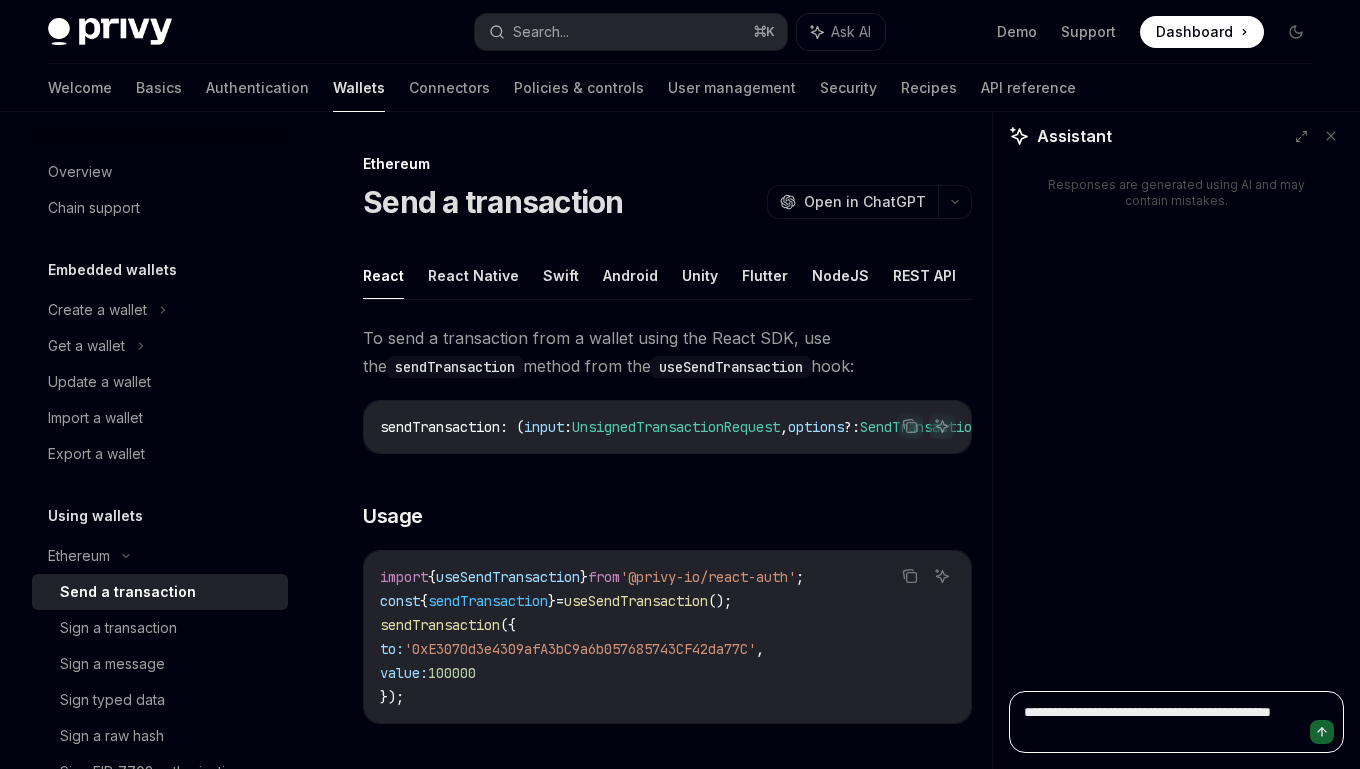 type on "**********" 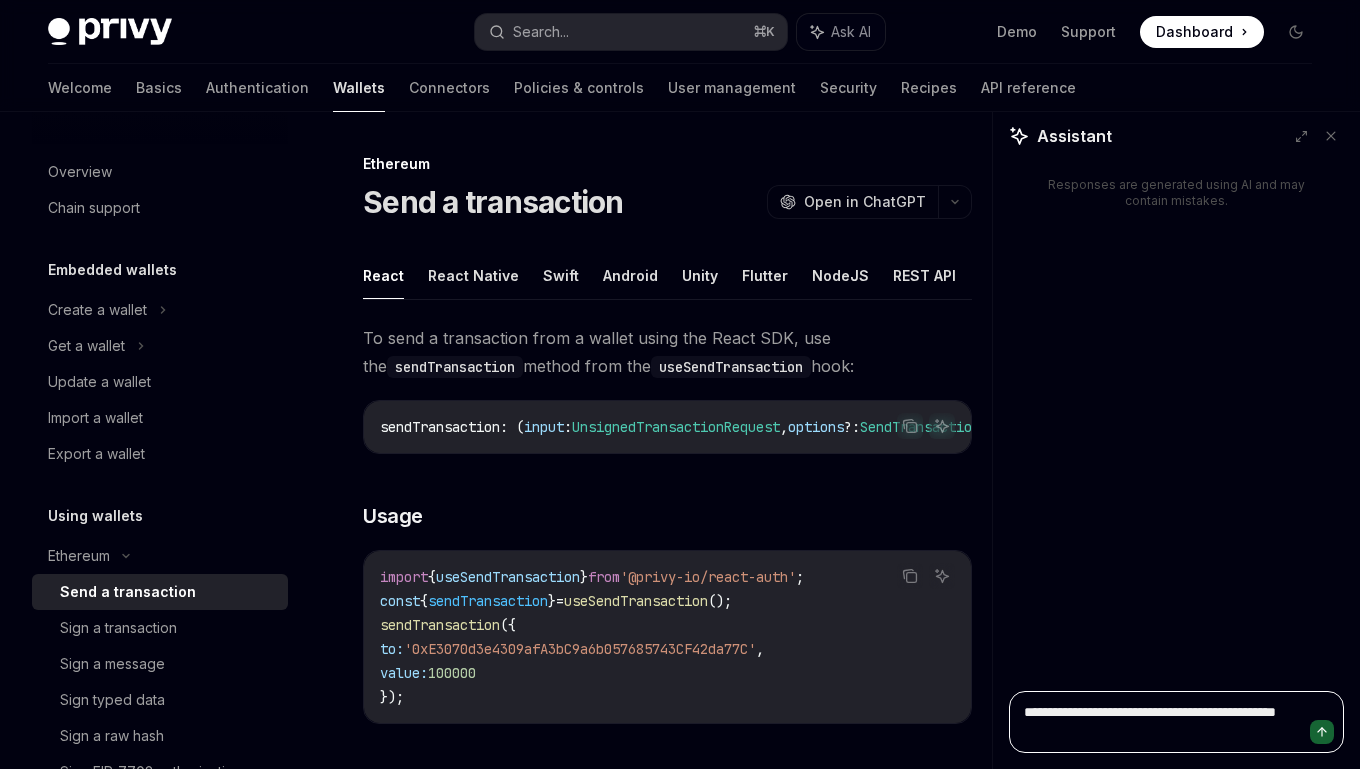 type on "**********" 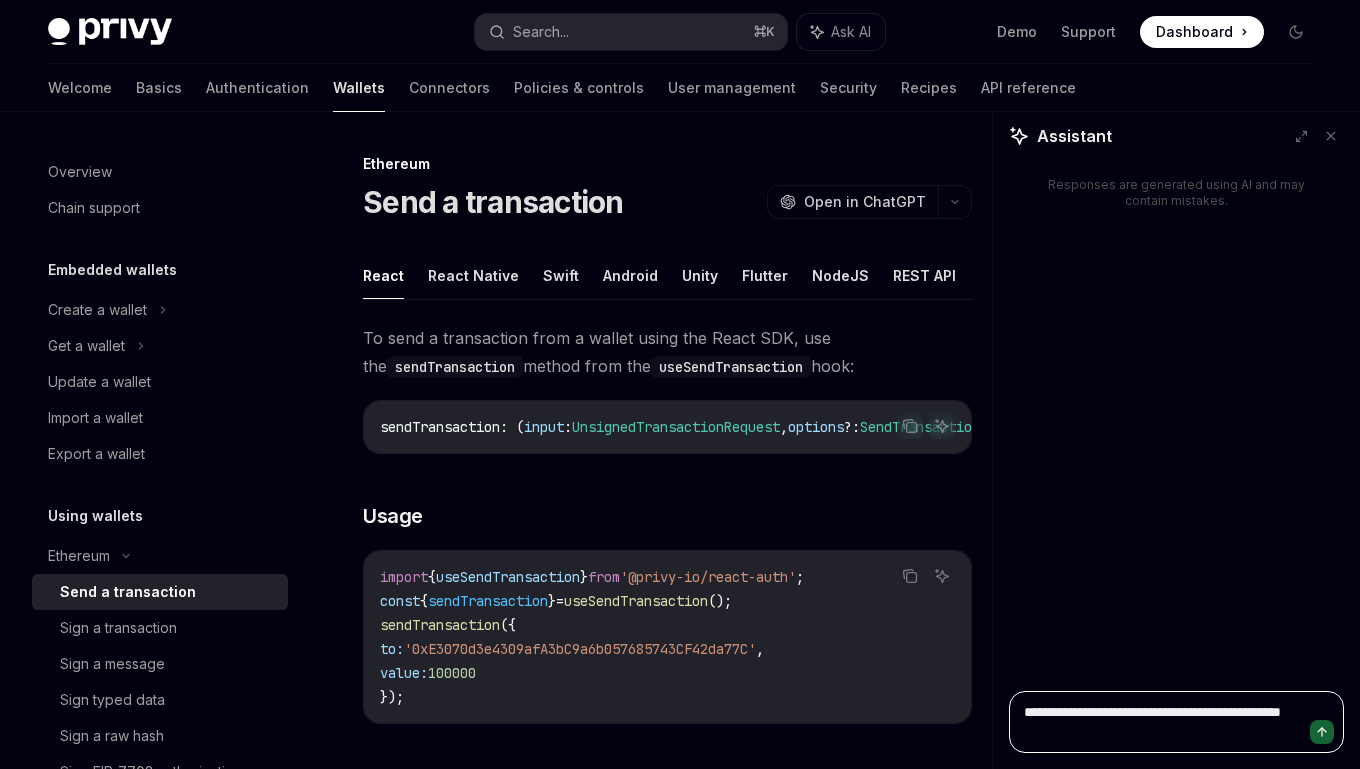 type on "**********" 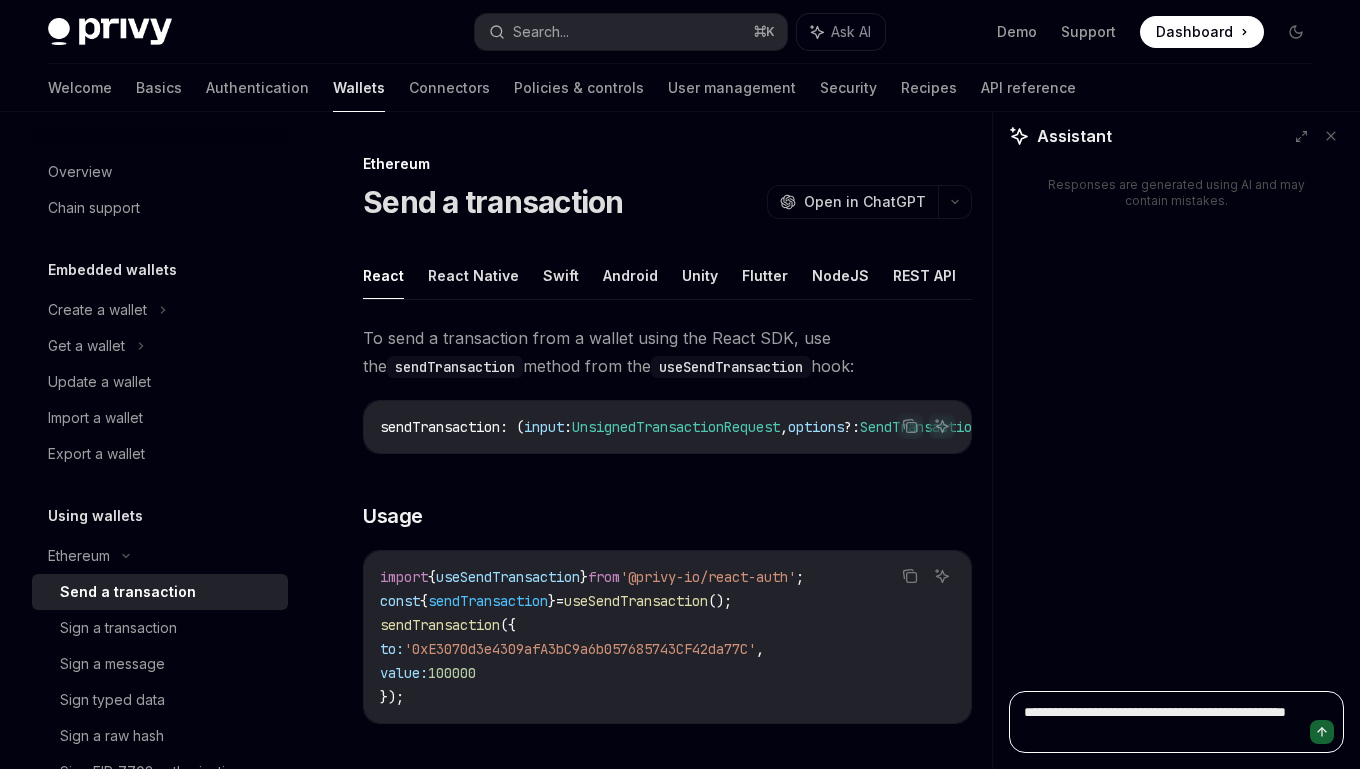 type on "**********" 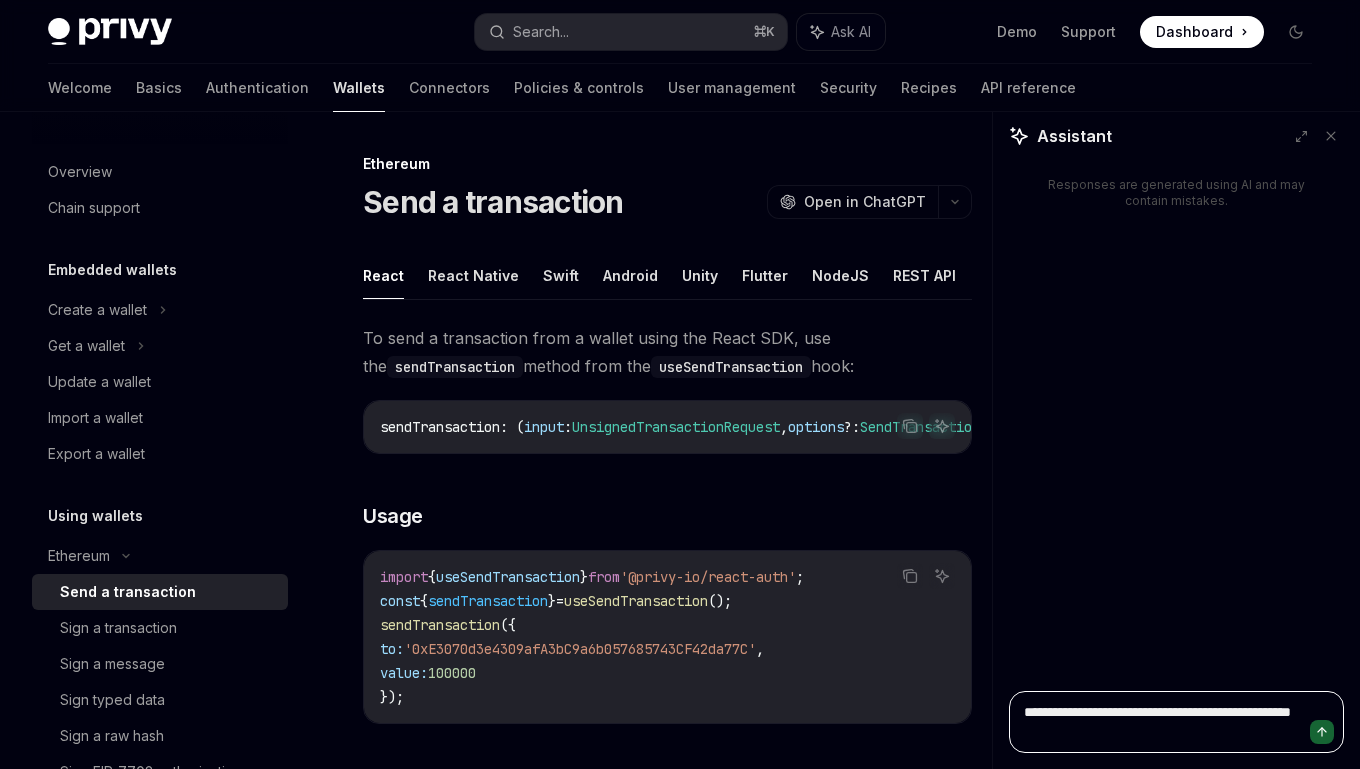 type on "**********" 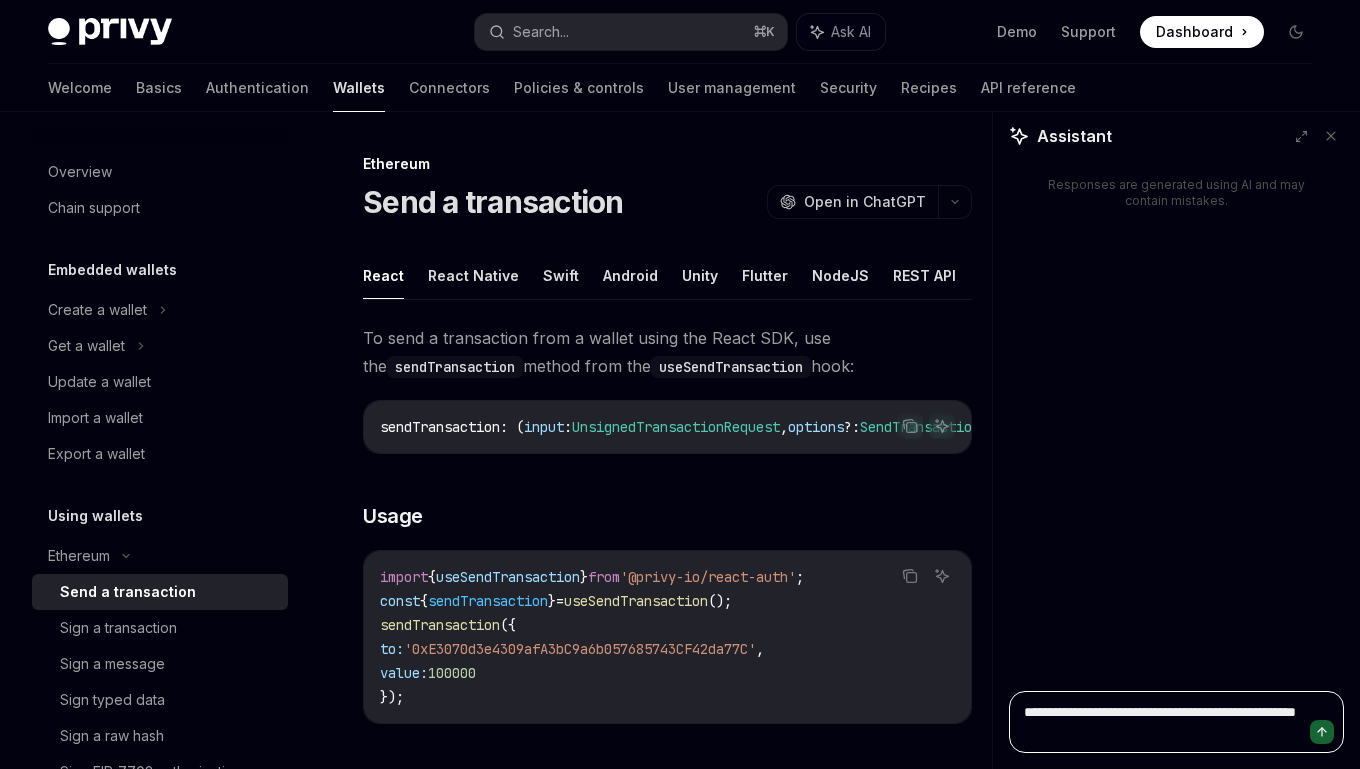type on "**********" 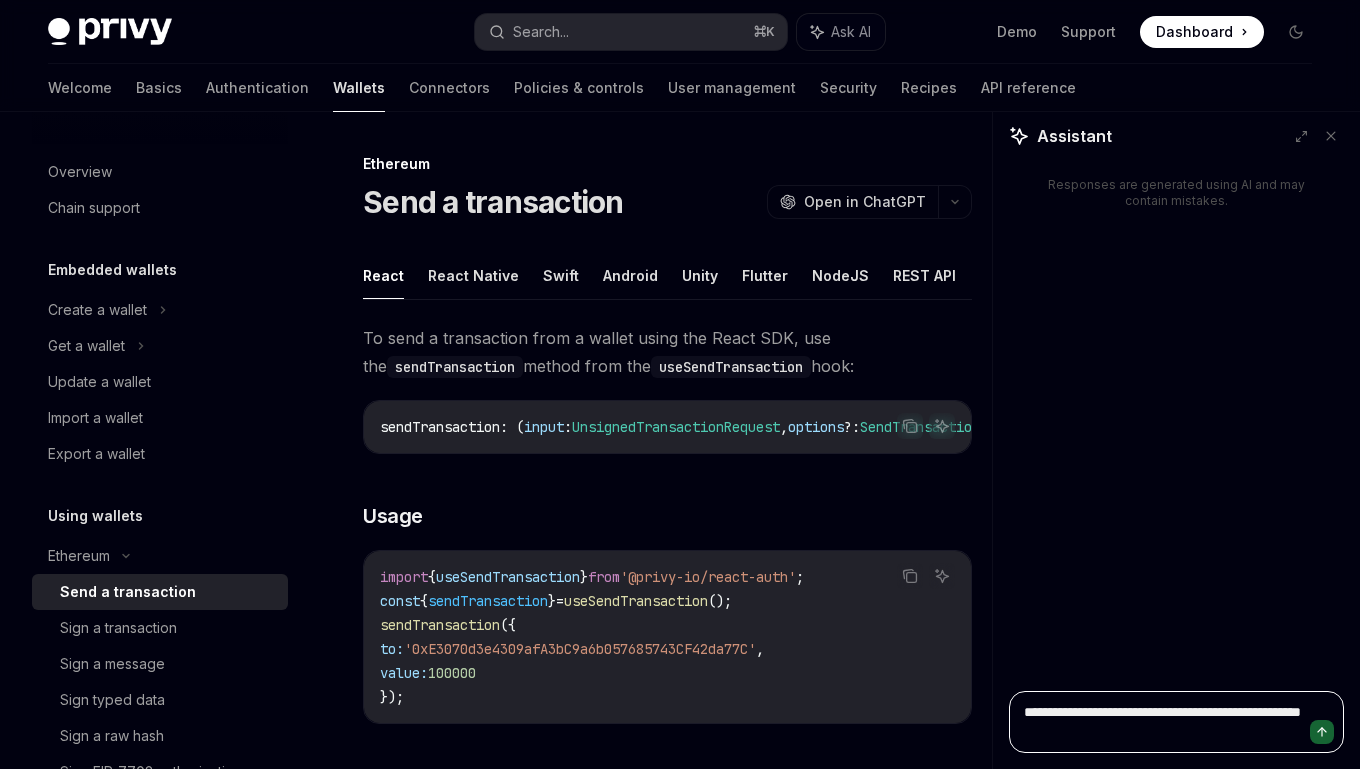 type on "**********" 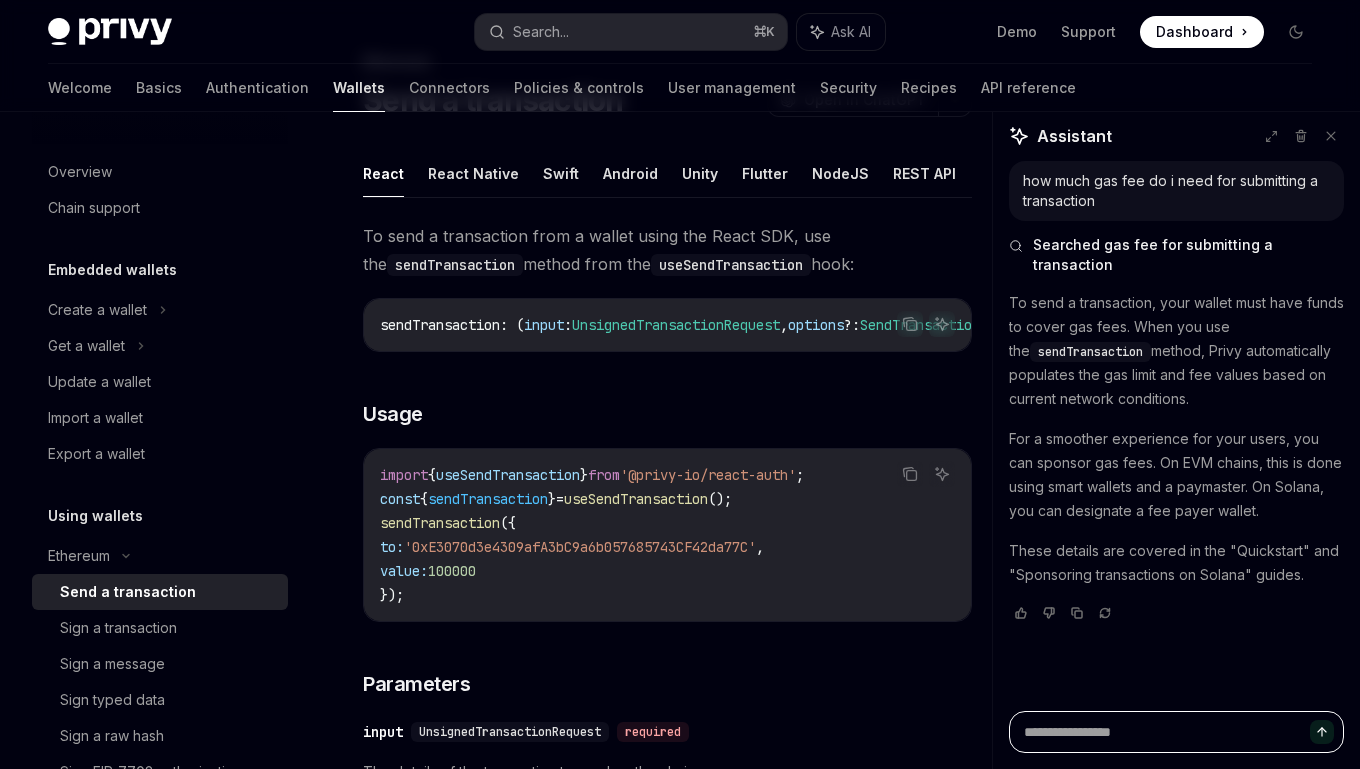 scroll, scrollTop: 104, scrollLeft: 0, axis: vertical 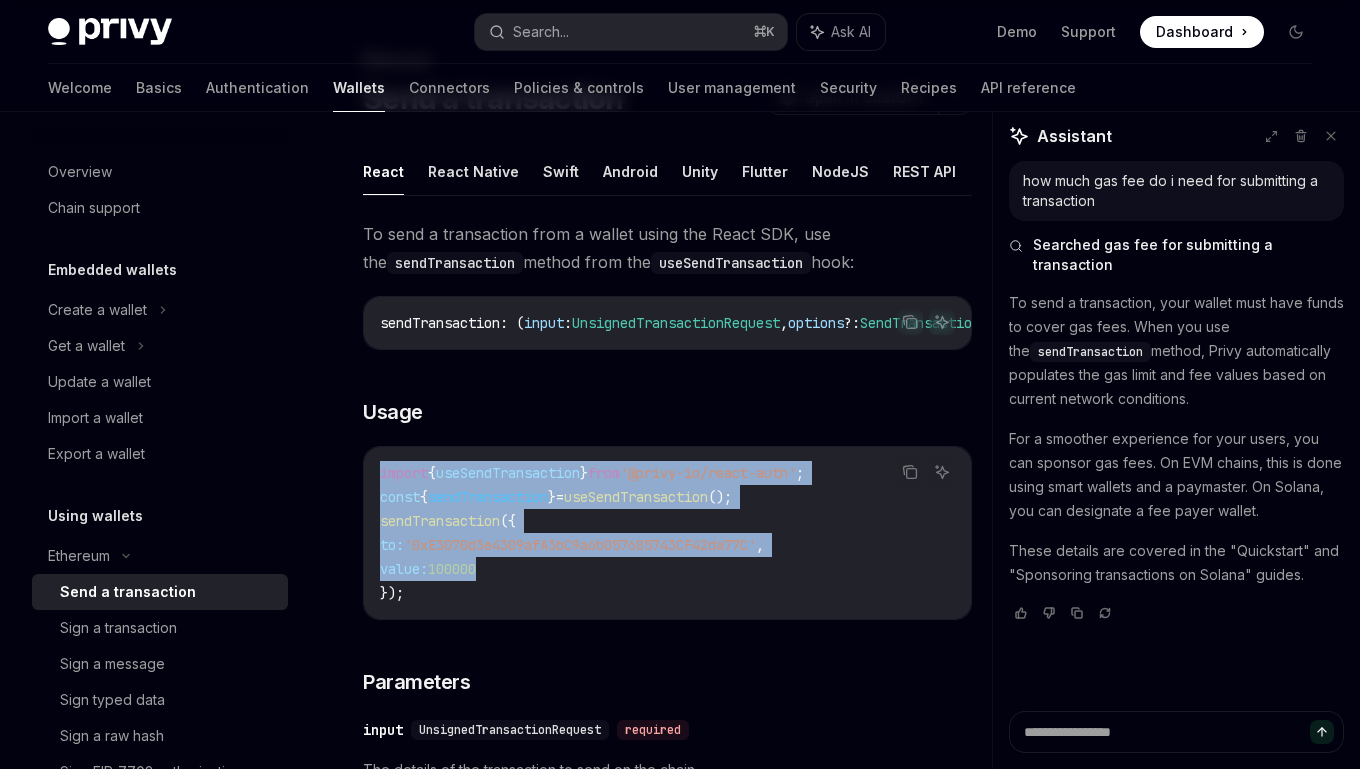 drag, startPoint x: 493, startPoint y: 579, endPoint x: 396, endPoint y: 440, distance: 169.49927 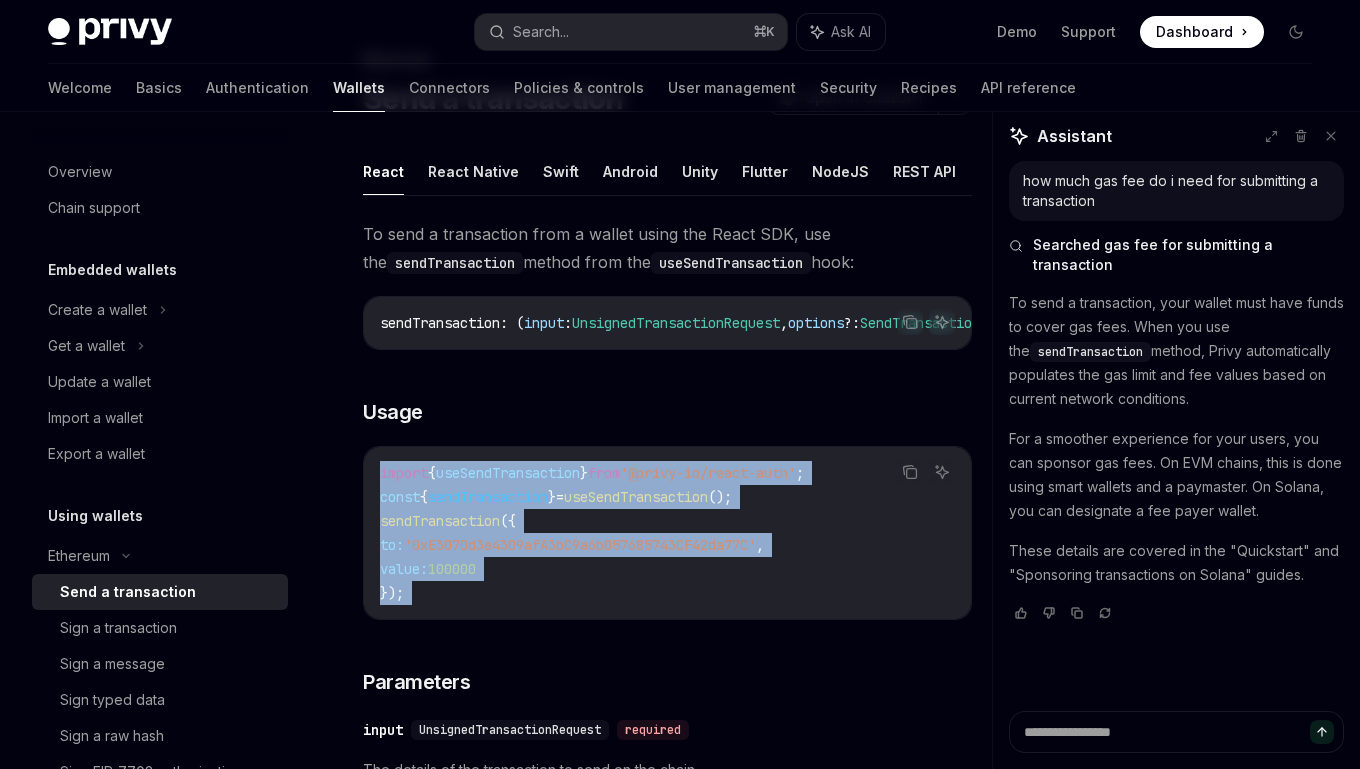 drag, startPoint x: 380, startPoint y: 474, endPoint x: 472, endPoint y: 600, distance: 156.01282 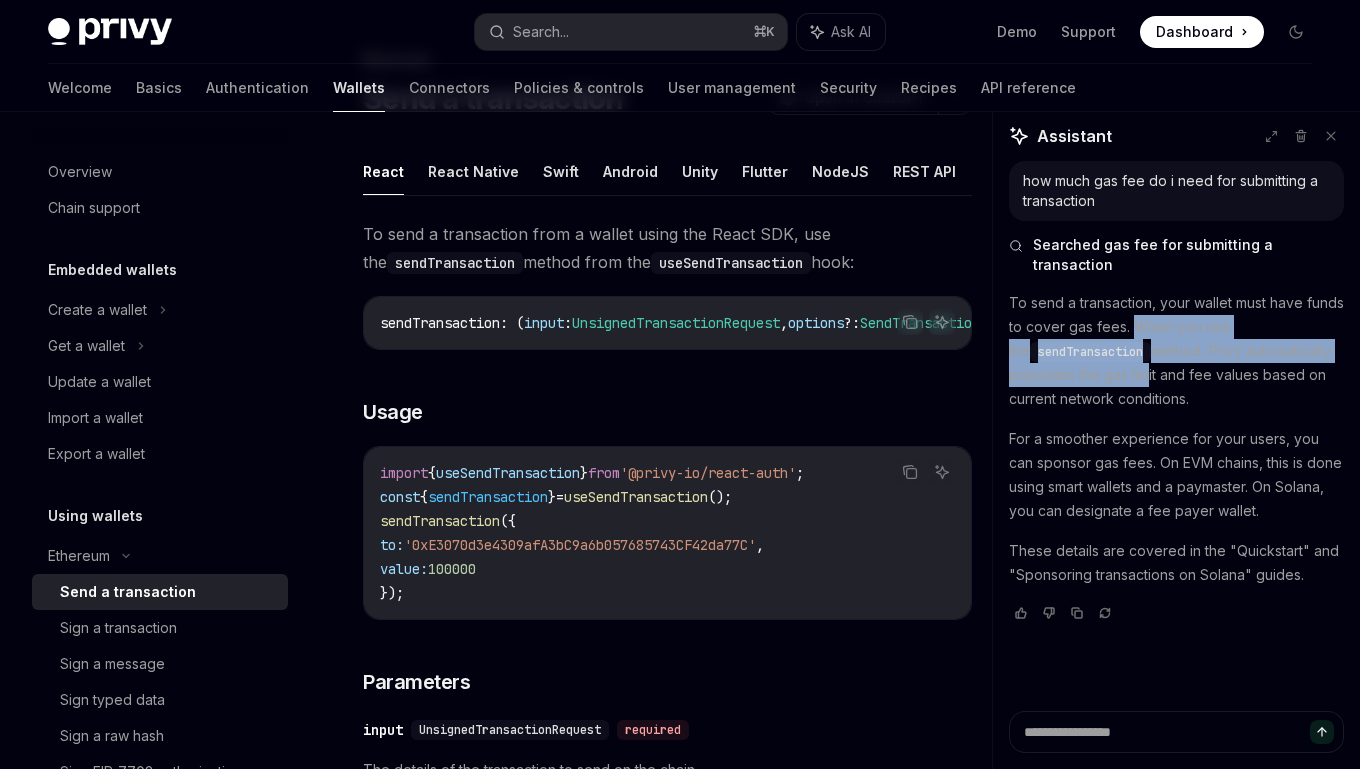 drag, startPoint x: 1171, startPoint y: 305, endPoint x: 1139, endPoint y: 347, distance: 52.801514 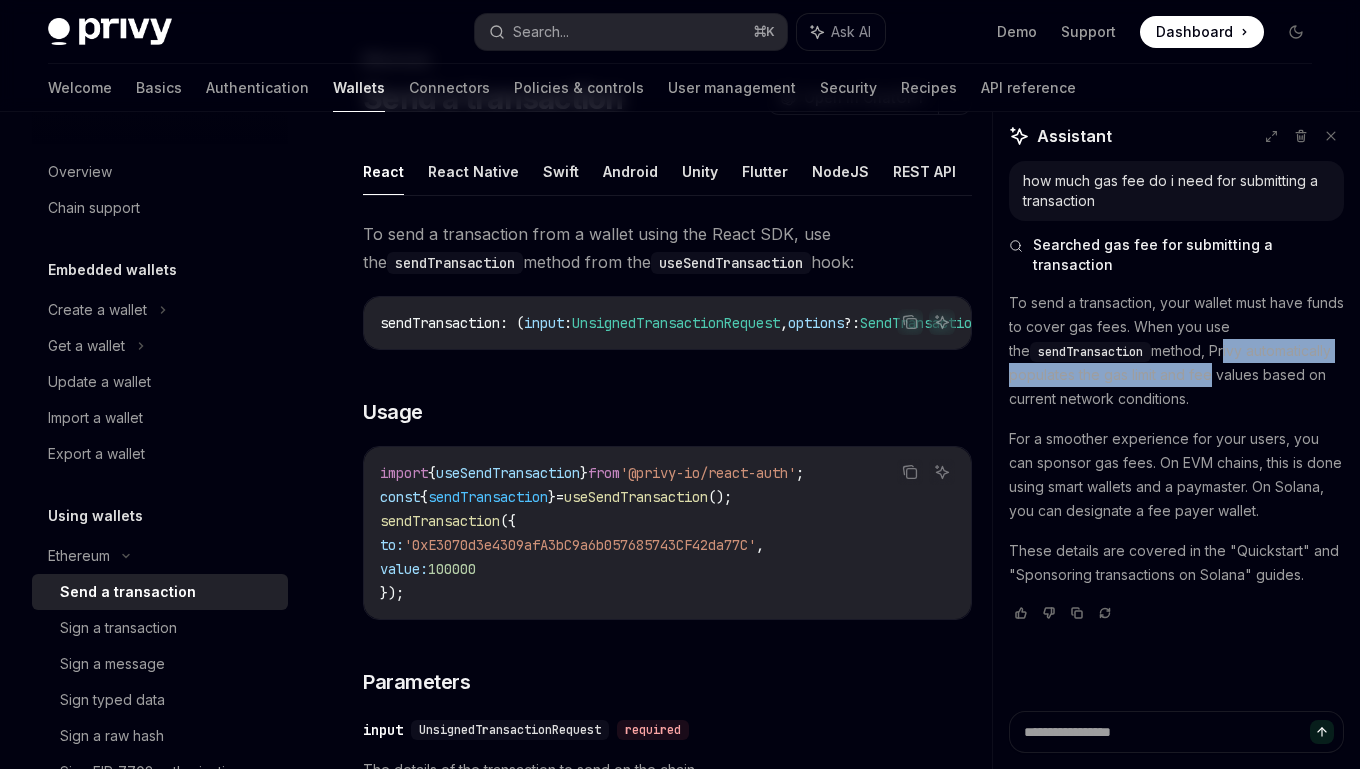 drag, startPoint x: 1206, startPoint y: 333, endPoint x: 1204, endPoint y: 346, distance: 13.152946 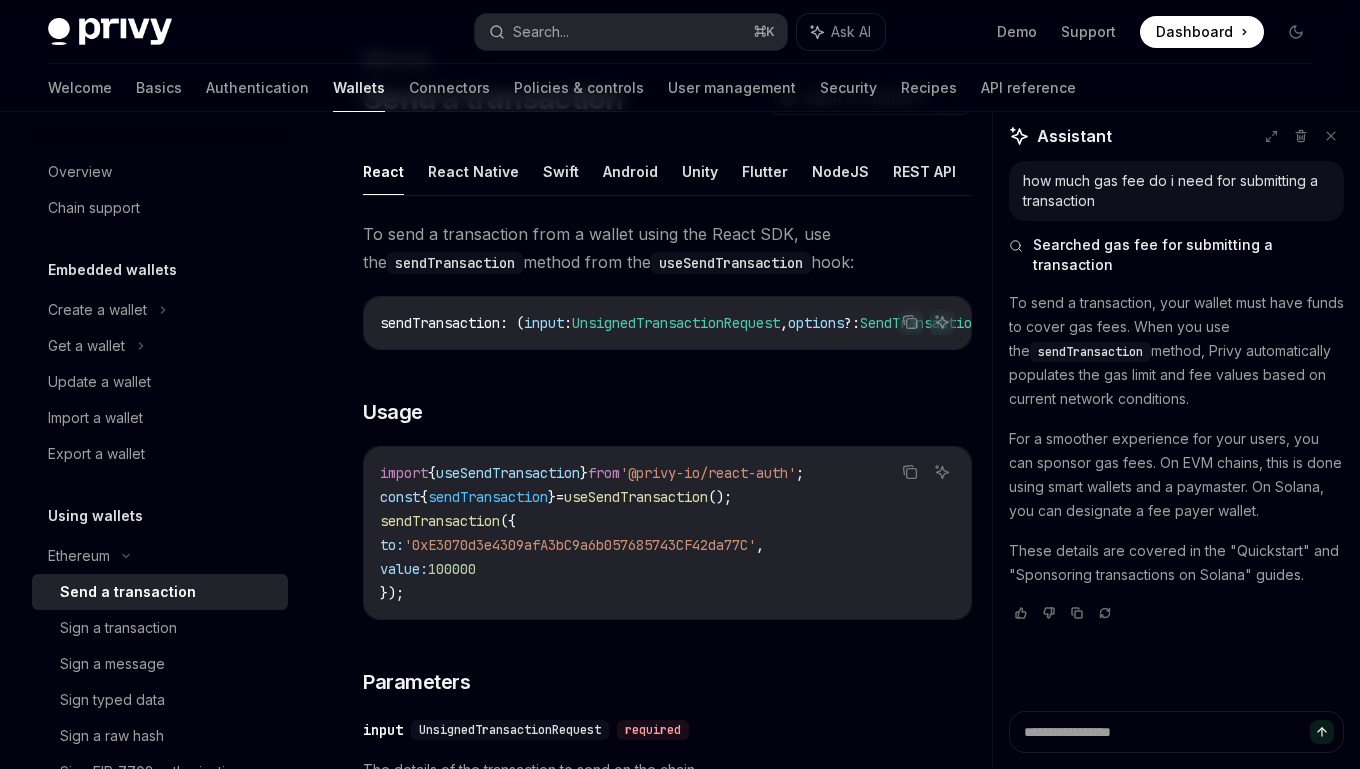 click on "To send a transaction, your wallet must have funds to cover gas fees. When you use the  sendTransaction  method, Privy automatically populates the gas limit and fee values based on current network conditions." at bounding box center [1176, 351] 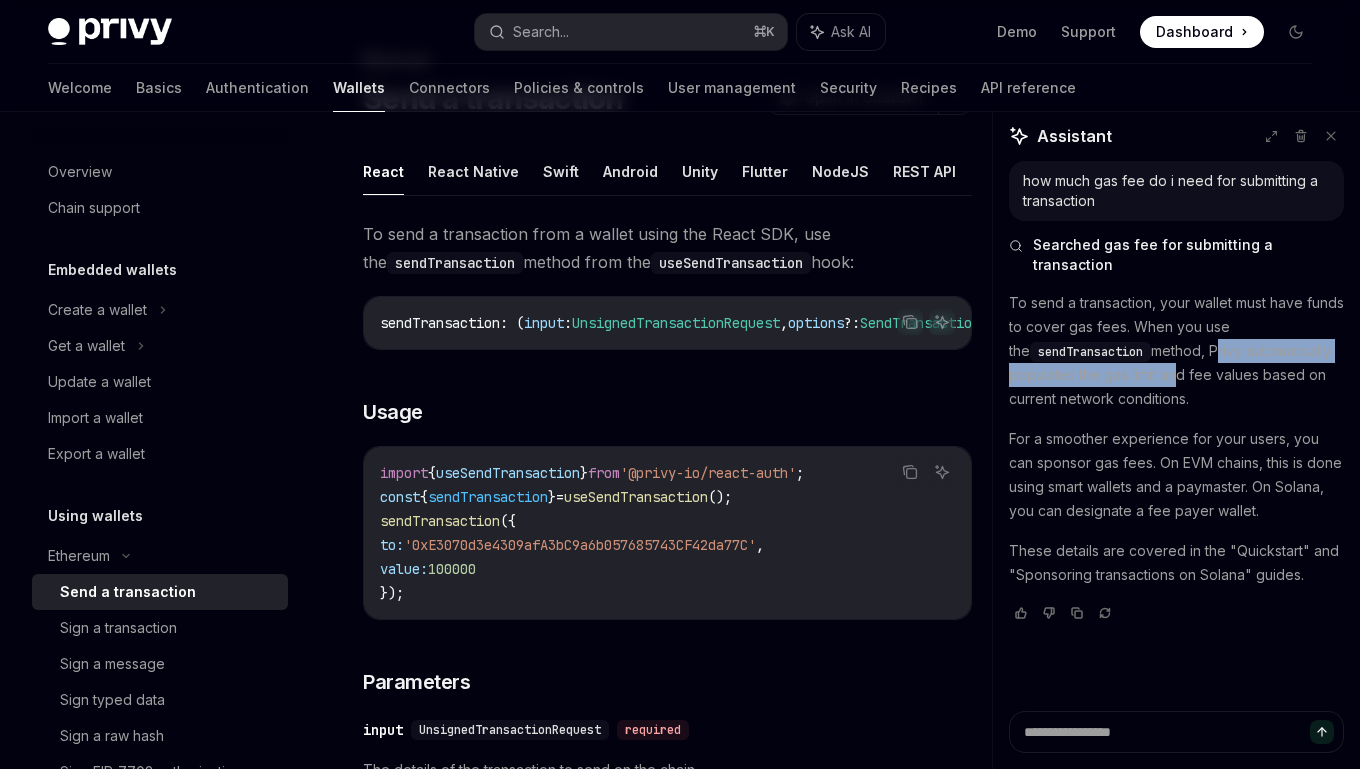 drag, startPoint x: 1196, startPoint y: 336, endPoint x: 1166, endPoint y: 357, distance: 36.619667 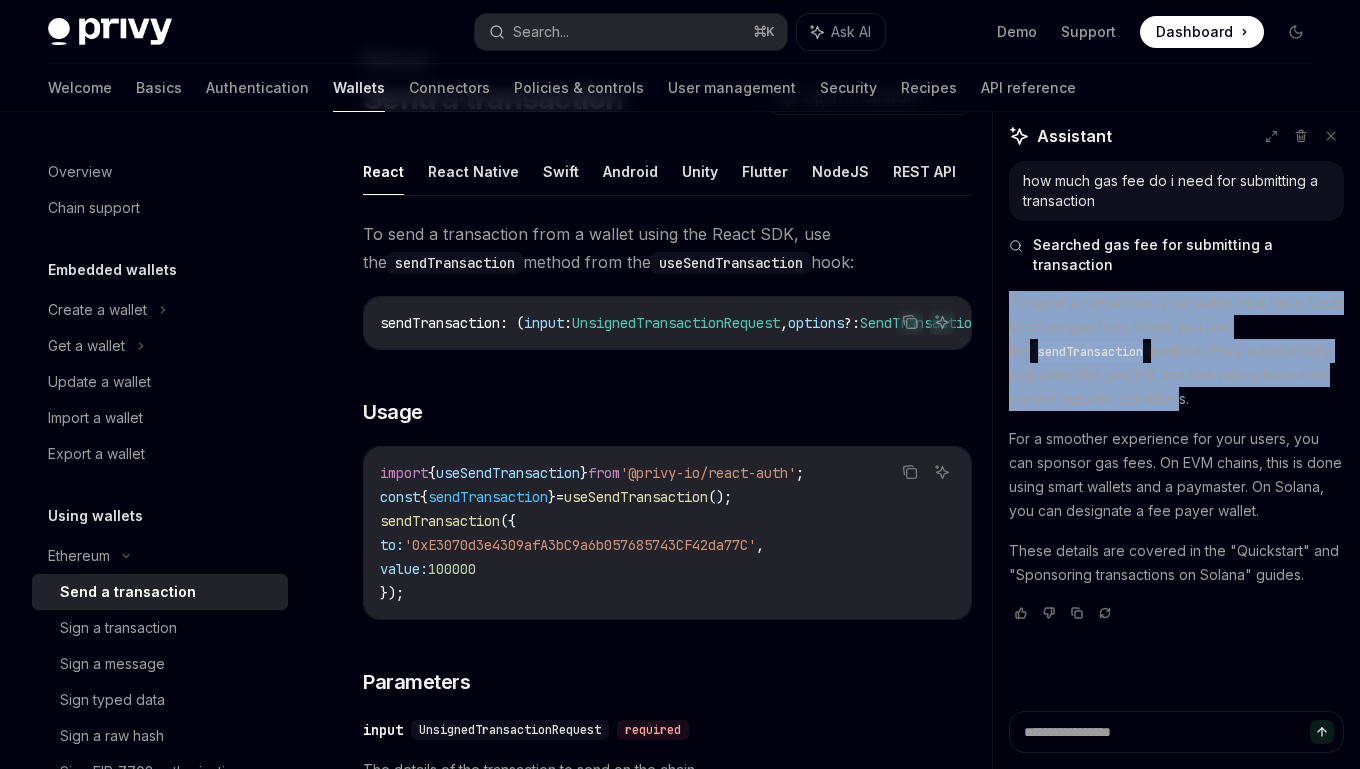 drag, startPoint x: 1007, startPoint y: 288, endPoint x: 1170, endPoint y: 379, distance: 186.68155 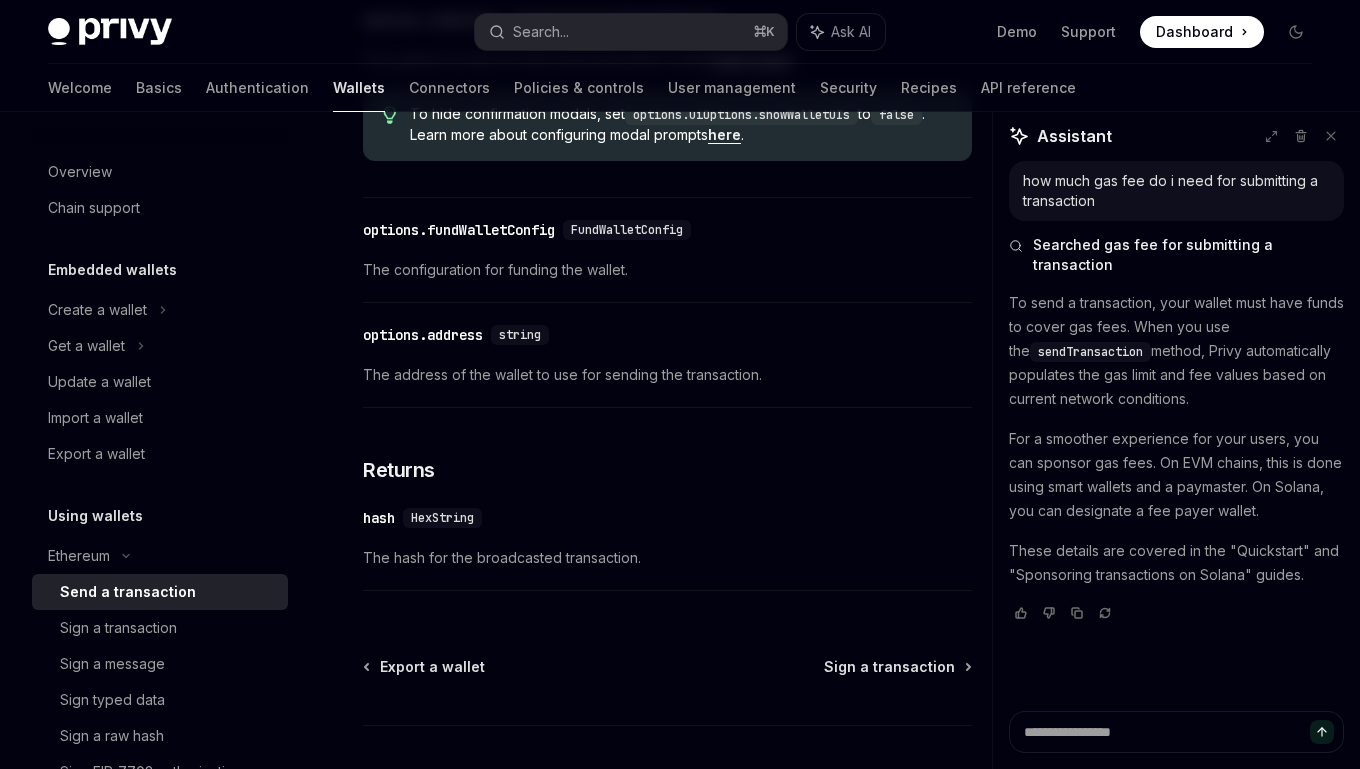 scroll, scrollTop: 1054, scrollLeft: 0, axis: vertical 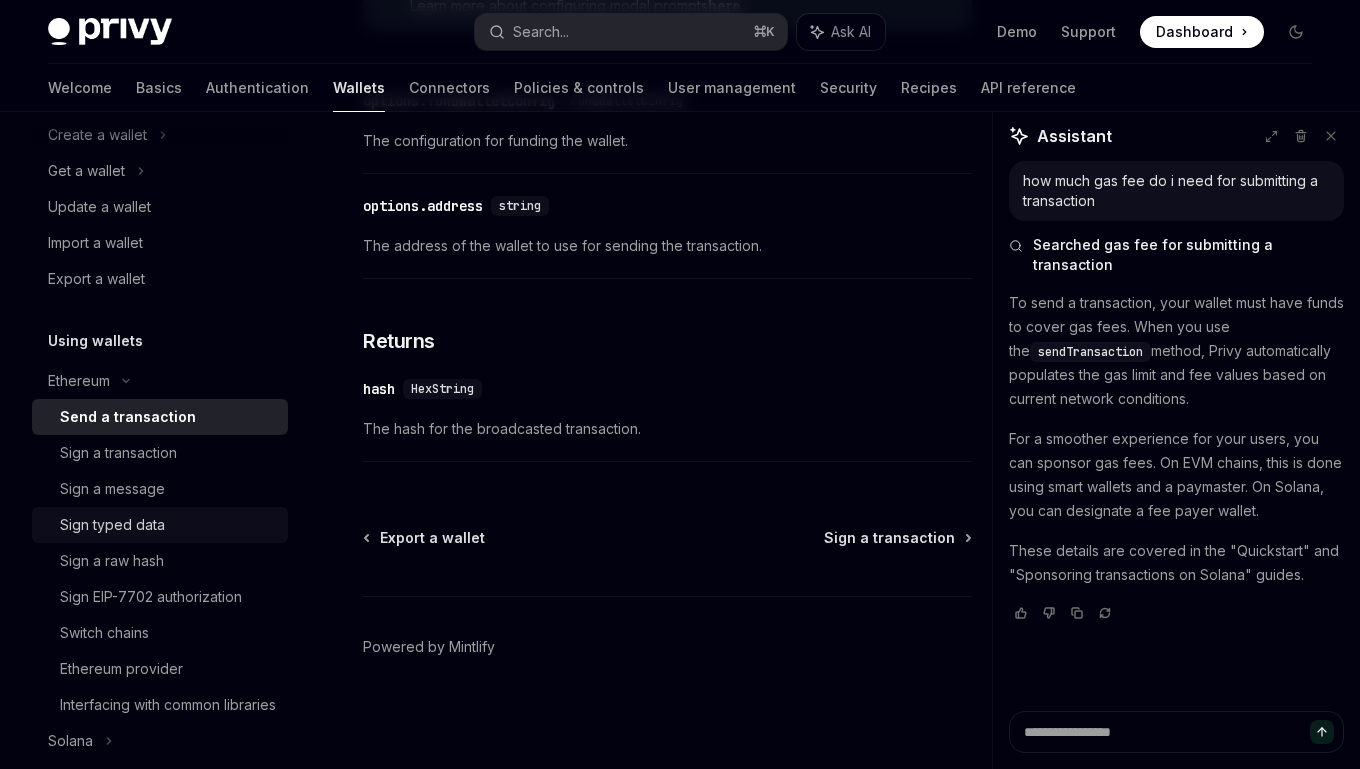click on "Sign typed data" at bounding box center (168, 525) 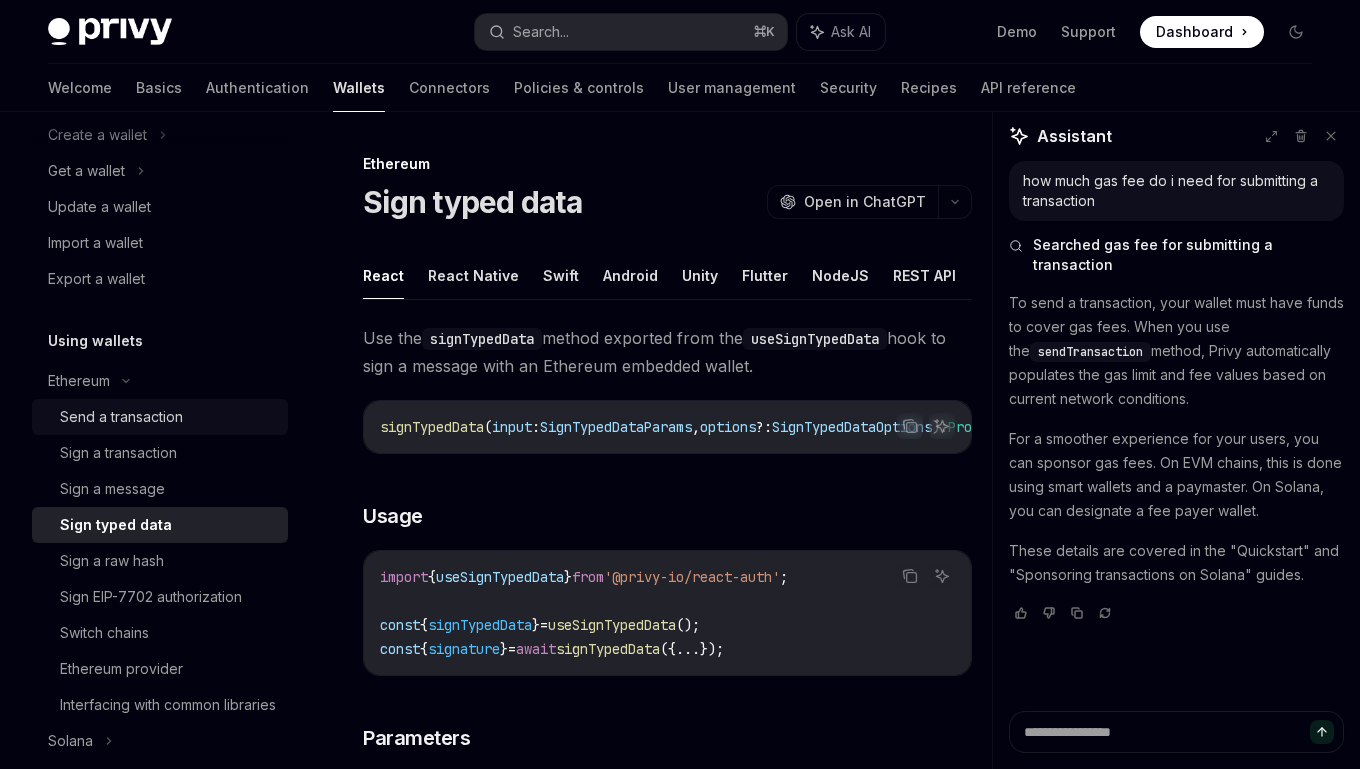 click on "Send a transaction" at bounding box center [121, 417] 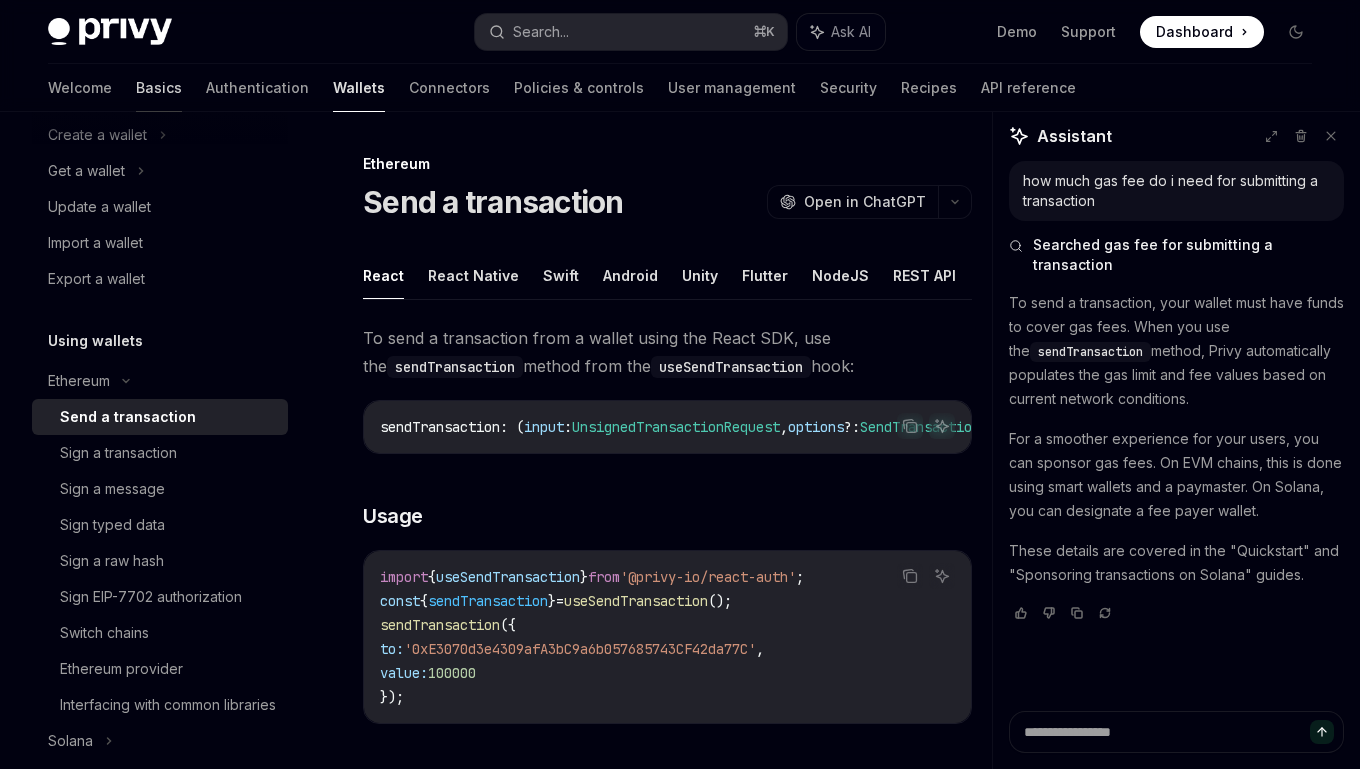 click on "Basics" at bounding box center [159, 88] 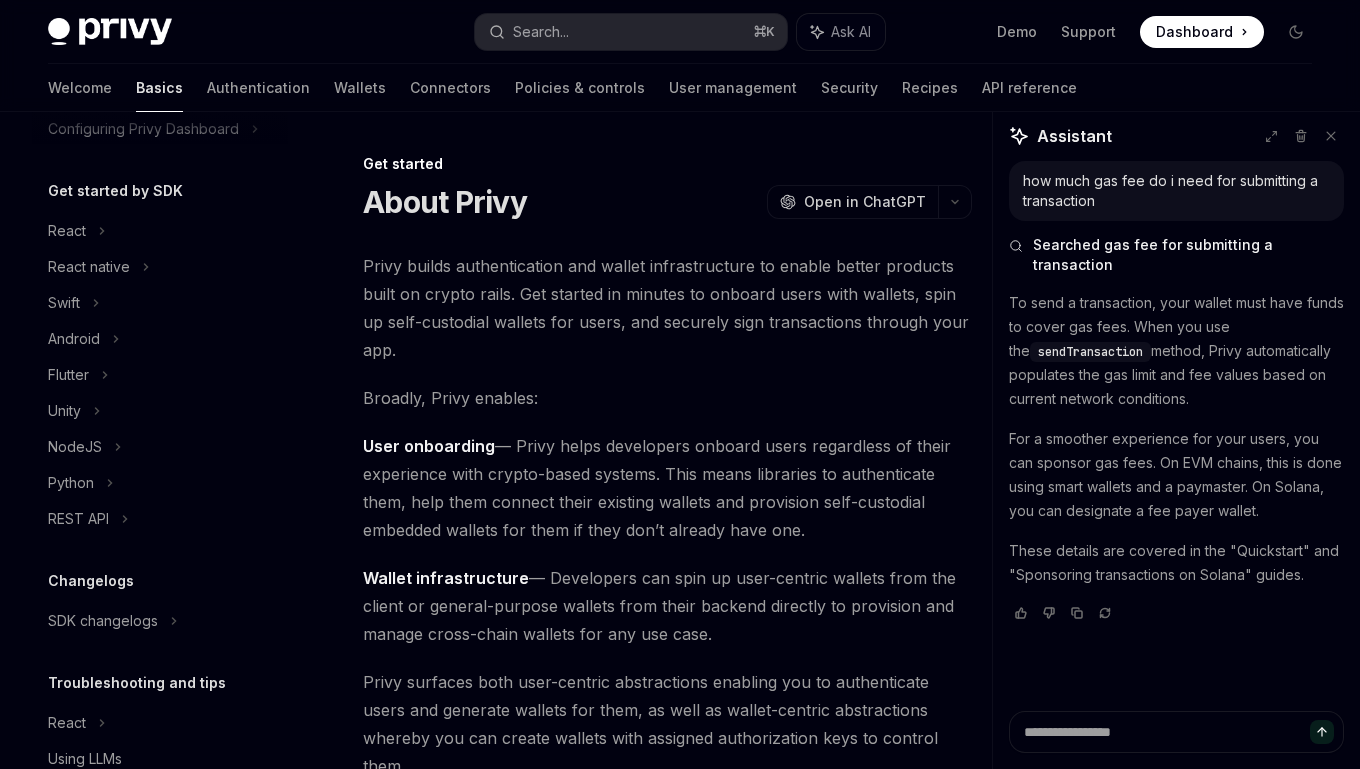 scroll, scrollTop: 0, scrollLeft: 0, axis: both 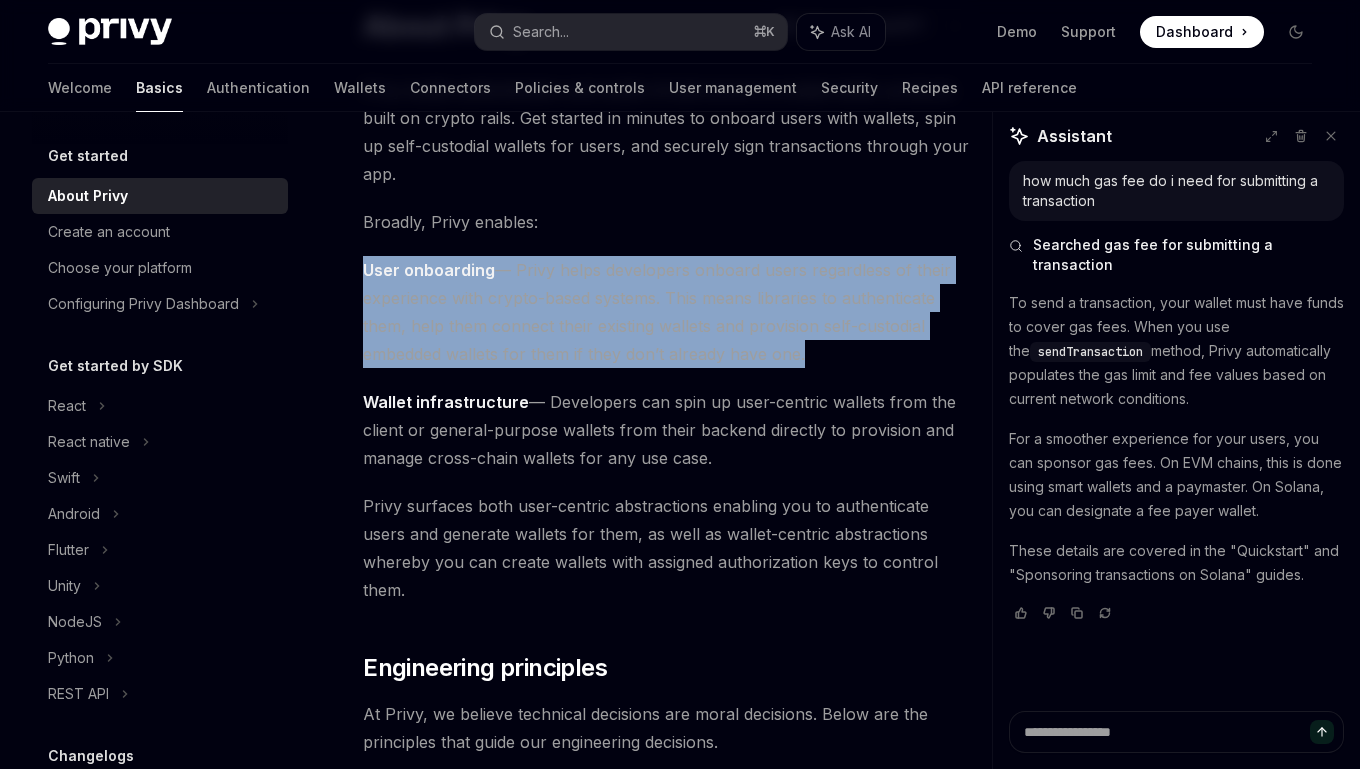 drag, startPoint x: 345, startPoint y: 256, endPoint x: 733, endPoint y: 372, distance: 404.96915 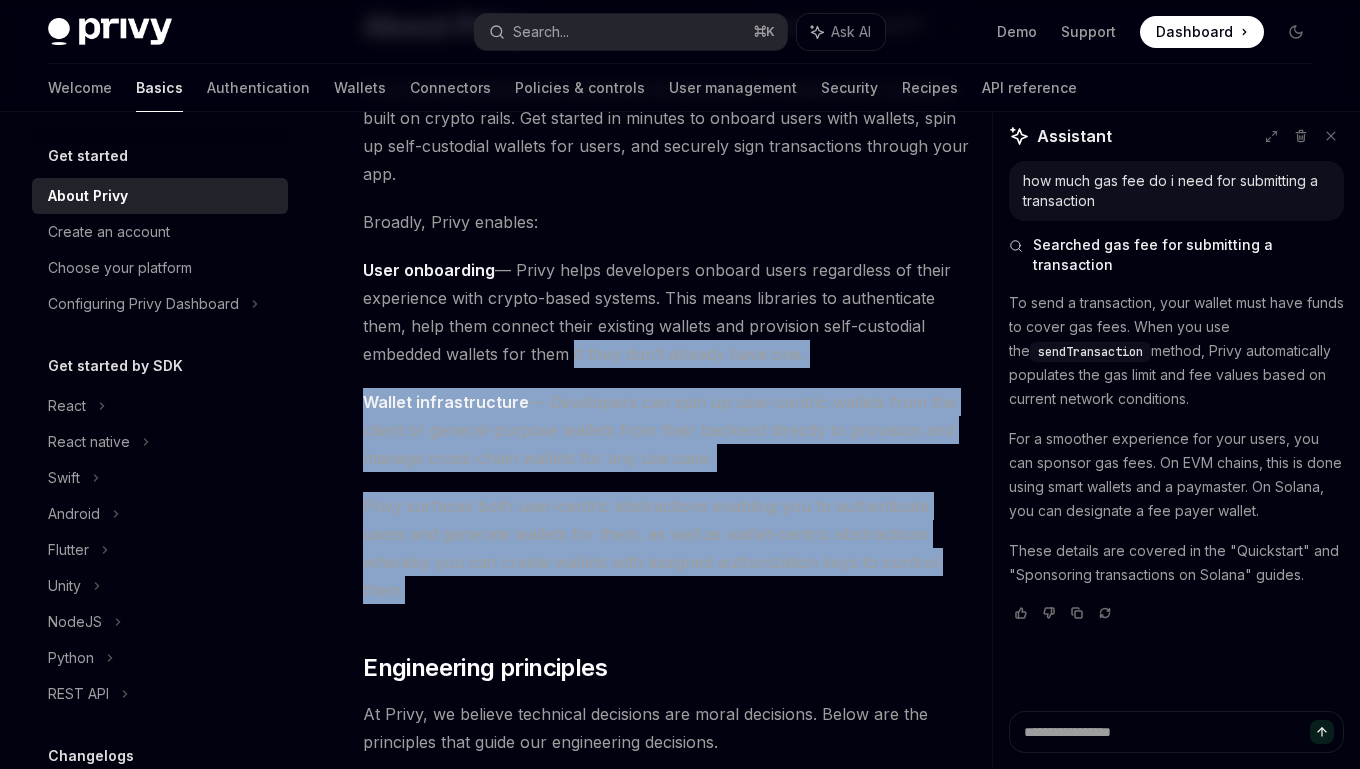 drag, startPoint x: 911, startPoint y: 566, endPoint x: 564, endPoint y: 344, distance: 411.9381 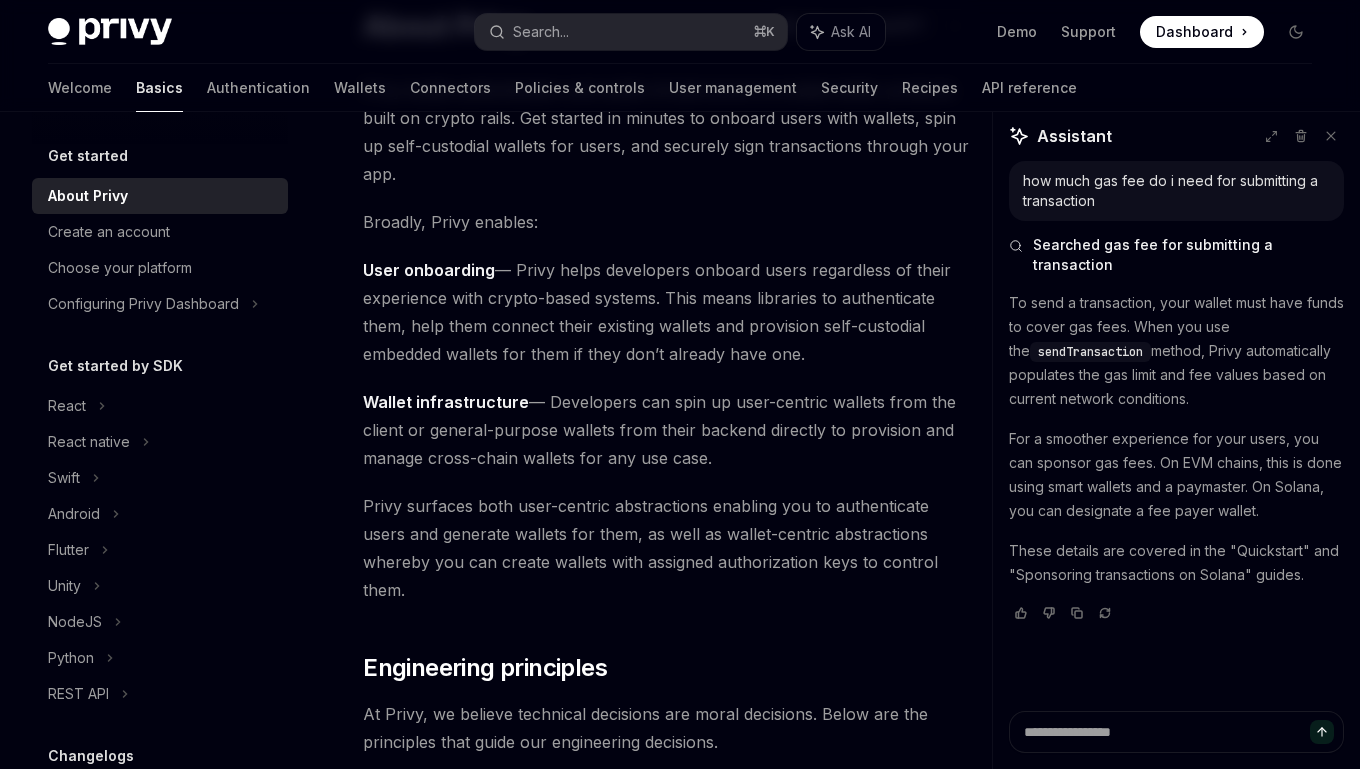 click on "User onboarding  — Privy helps developers onboard users regardless of their experience with crypto-based systems. This means libraries to authenticate them, help them connect their existing wallets and provision self-custodial embedded wallets for them if they don’t already have one." at bounding box center (667, 312) 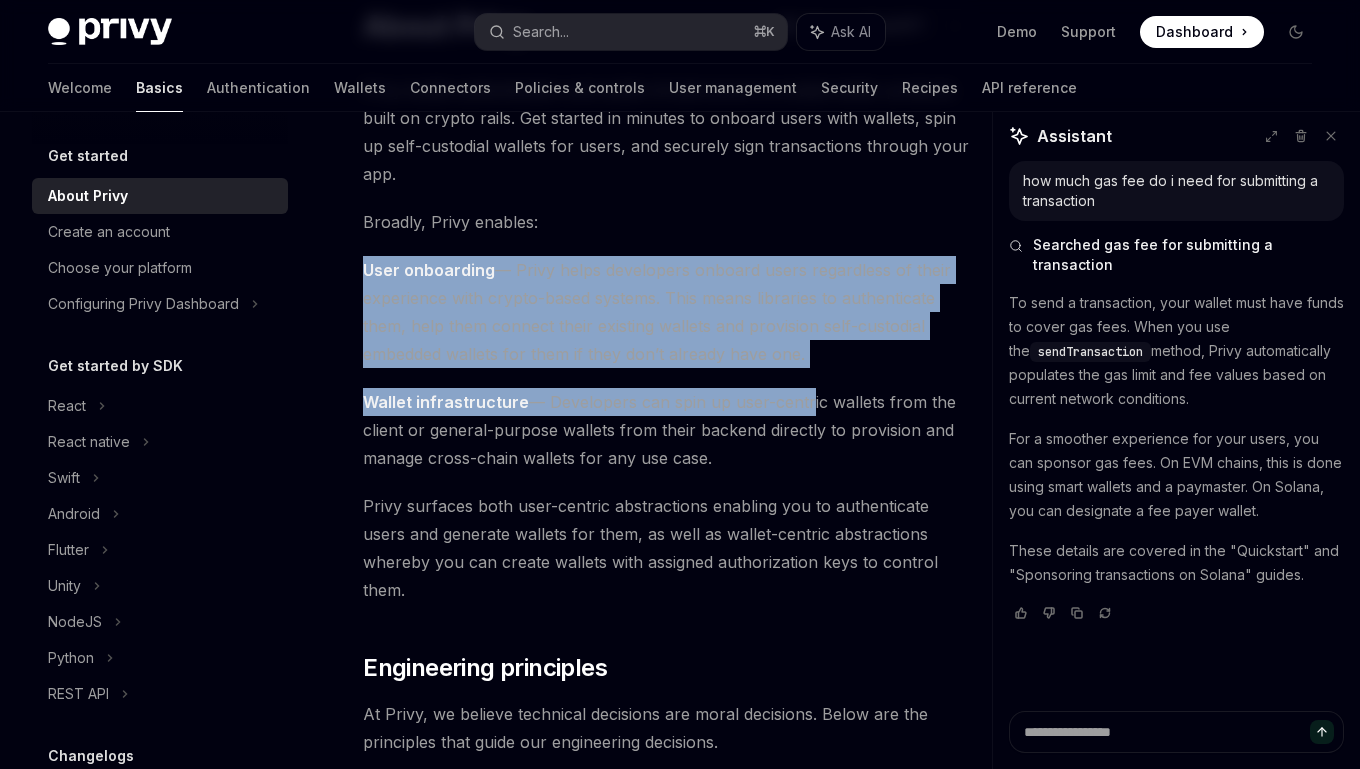drag, startPoint x: 366, startPoint y: 273, endPoint x: 804, endPoint y: 398, distance: 455.48764 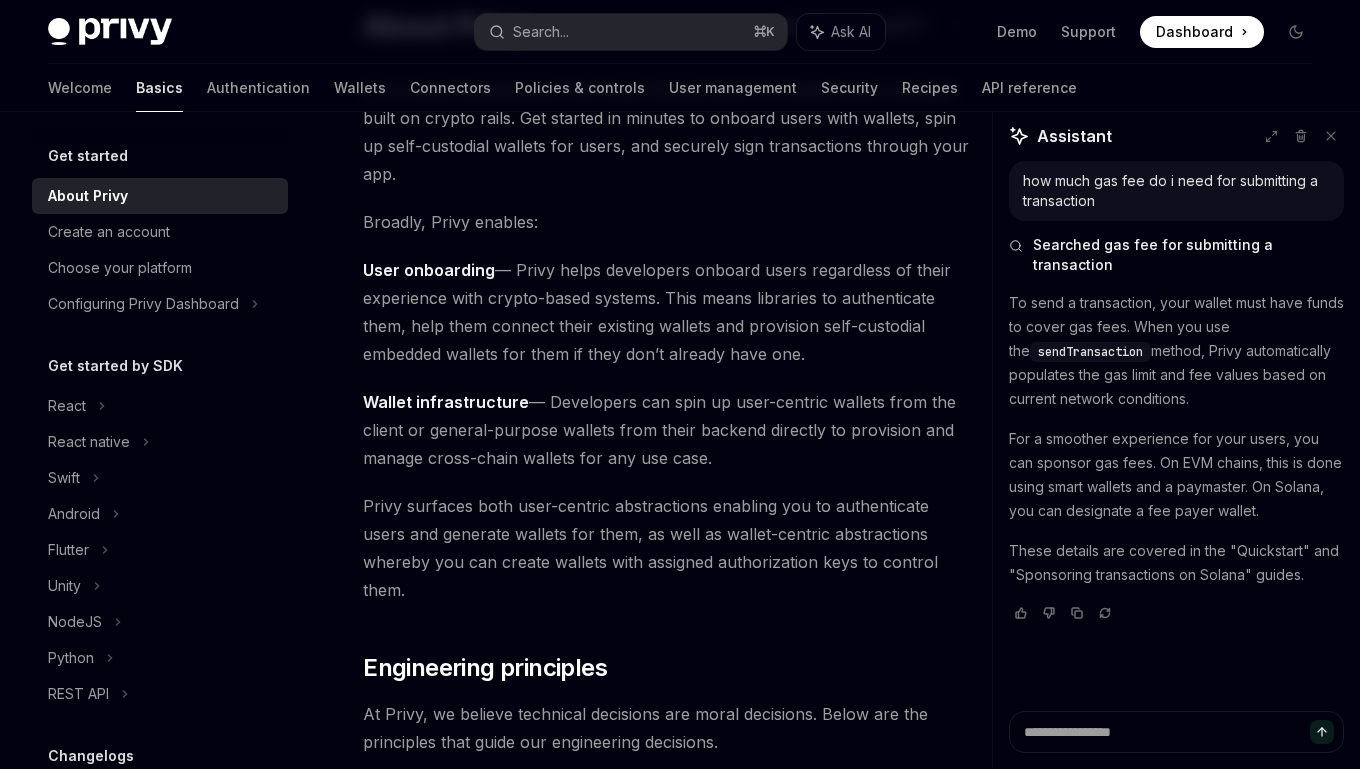 drag, startPoint x: 810, startPoint y: 354, endPoint x: 355, endPoint y: 255, distance: 465.64578 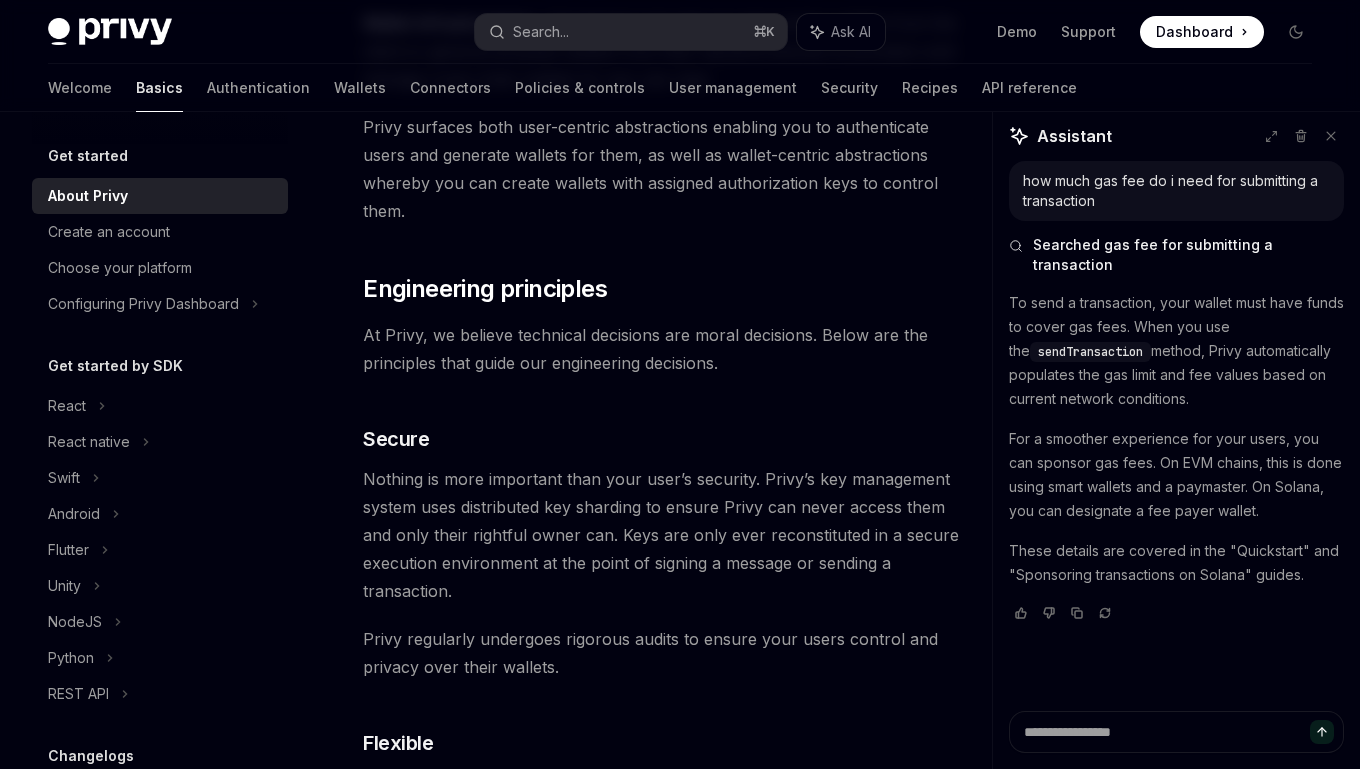 scroll, scrollTop: 560, scrollLeft: 0, axis: vertical 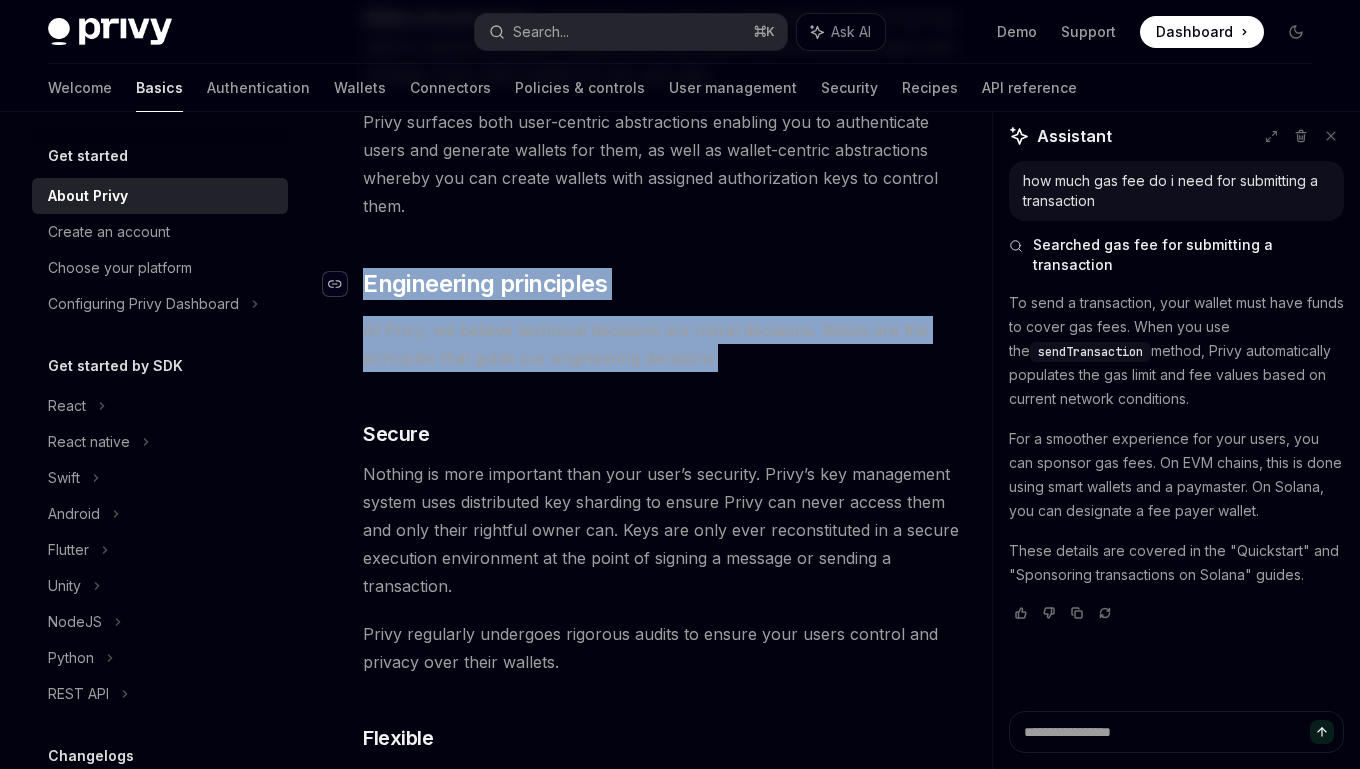 drag, startPoint x: 764, startPoint y: 328, endPoint x: 339, endPoint y: 255, distance: 431.22385 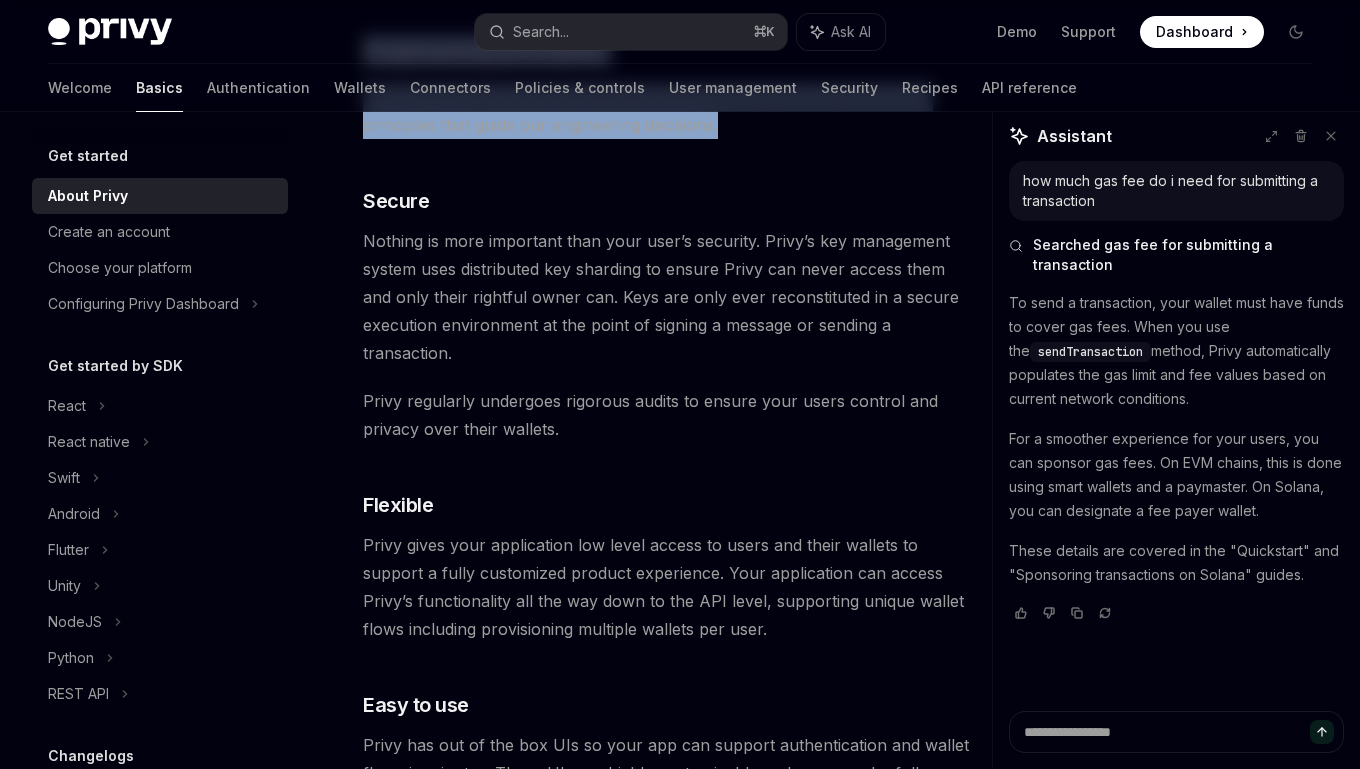 scroll, scrollTop: 794, scrollLeft: 0, axis: vertical 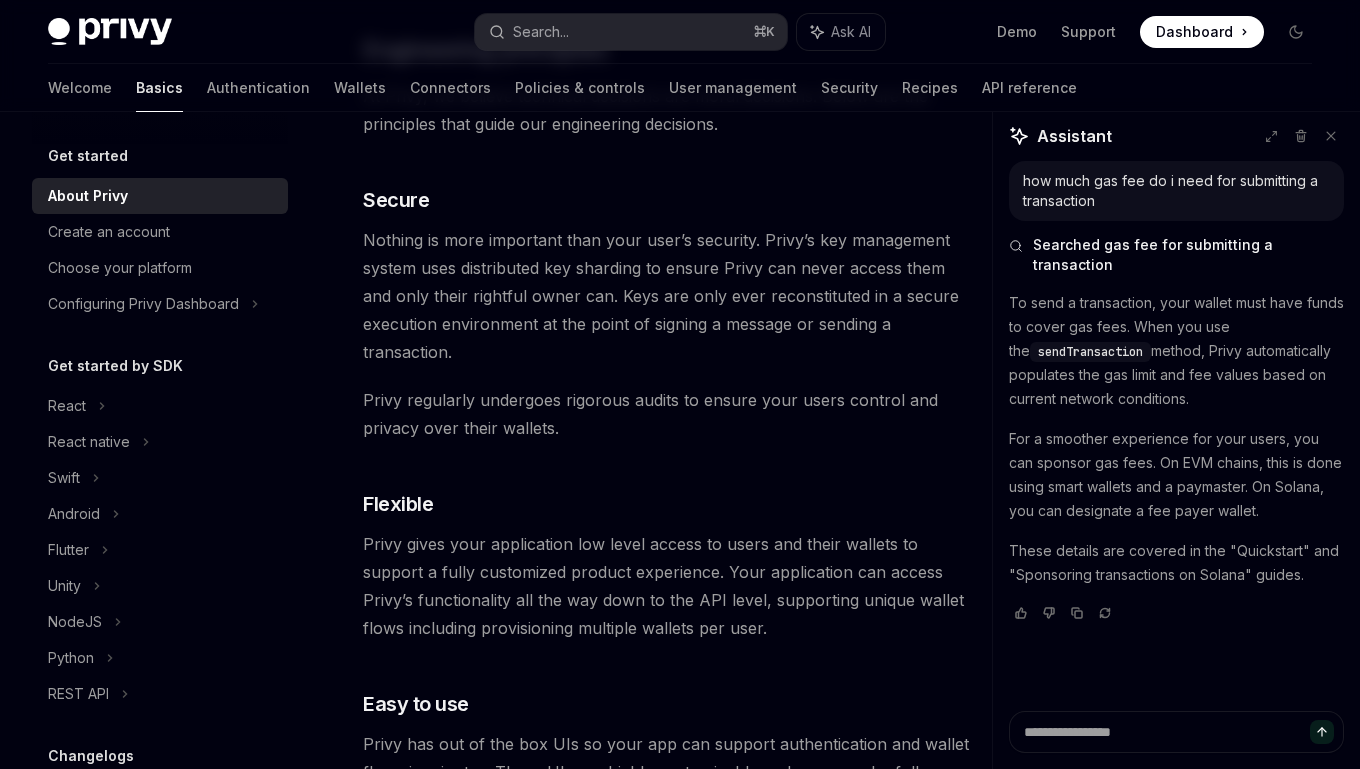 click on "Nothing is more important than your user’s security. Privy’s key management system uses distributed key sharding to ensure Privy can never access them and only their rightful owner can. Keys are only ever reconstituted in a secure execution environment at the point of signing a message or sending a transaction." at bounding box center (667, 296) 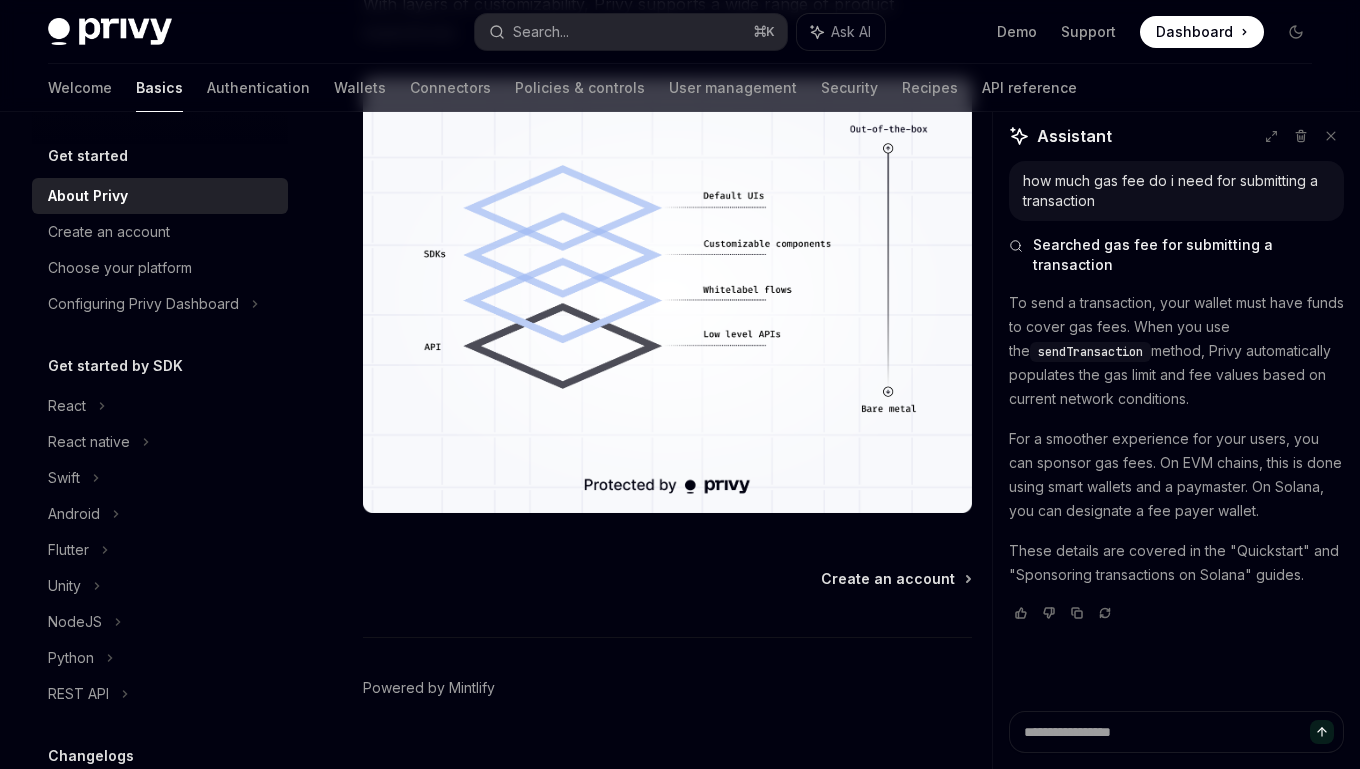 scroll, scrollTop: 1906, scrollLeft: 0, axis: vertical 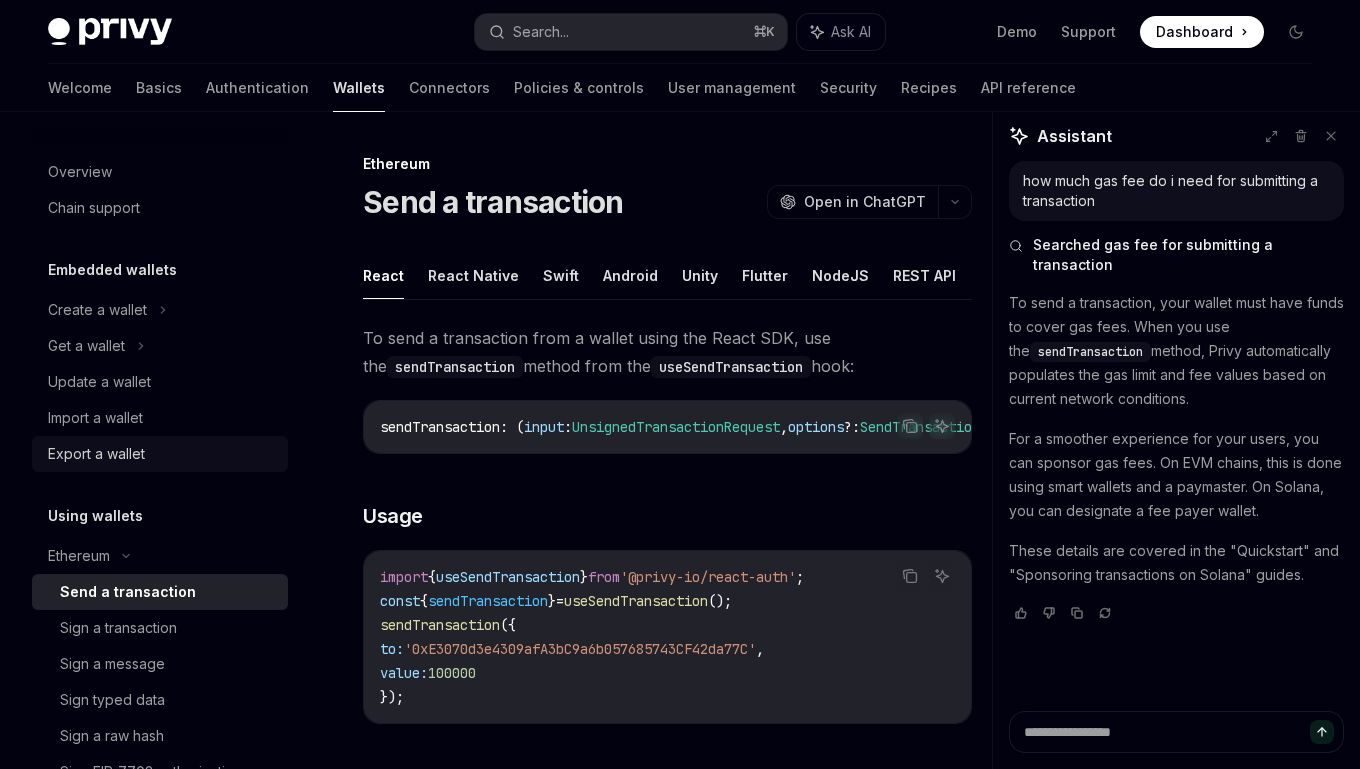 type on "*" 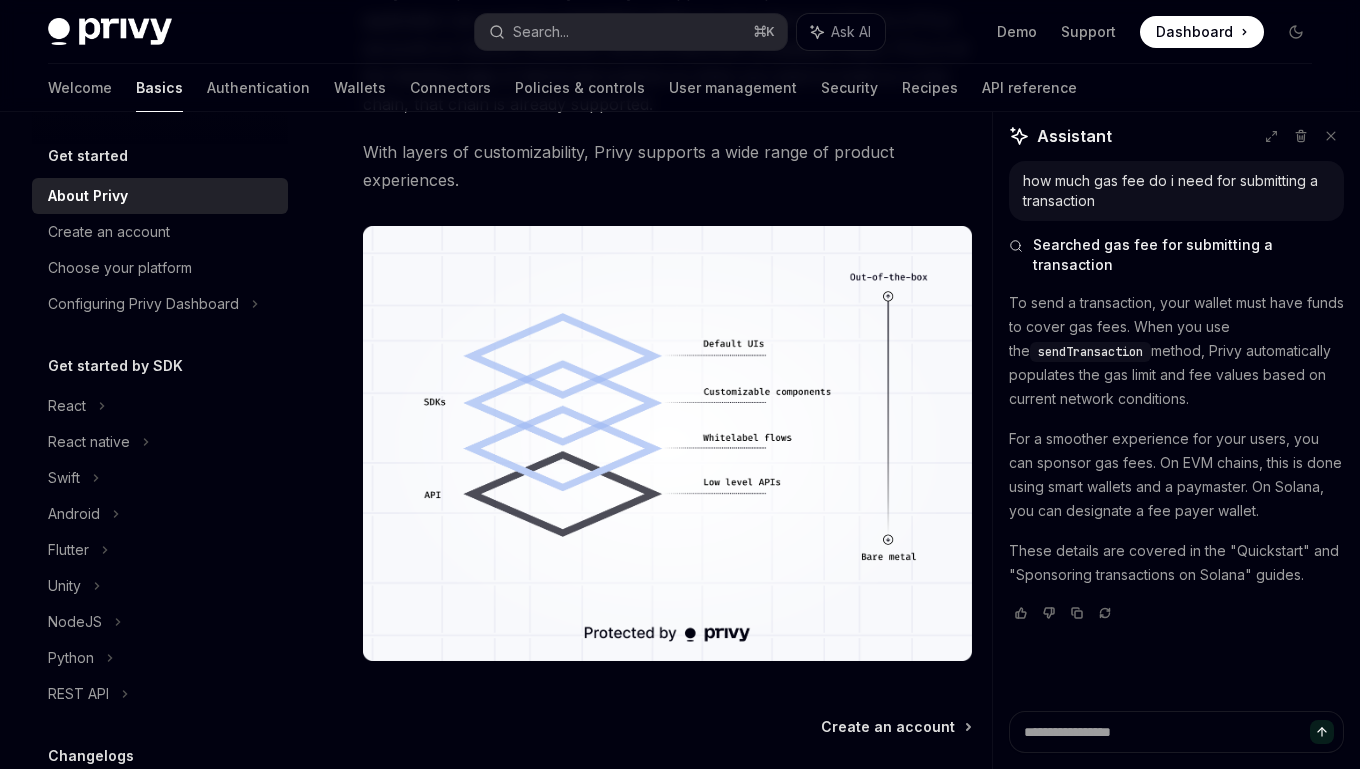 scroll, scrollTop: 1906, scrollLeft: 0, axis: vertical 